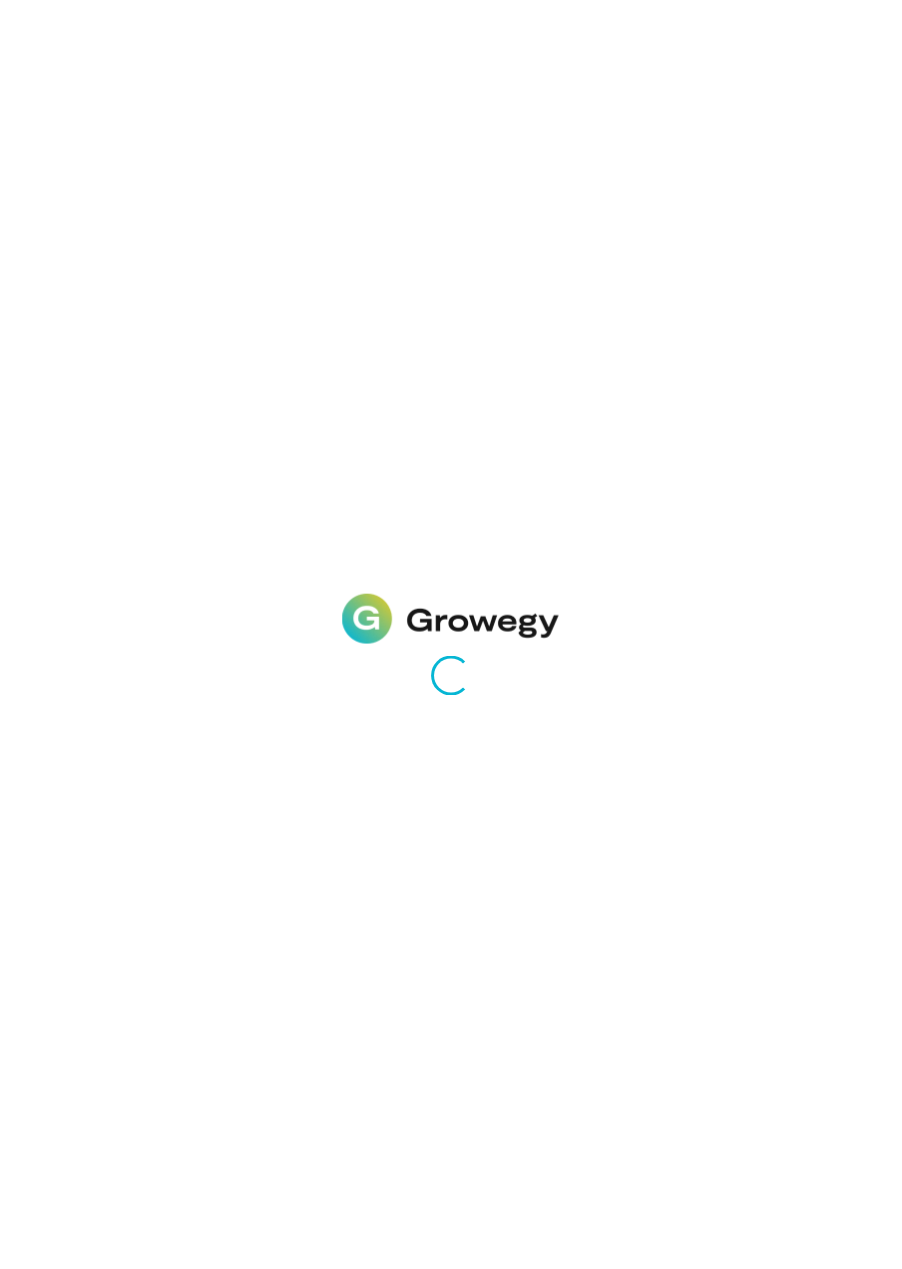 scroll, scrollTop: 0, scrollLeft: 0, axis: both 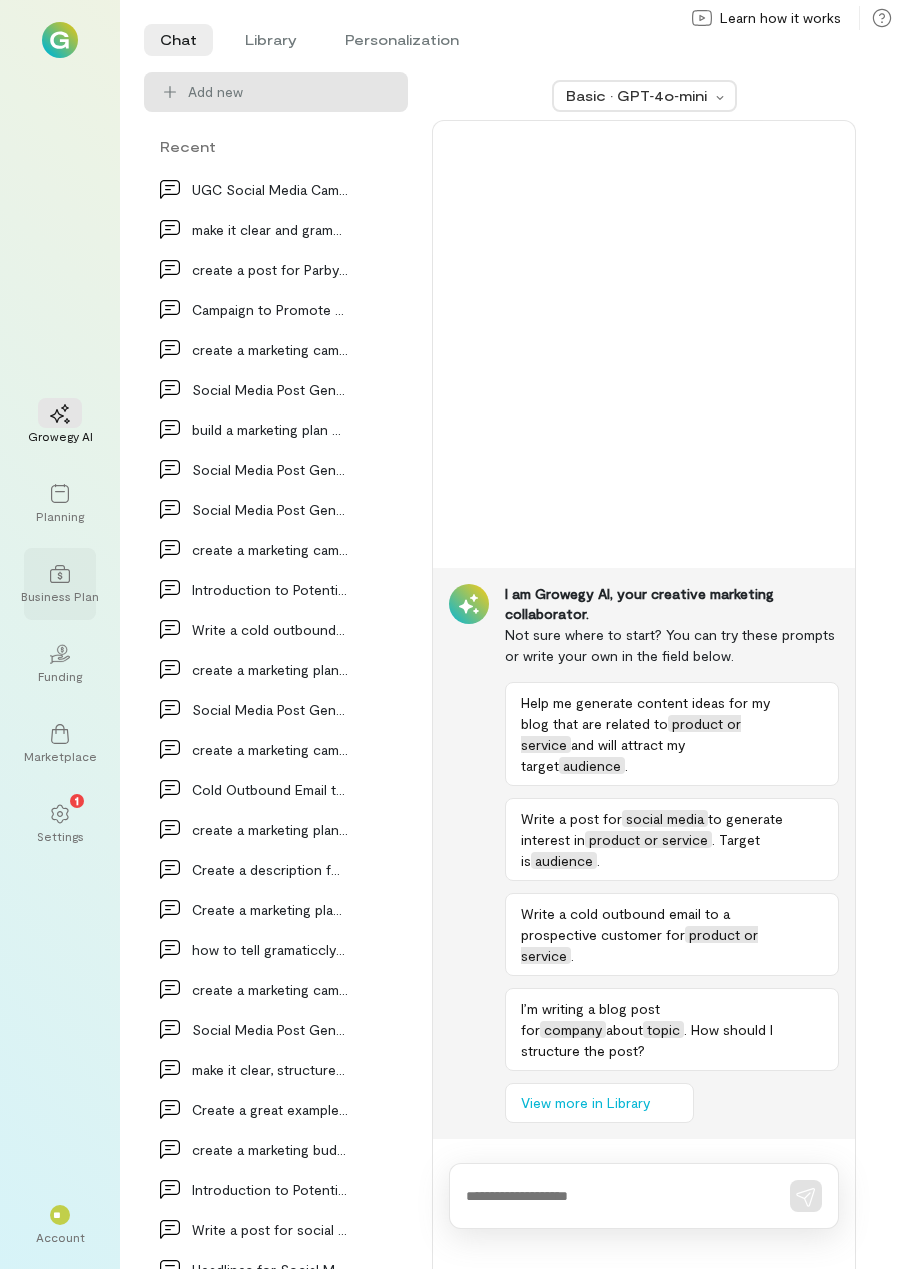 click on "Business Plan" at bounding box center (60, 584) 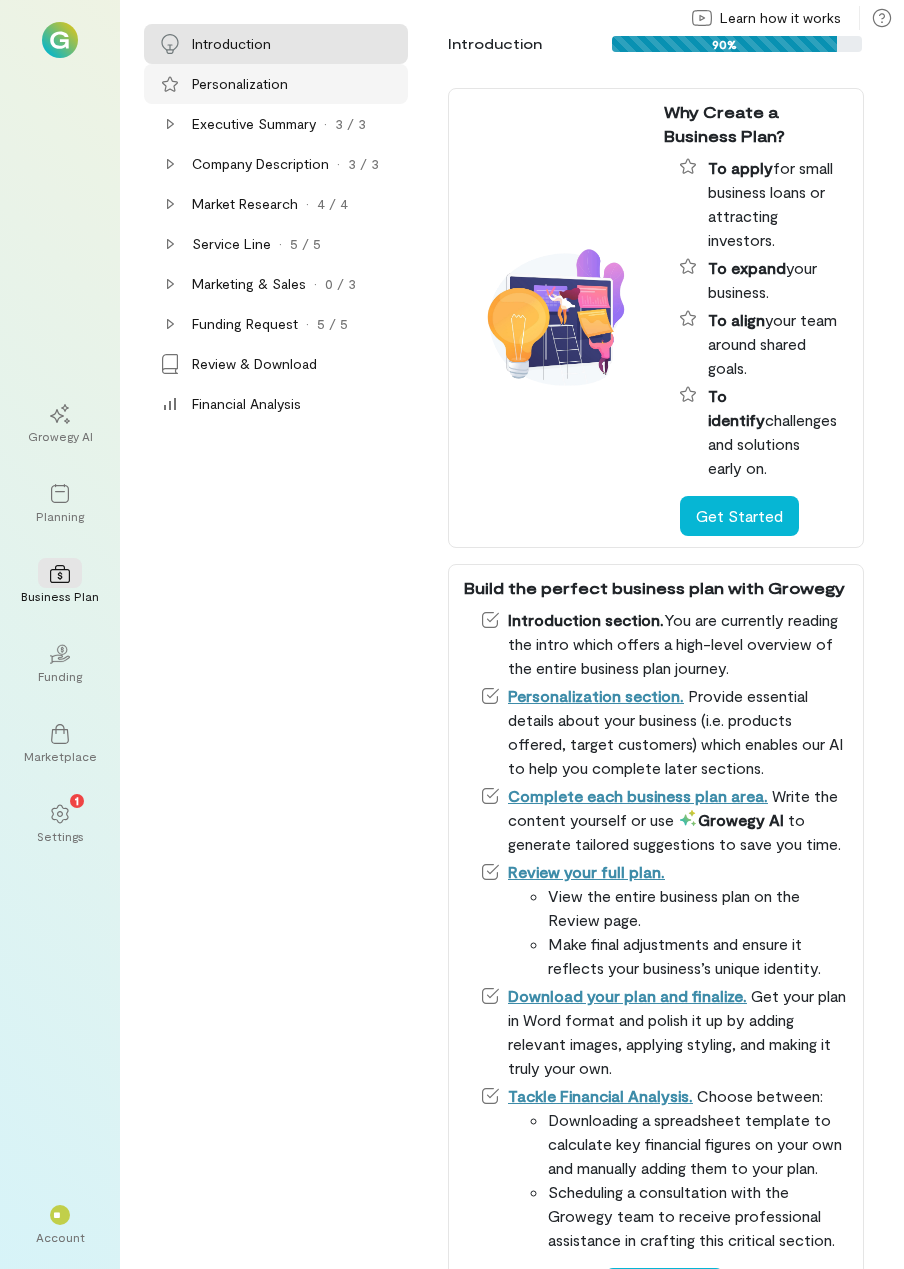 click on "Personalization" at bounding box center [240, 84] 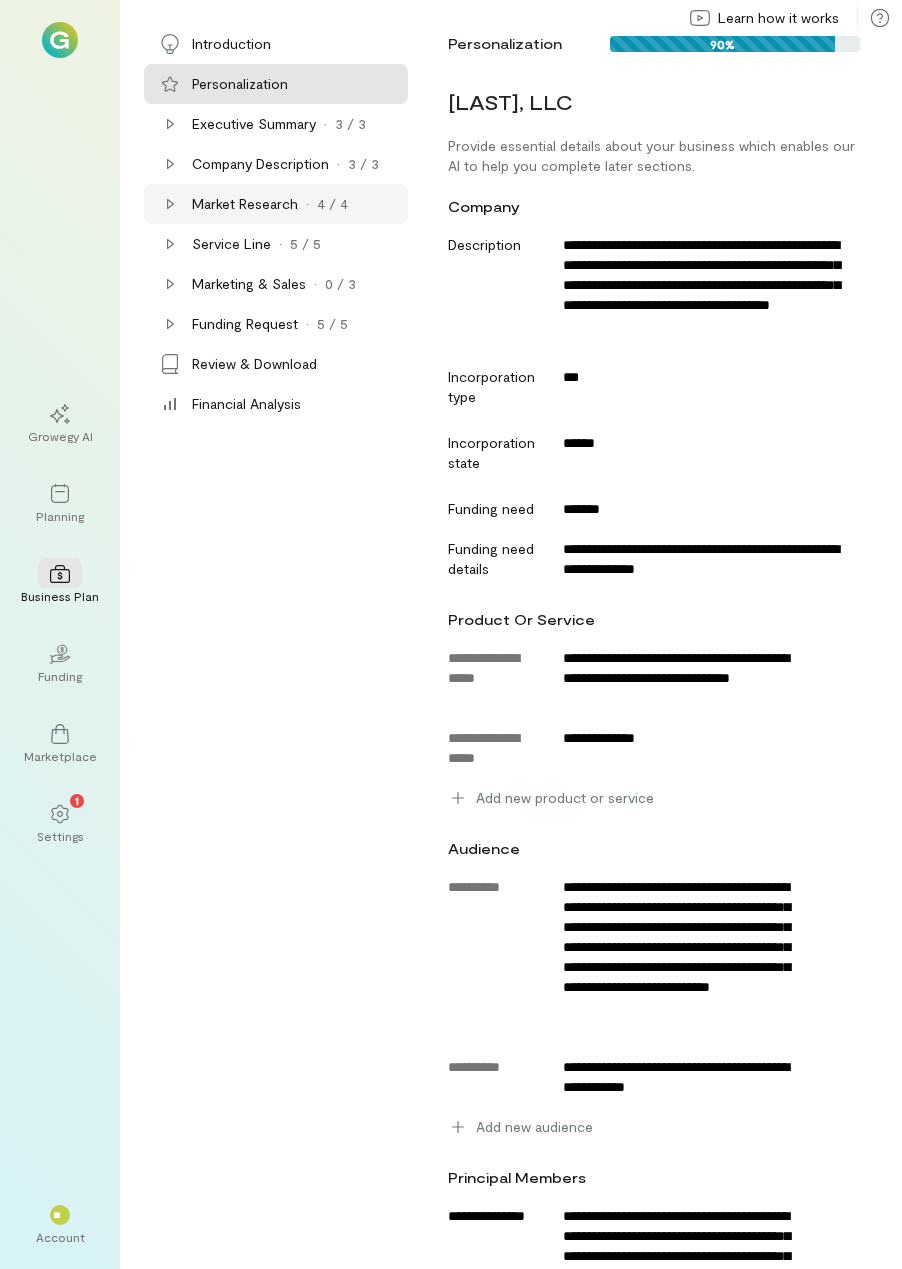 click 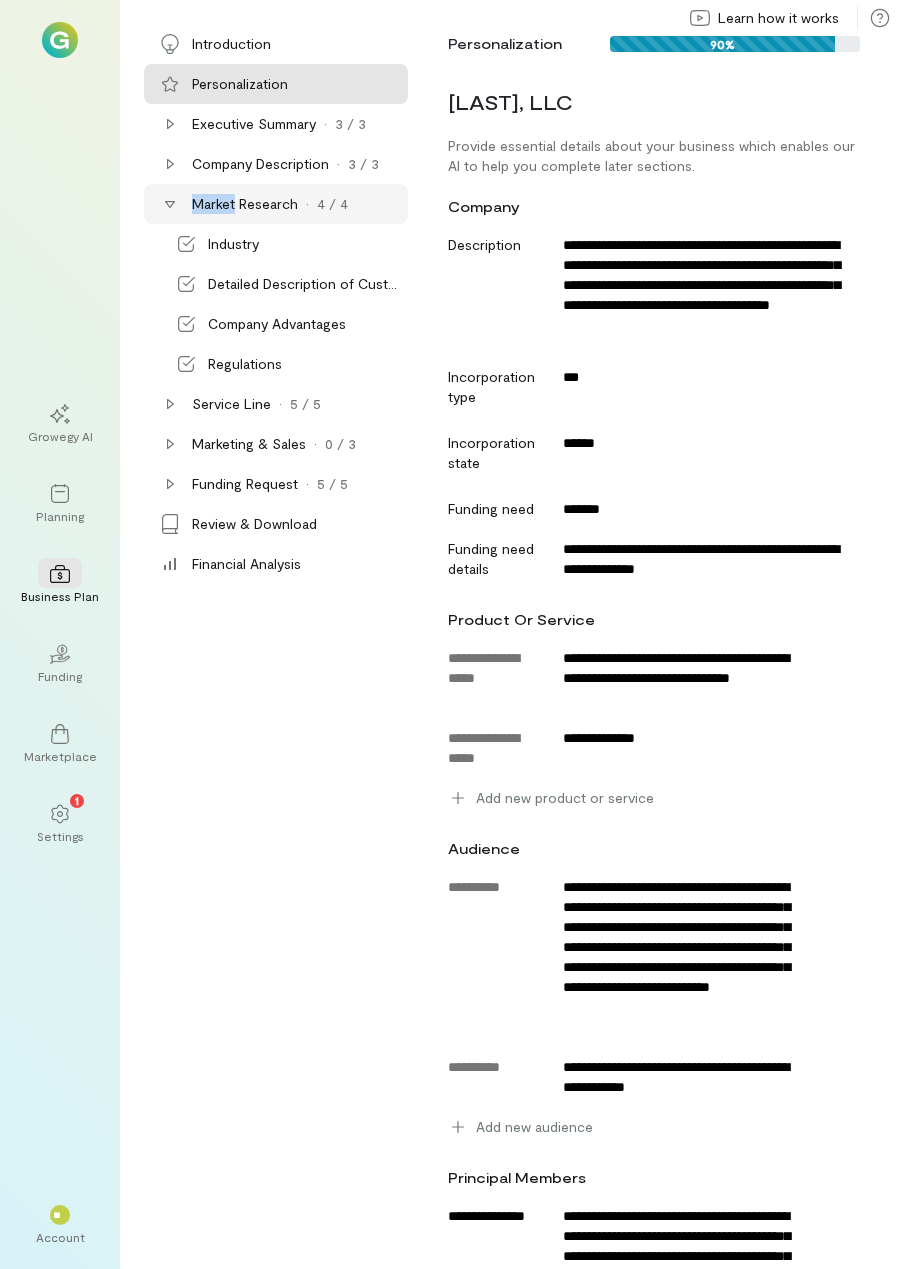 click 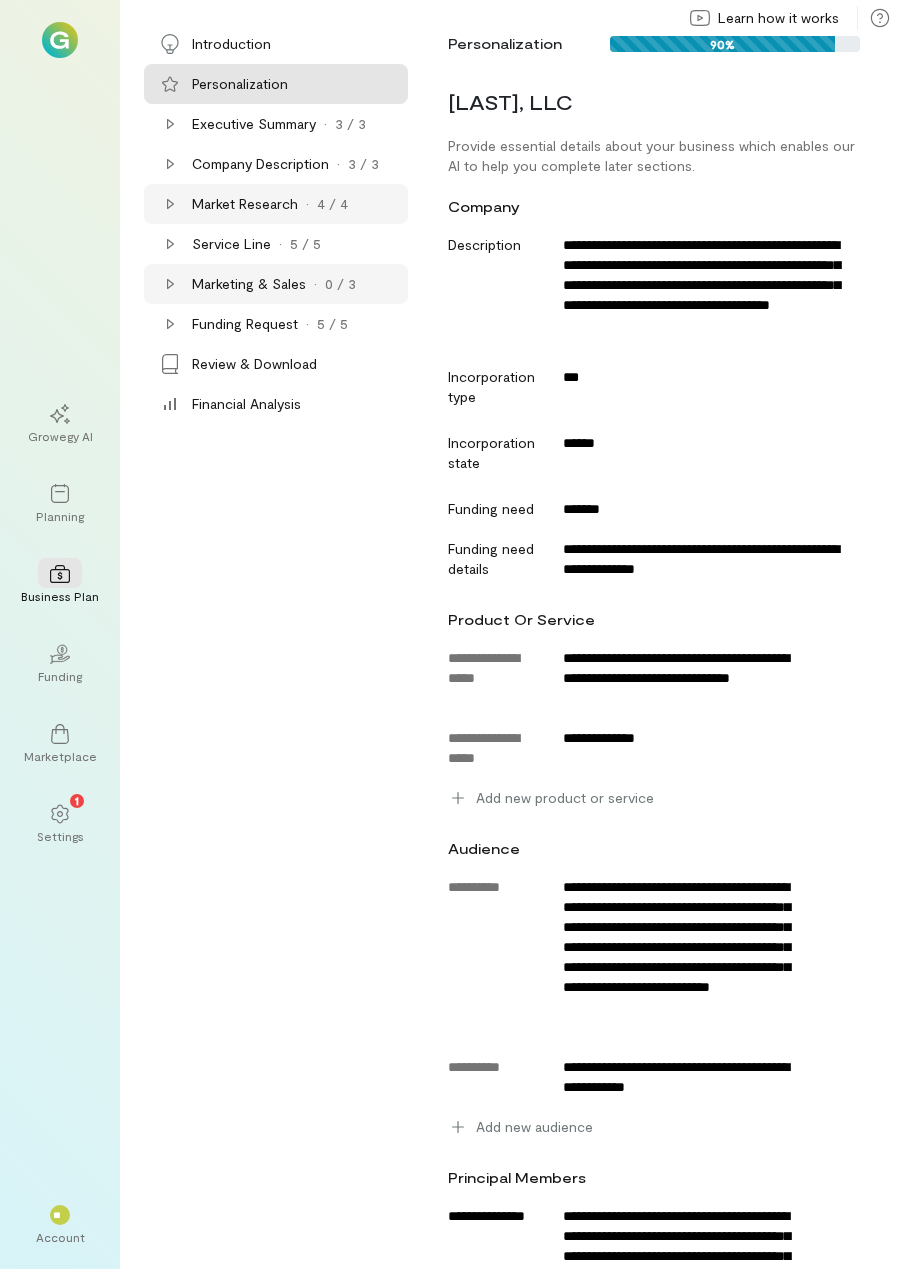 click 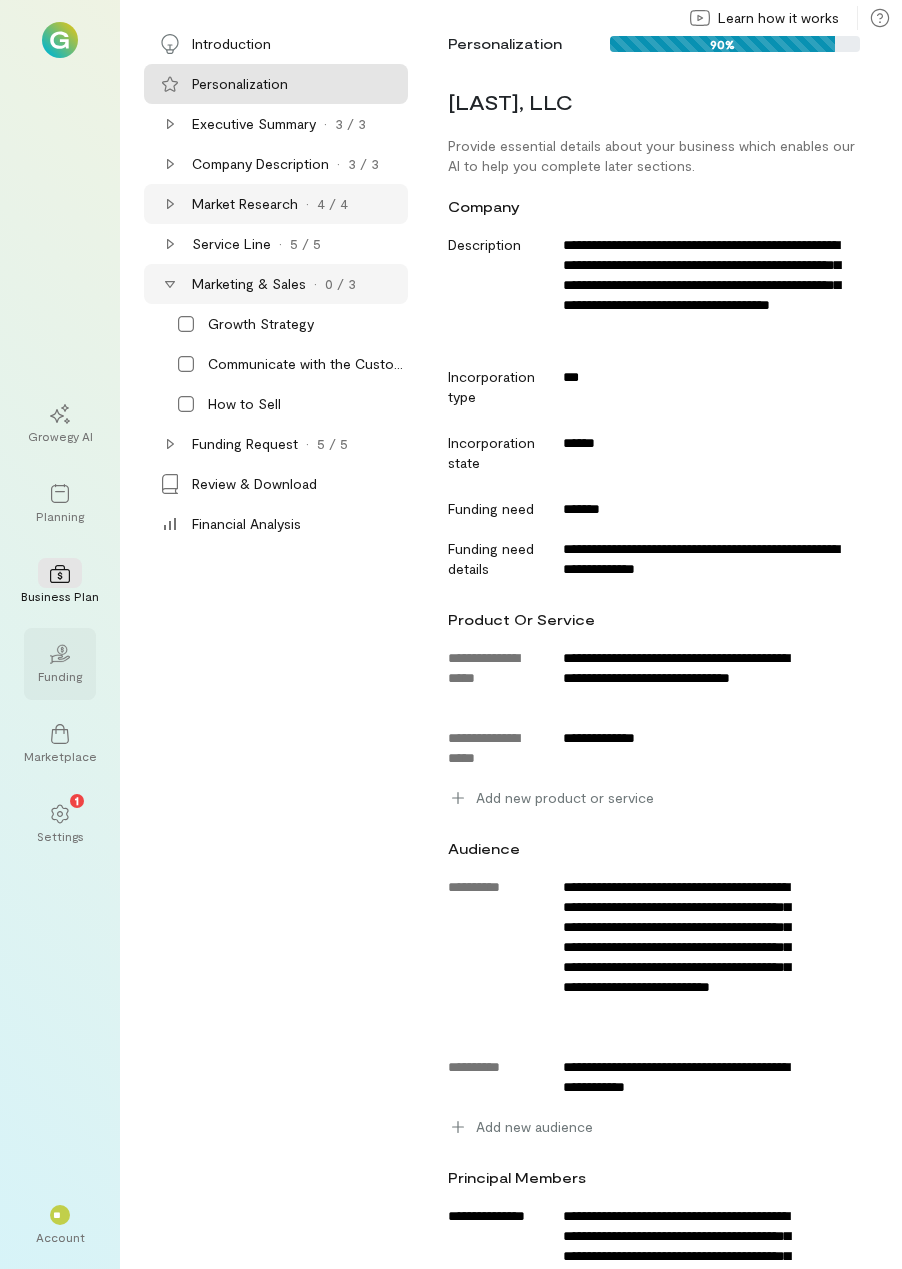 click on "02" 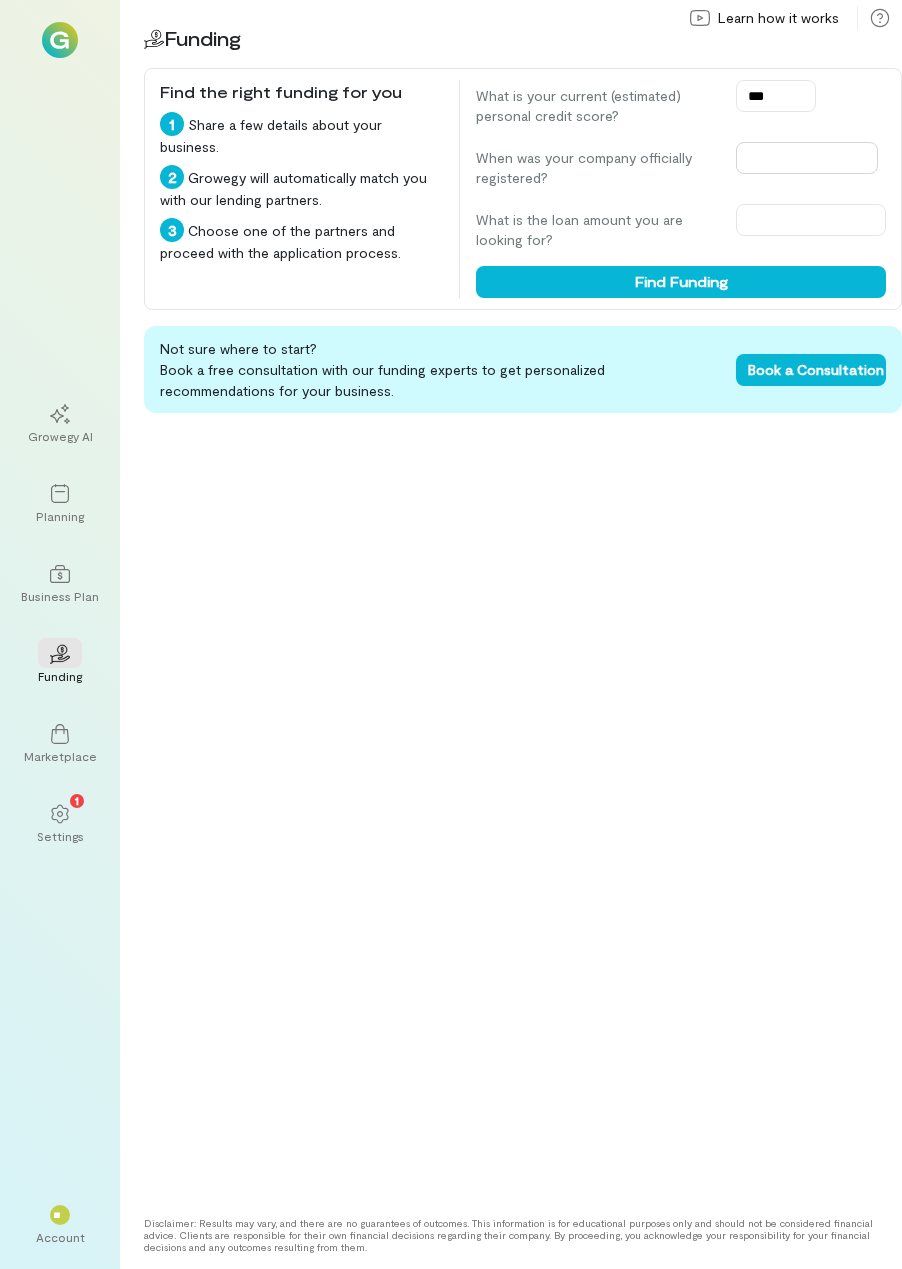 type on "***" 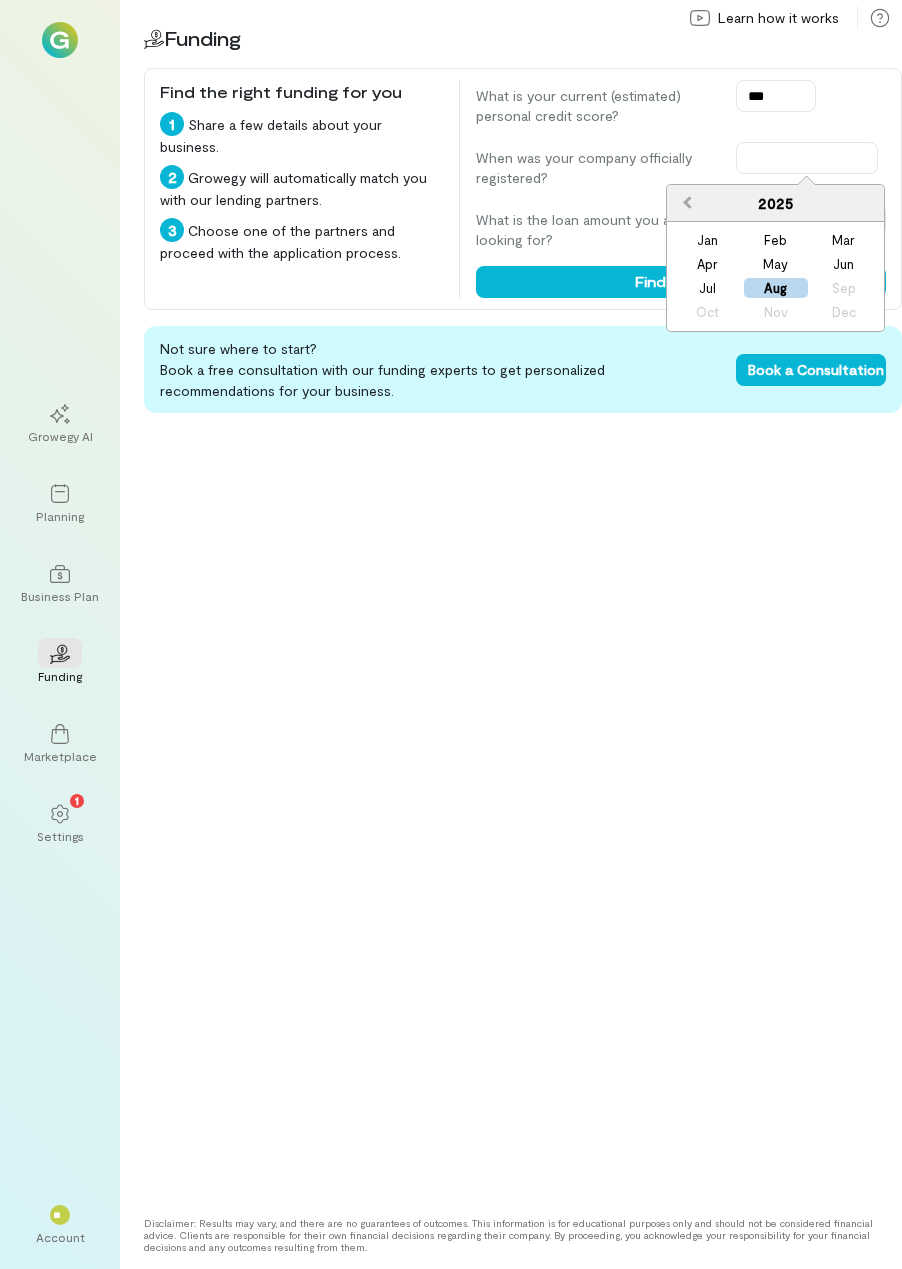 click on "Previous Year" at bounding box center [687, 202] 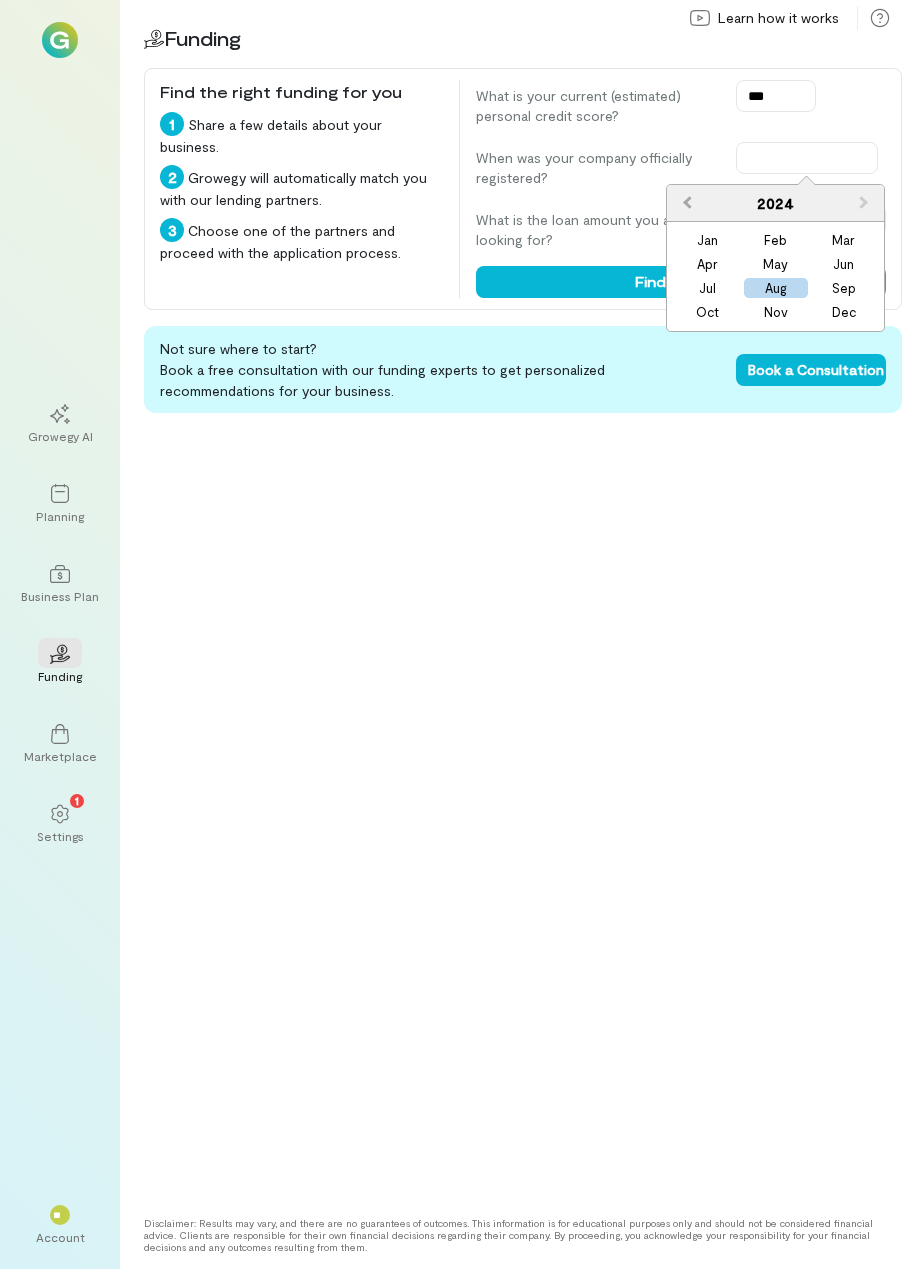 click on "Previous Year" at bounding box center (687, 202) 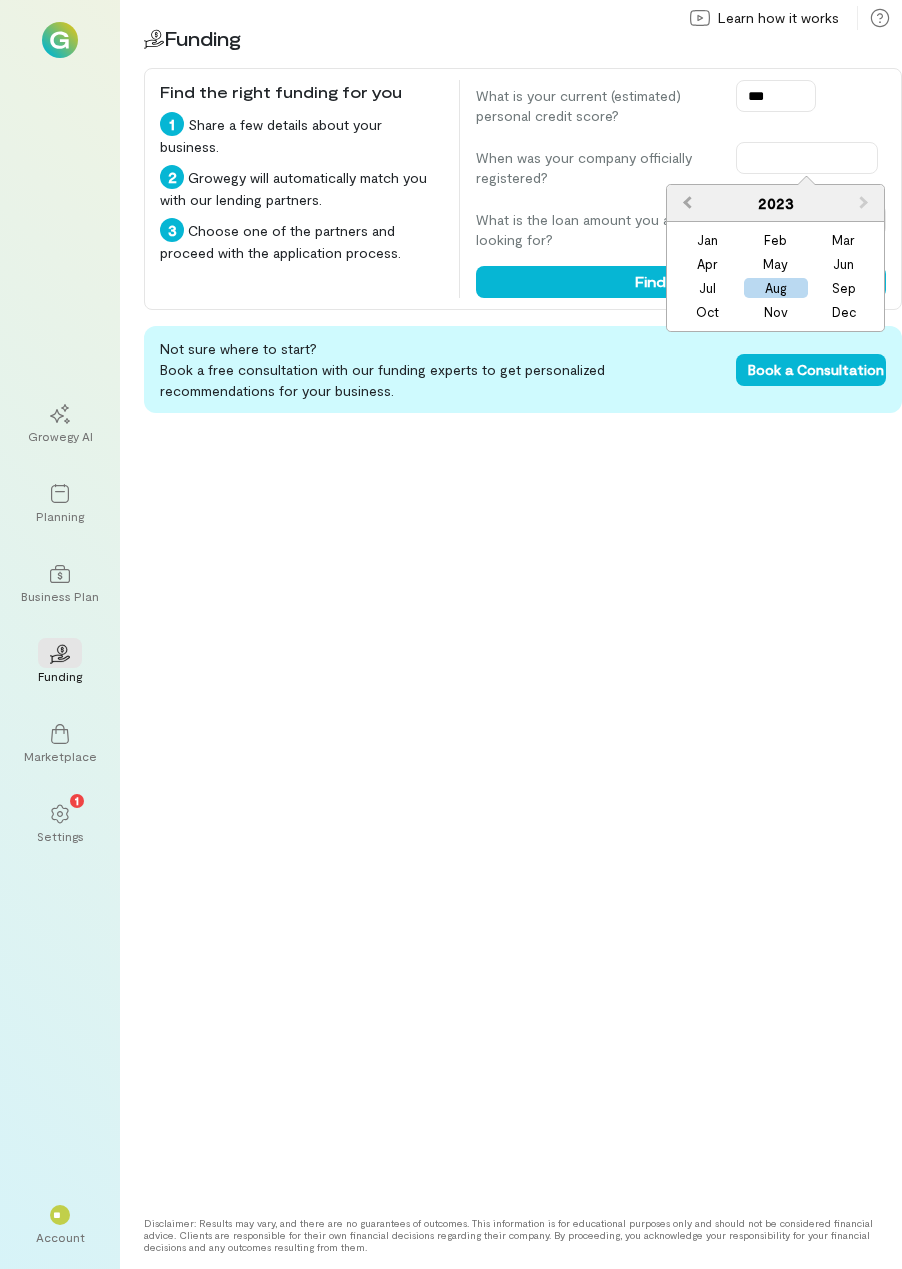 click on "Previous Year" at bounding box center [687, 202] 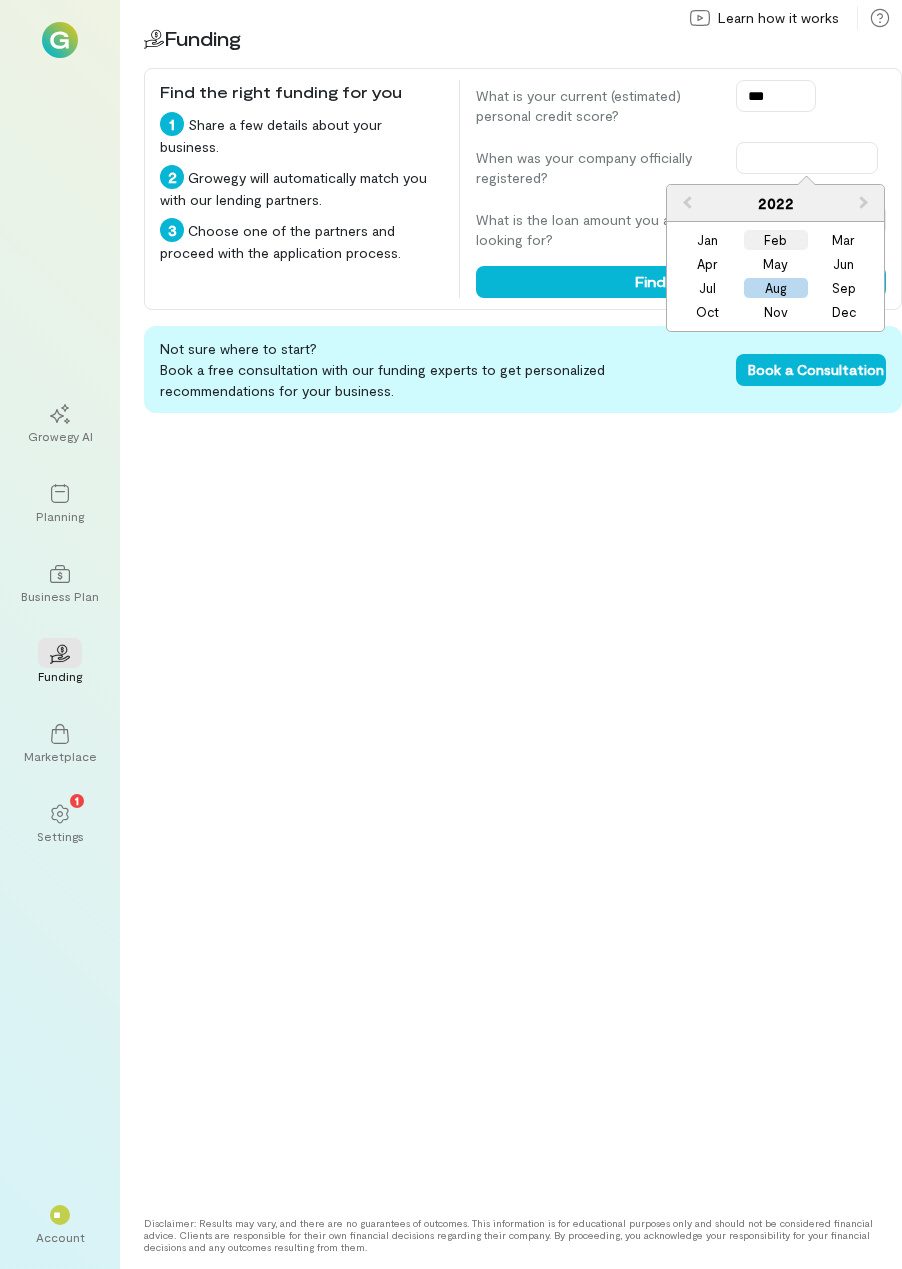 click on "Feb" at bounding box center (776, 240) 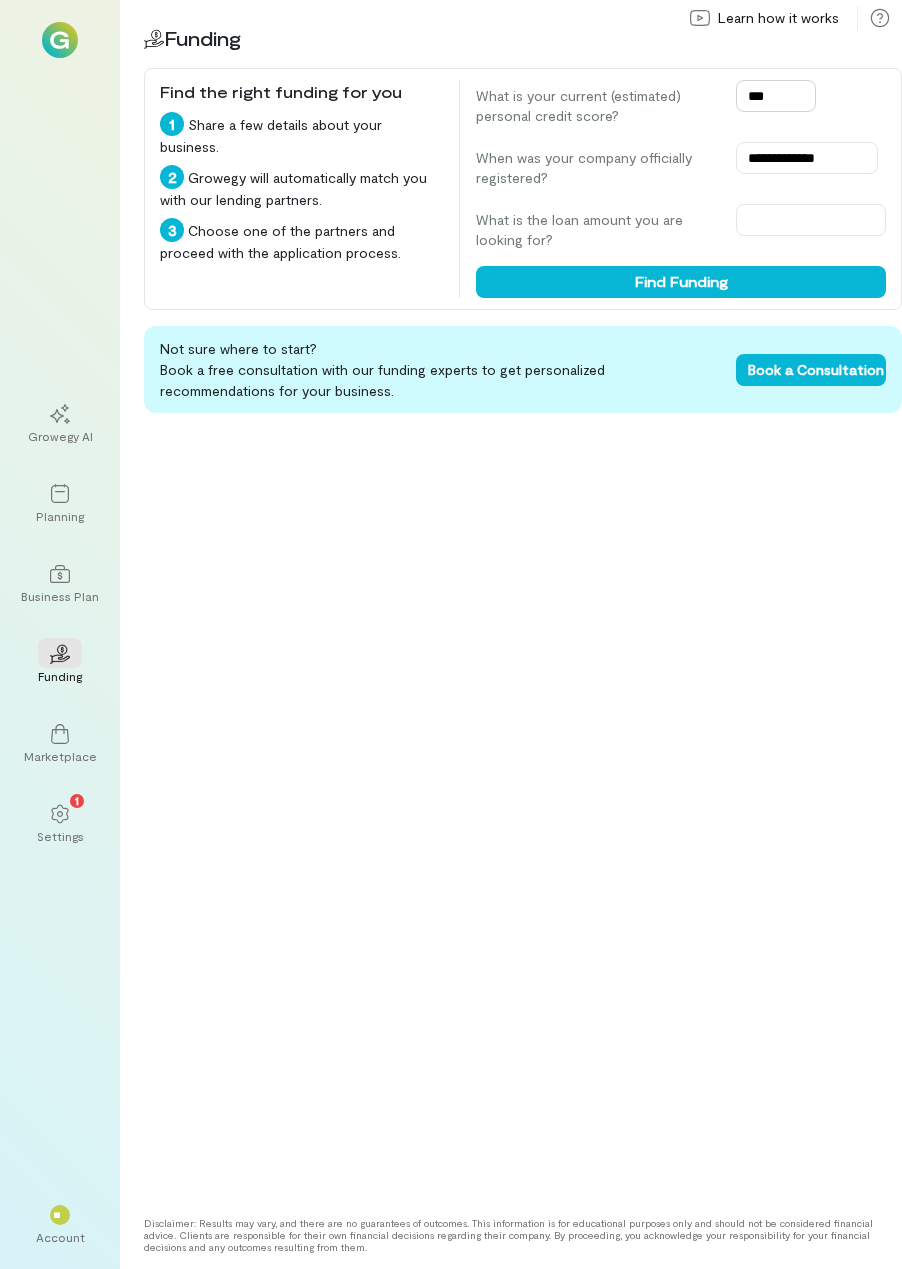 drag, startPoint x: 772, startPoint y: 100, endPoint x: 718, endPoint y: 95, distance: 54.230988 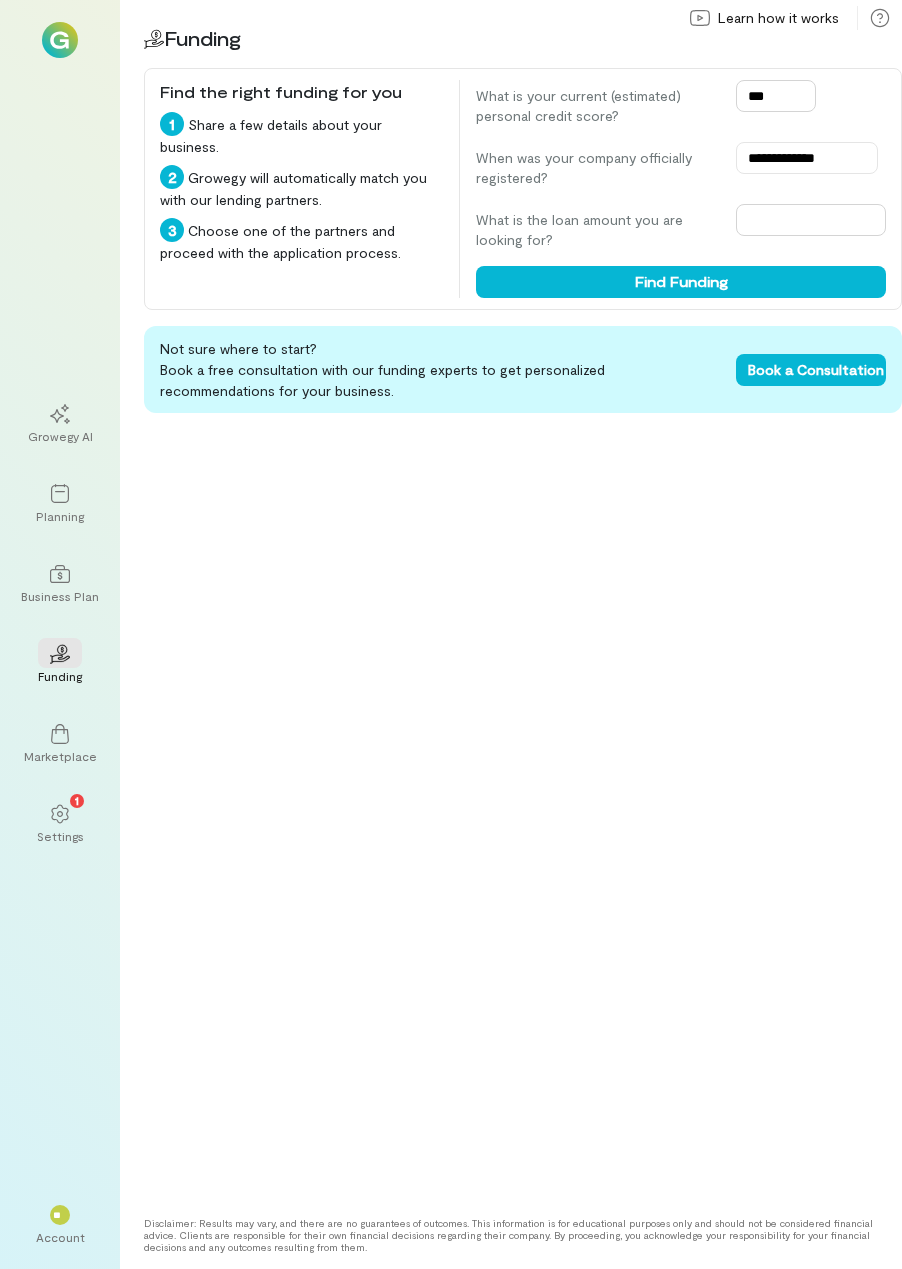 type on "***" 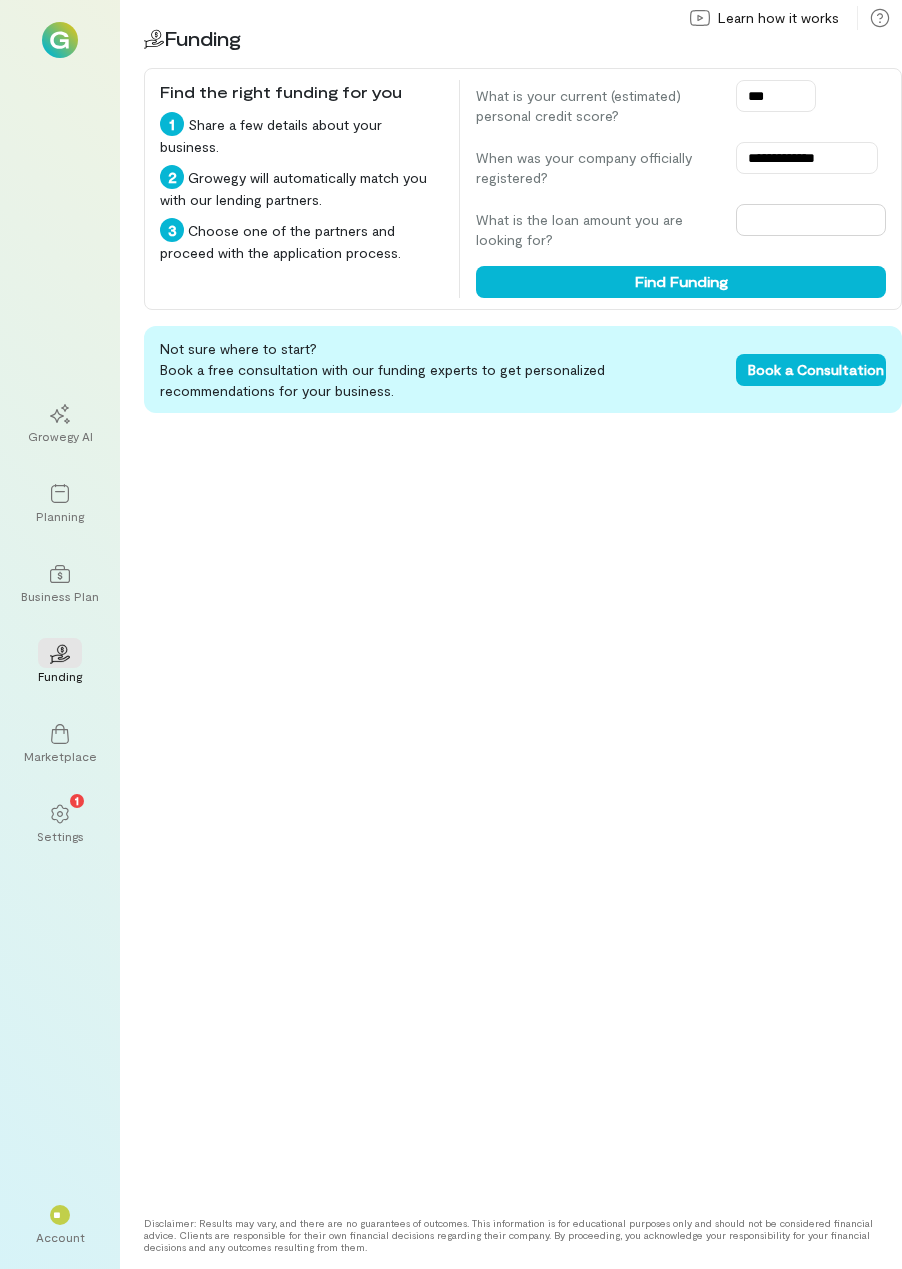 click at bounding box center [811, 220] 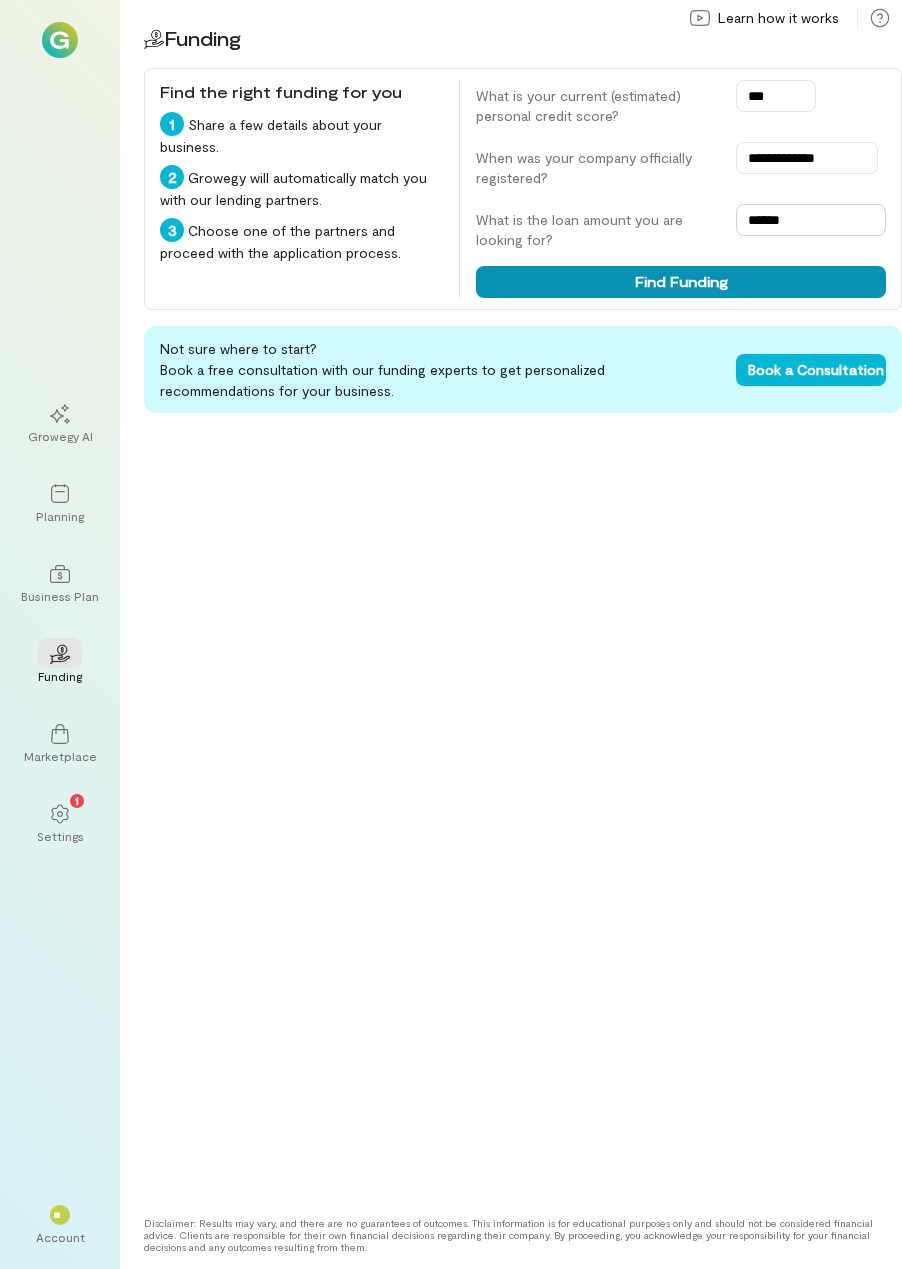 type on "******" 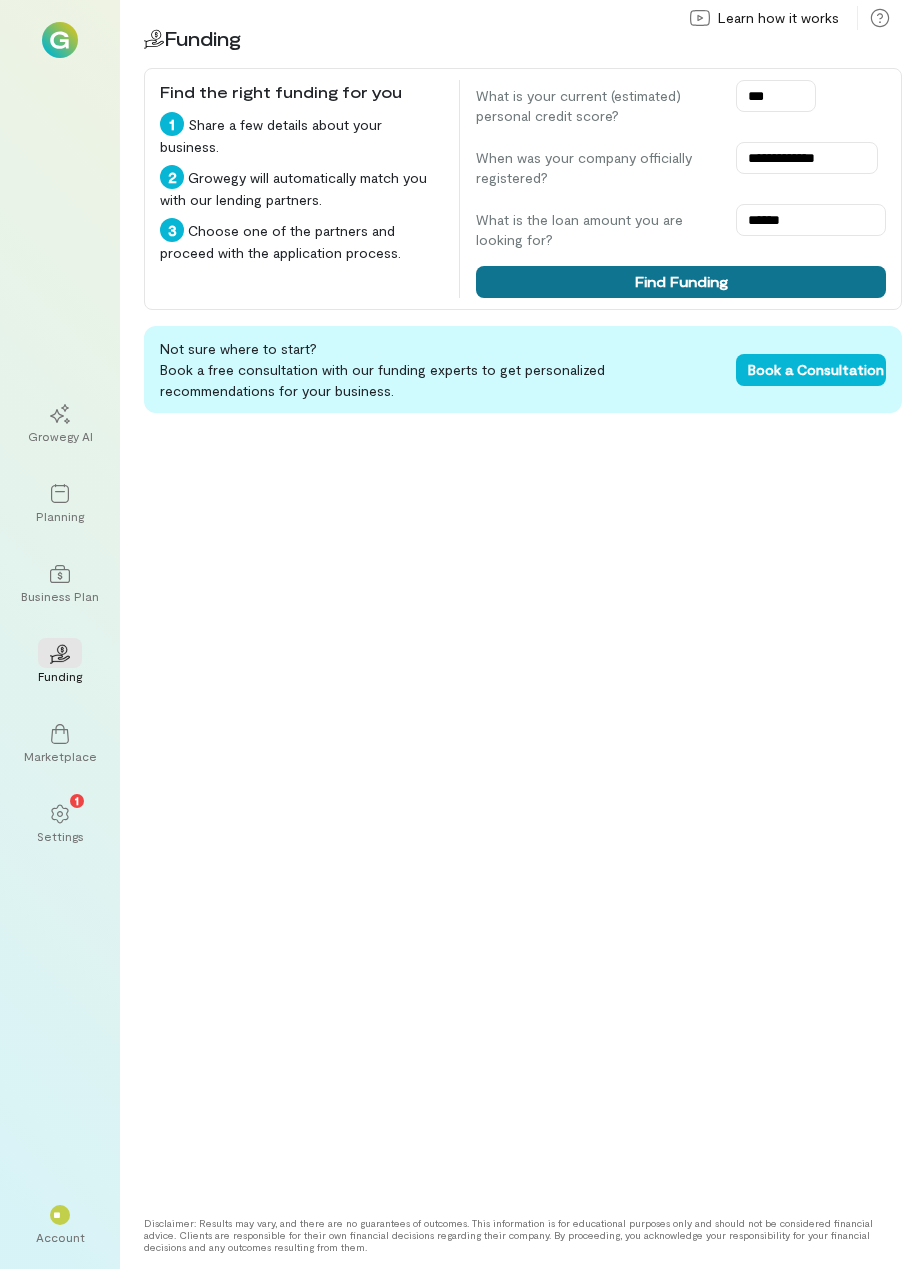 click on "Find Funding" at bounding box center (681, 282) 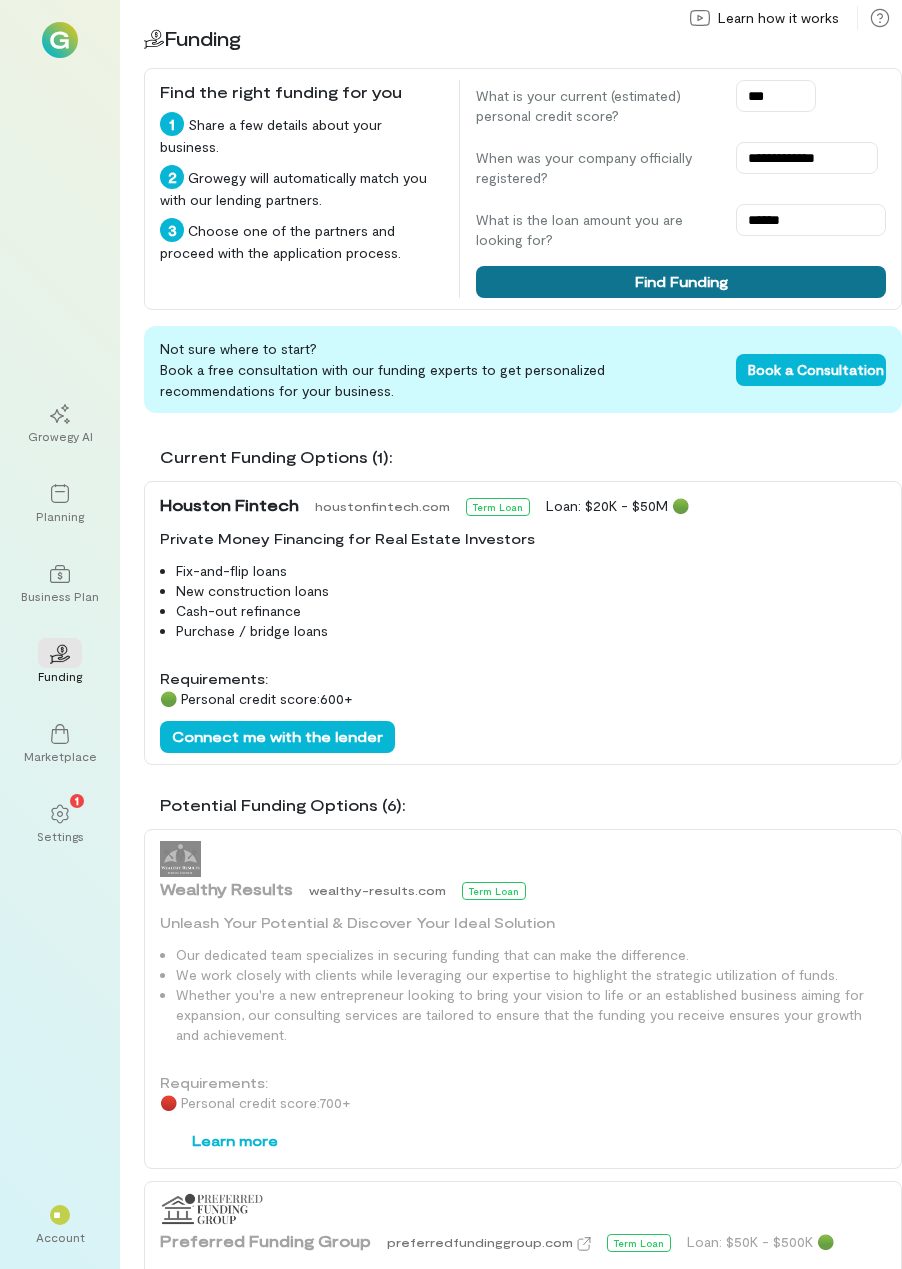 type 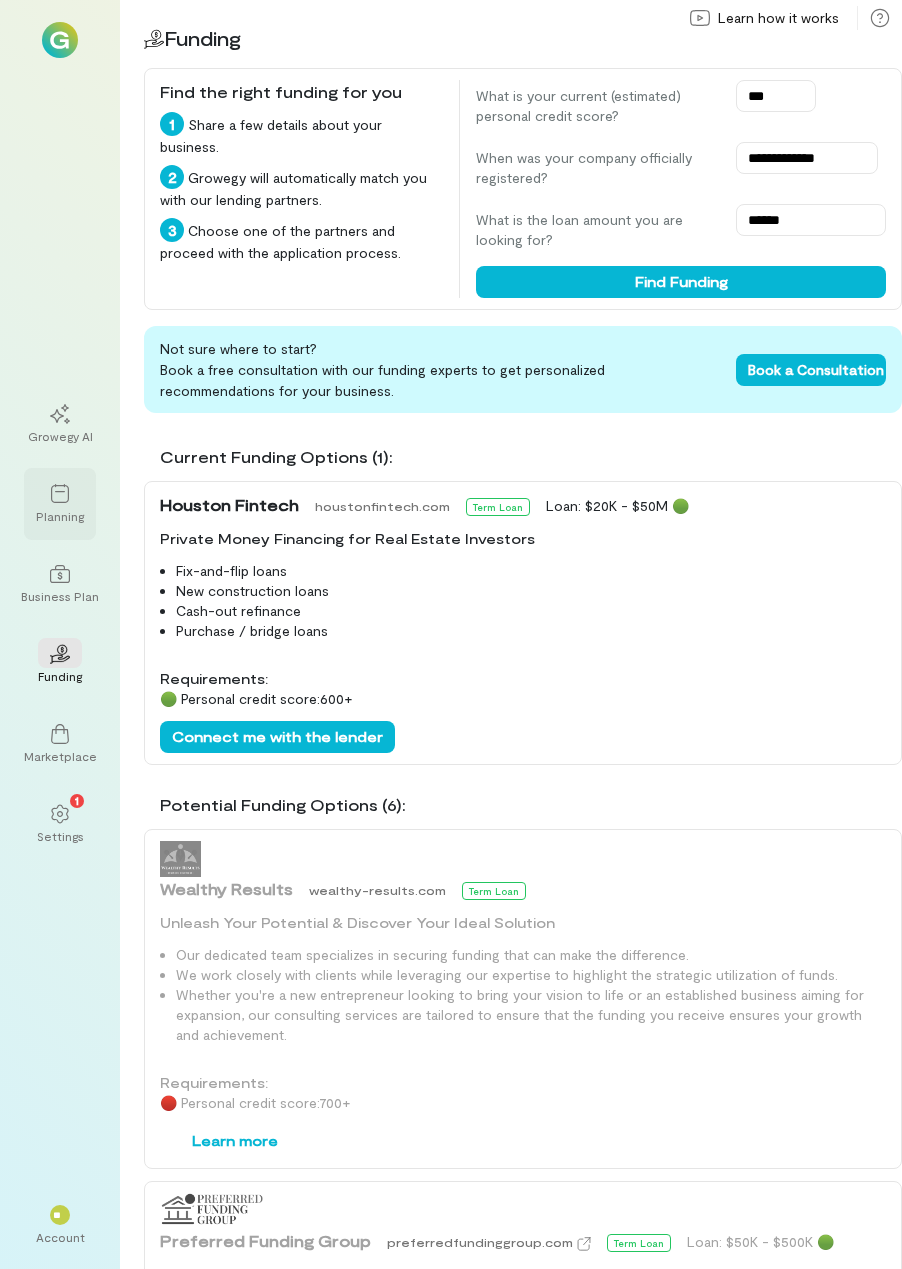 click 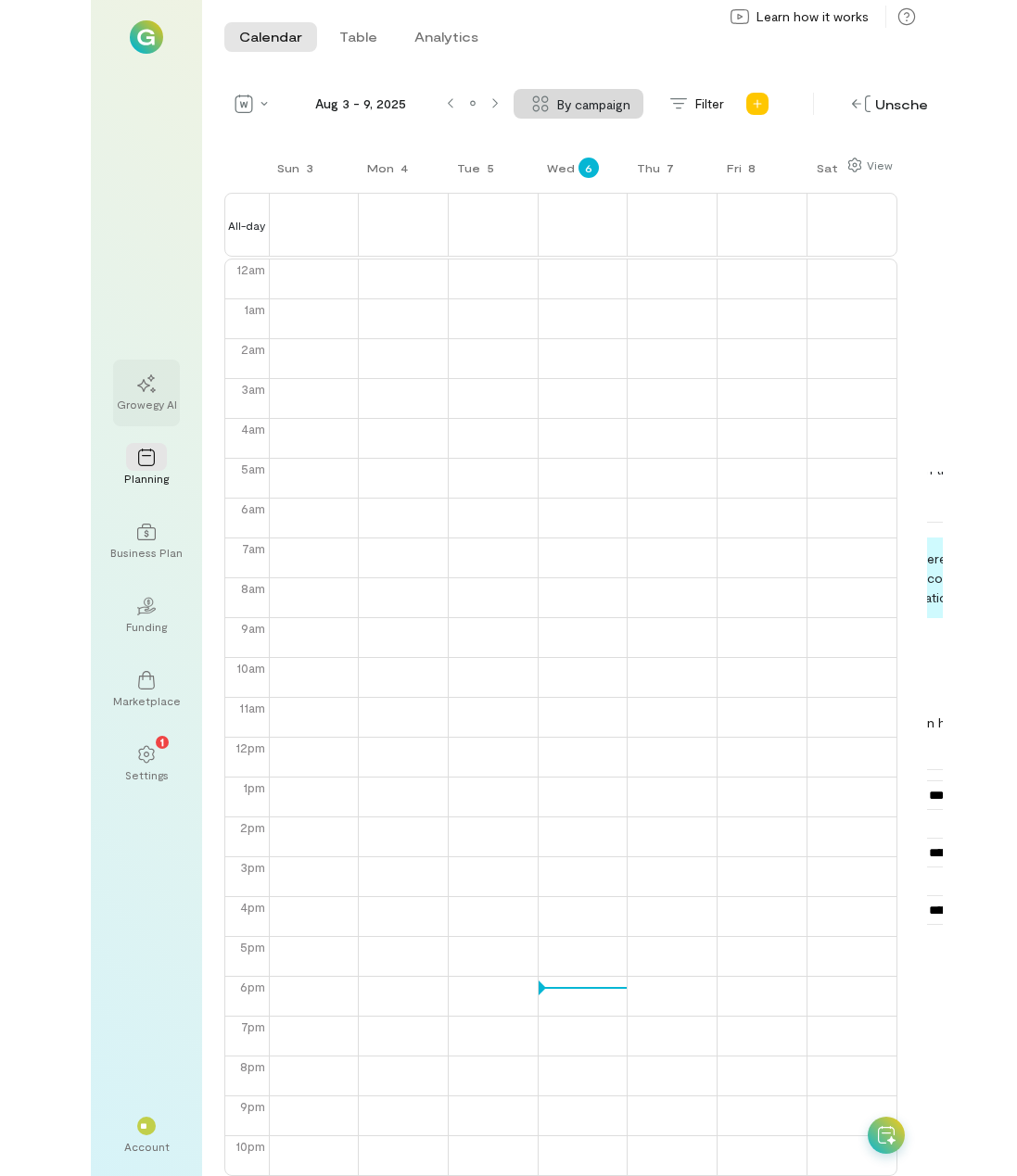 scroll, scrollTop: 22, scrollLeft: 0, axis: vertical 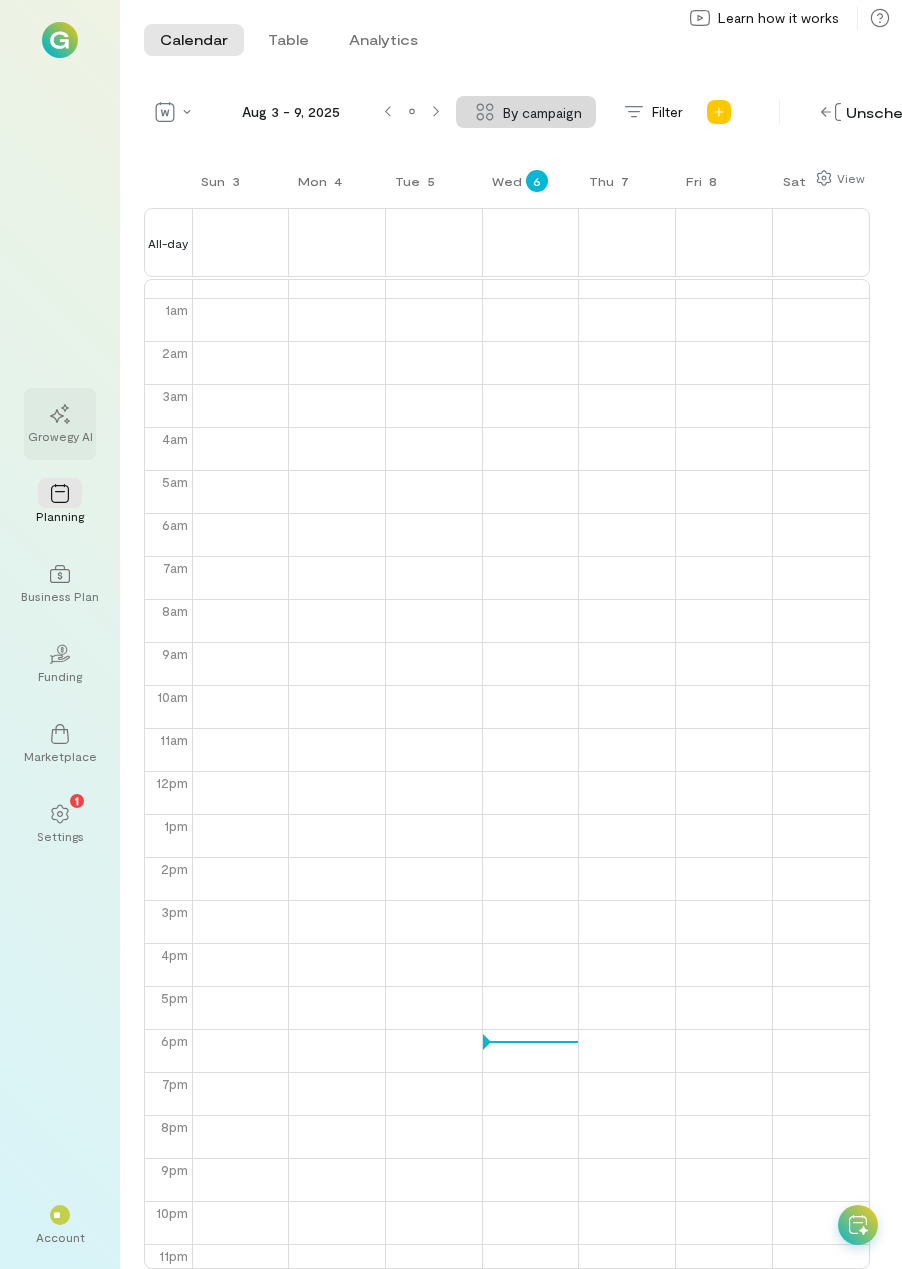 click at bounding box center [60, 413] 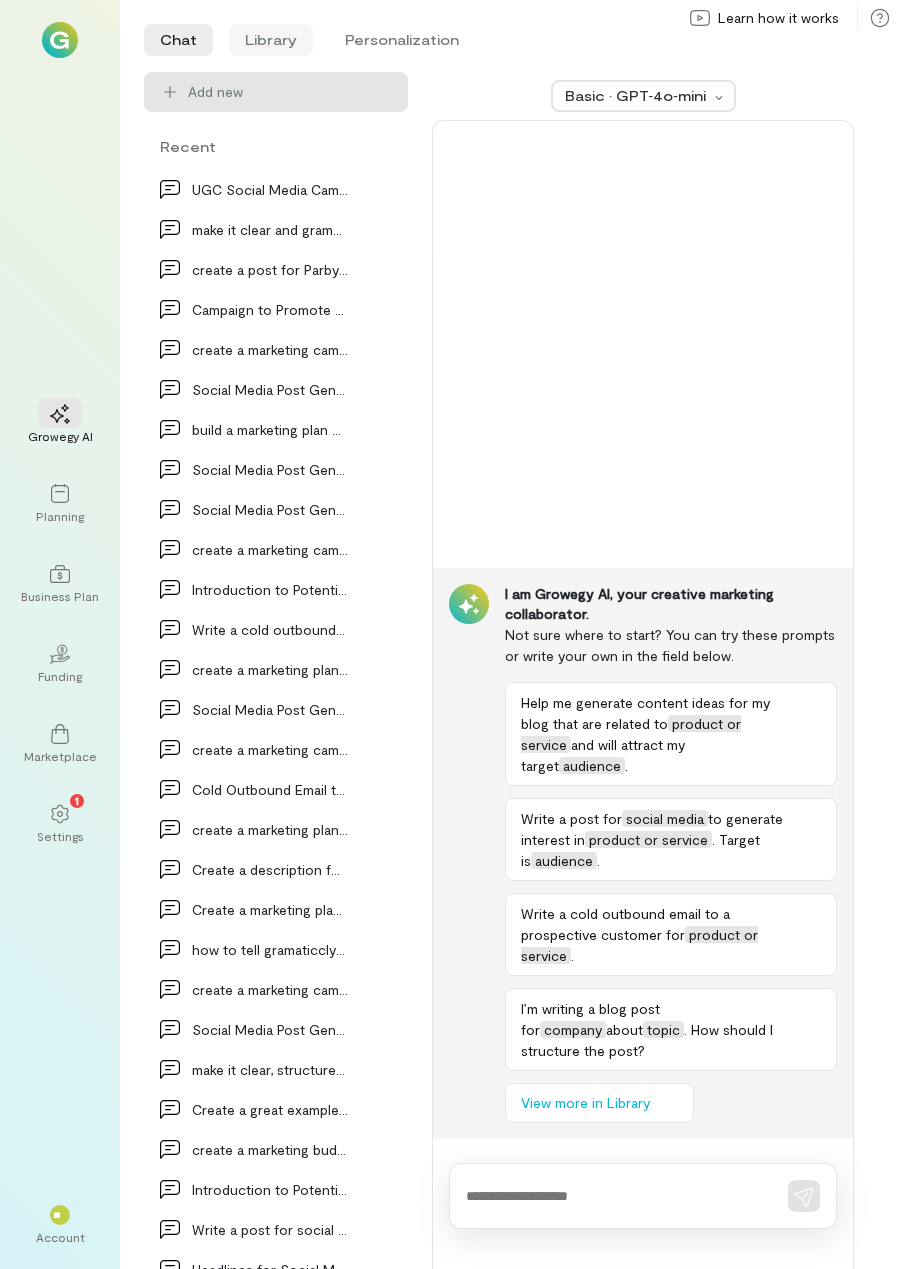 click on "Library" at bounding box center [271, 40] 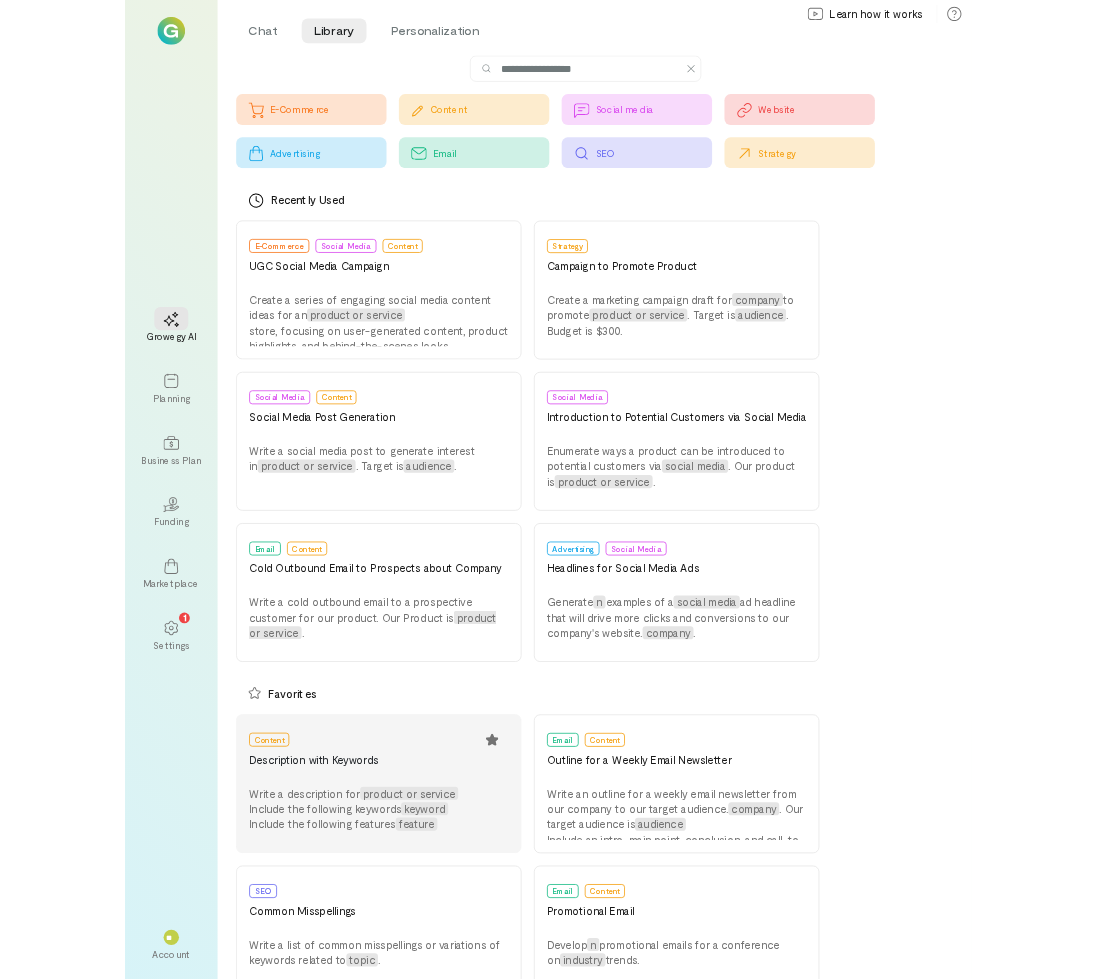 scroll, scrollTop: 0, scrollLeft: 0, axis: both 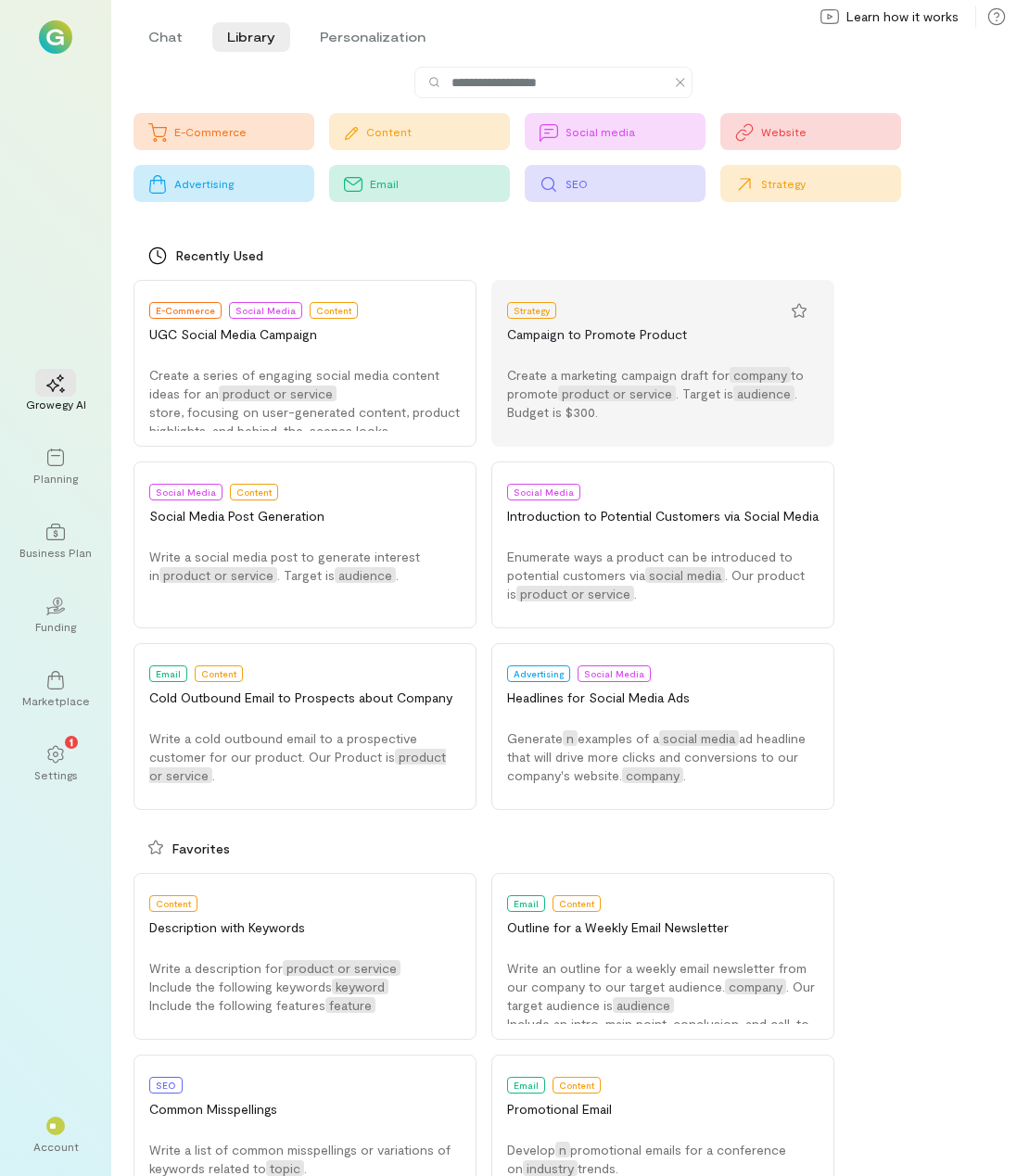 click on "Create a marketing campaign draft for company to promote product or service . Target is audience . Budget is $300." at bounding box center [663, 394] 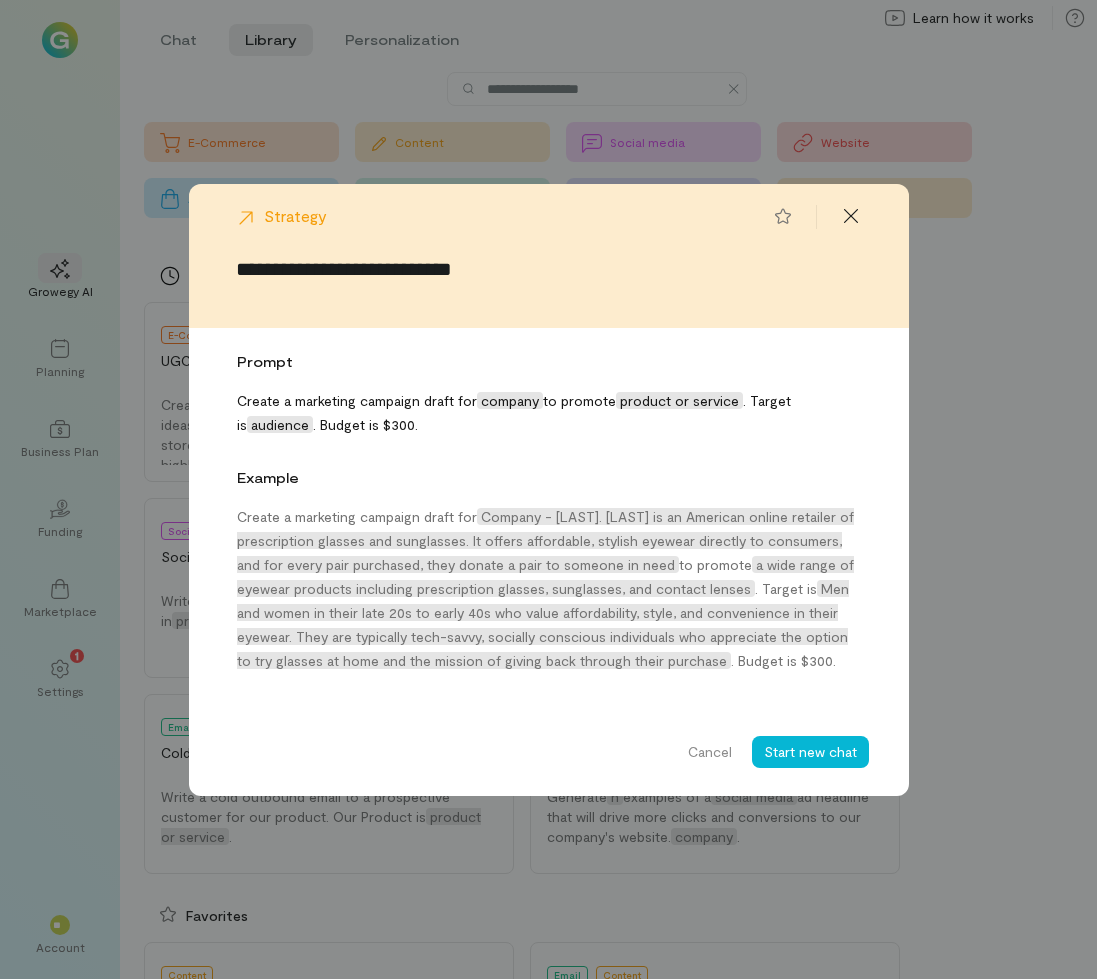 click on "**********" at bounding box center (548, 489) 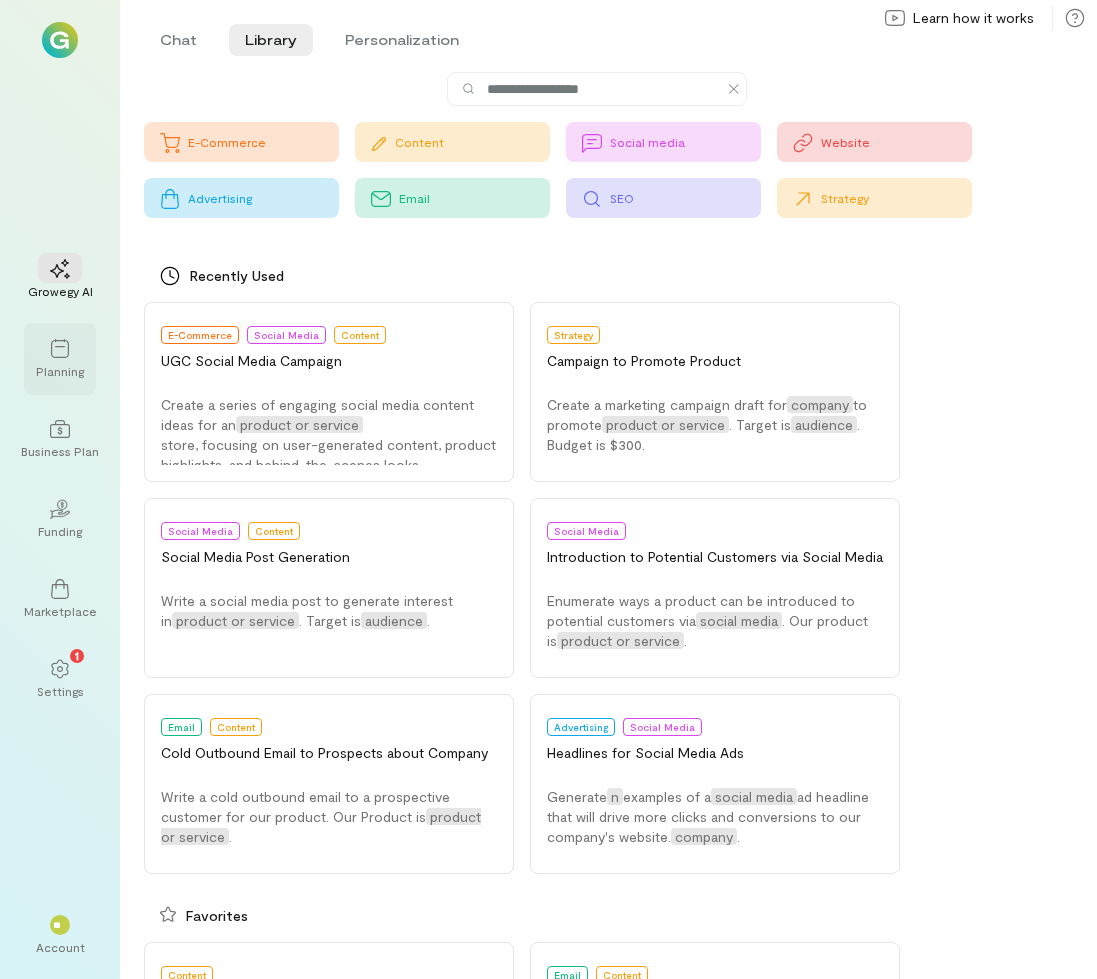 click at bounding box center (60, 348) 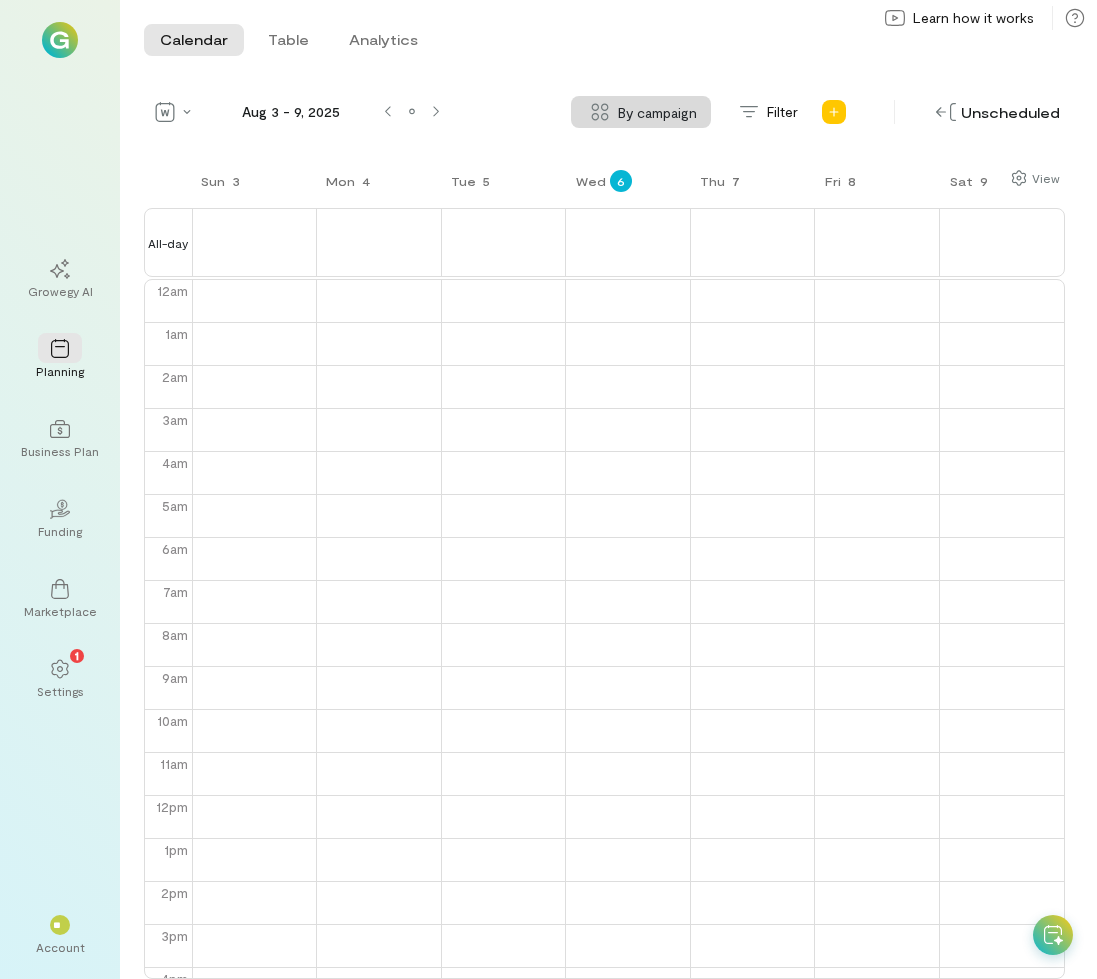 scroll, scrollTop: 259, scrollLeft: 0, axis: vertical 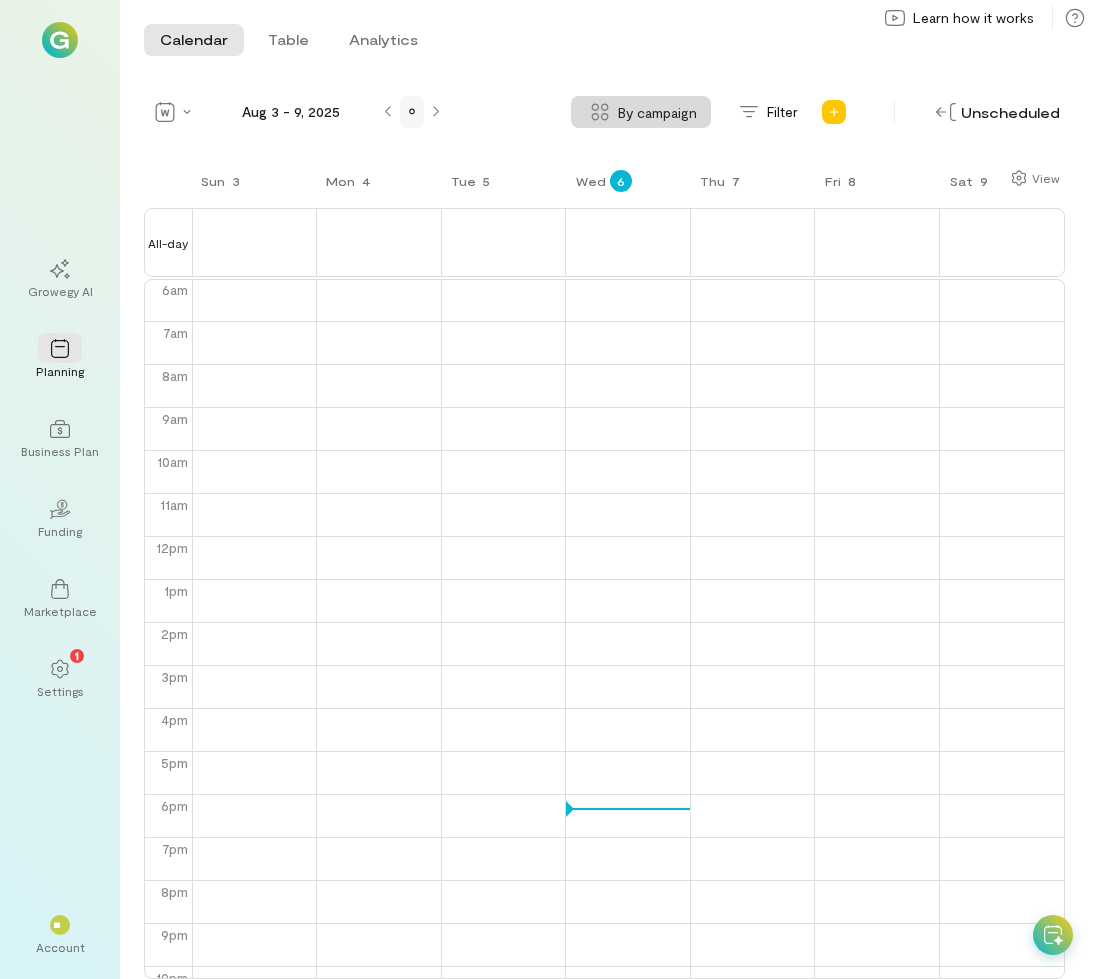 click at bounding box center (412, 112) 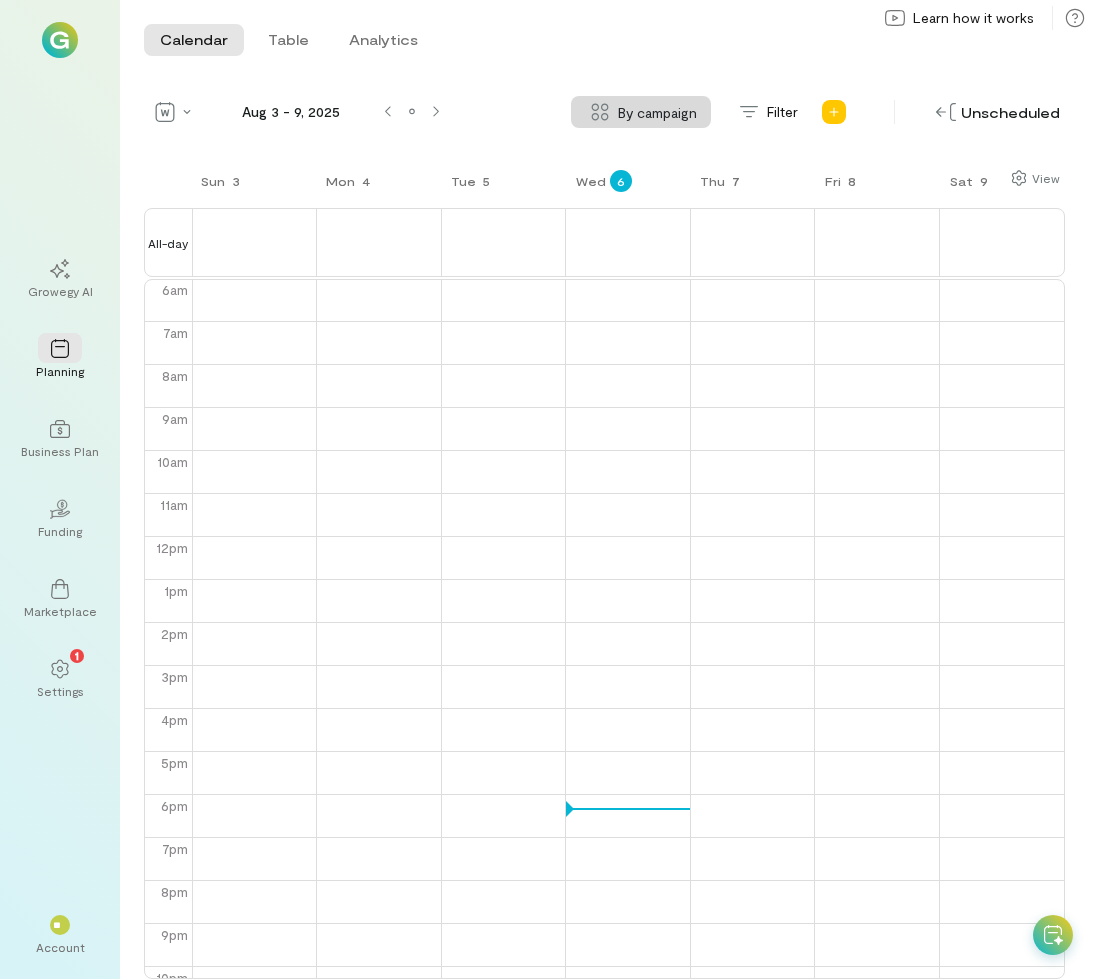click on "[DATE] - [DATE], [YEAR] By campaign Filter Unscheduled View Sun 3 Mon 4 Tue 5 Wed 6 Thu 7 Fri 8 Sat 9 All-day 12am 1am 2am 3am 4am 5am 6am 7am 8am 9am 10am 11am 12pm 1pm 2pm 3pm 4pm 5pm 6pm 7pm 8pm 9pm 10pm 11pm" at bounding box center (608, 537) 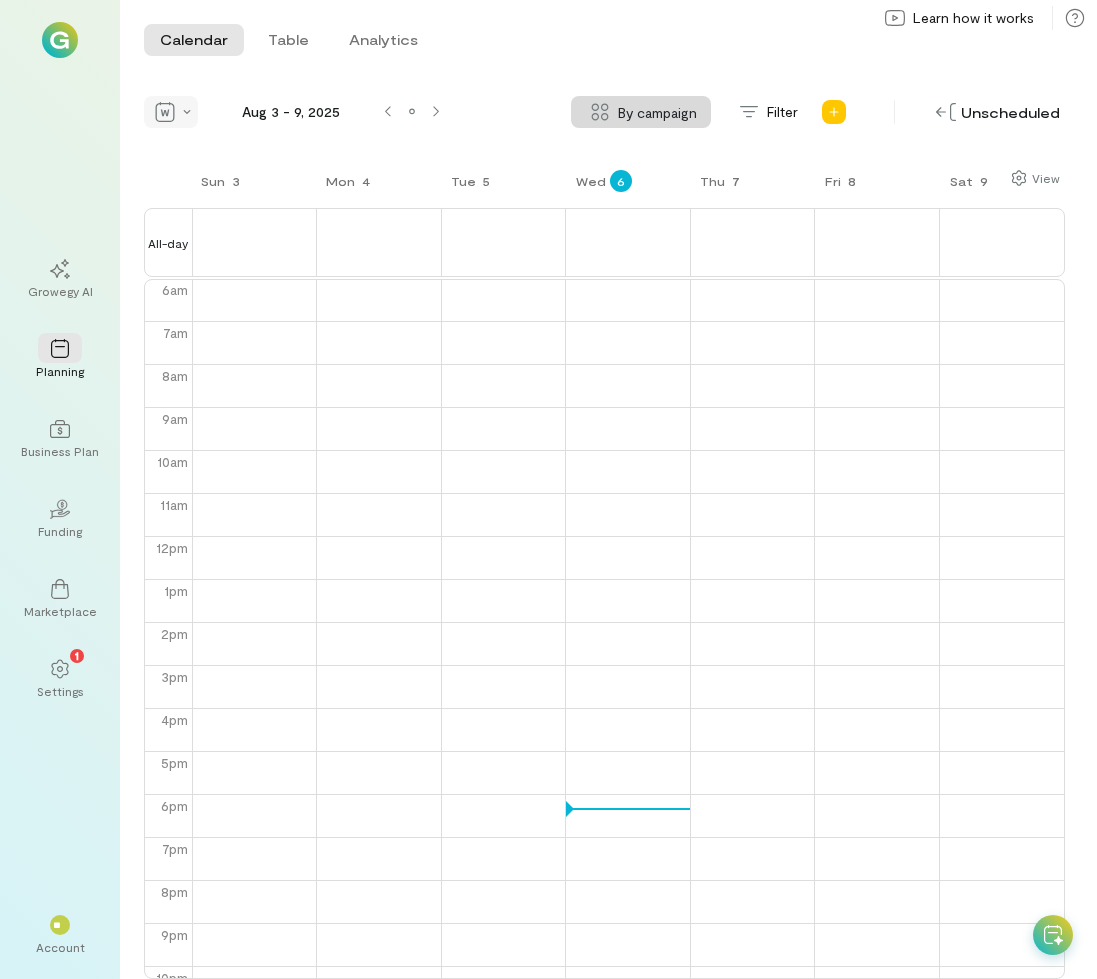 click 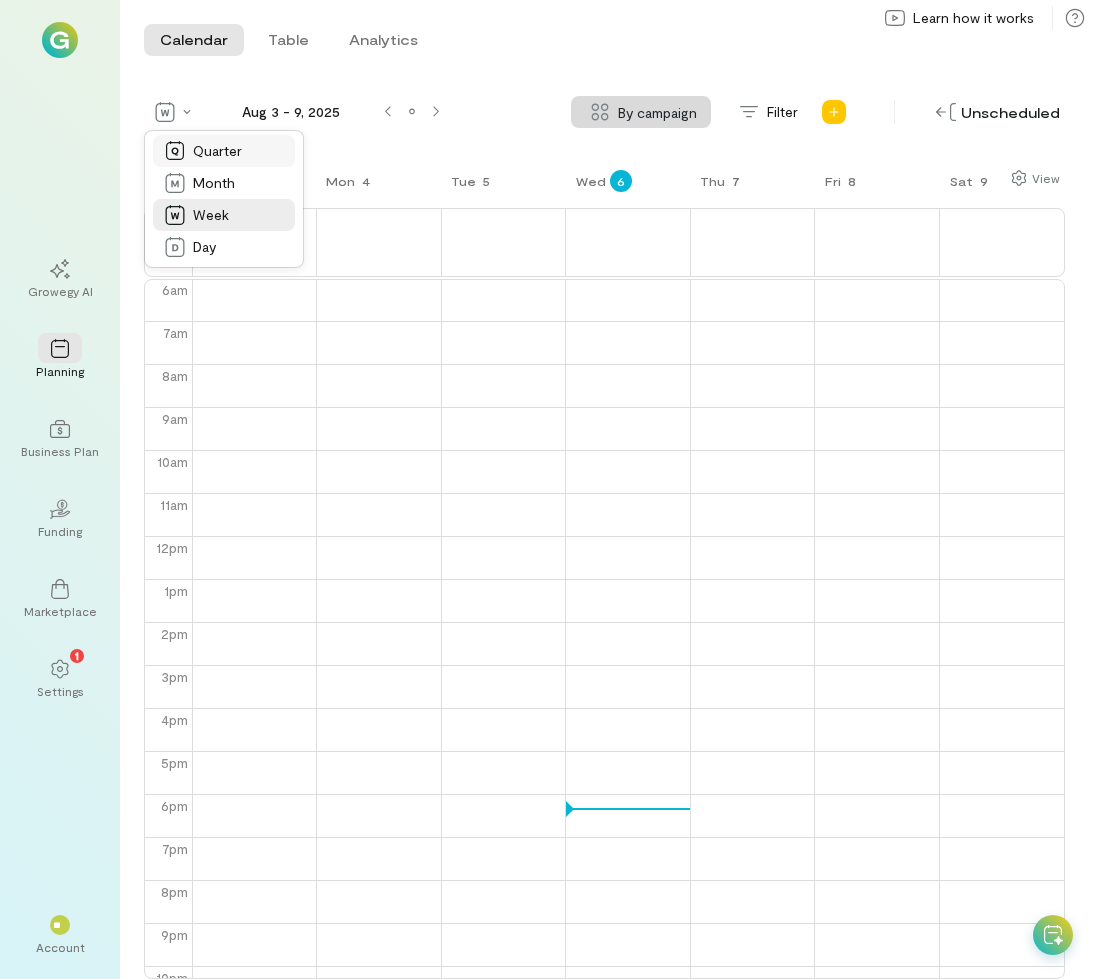 click on "Quarter" at bounding box center [217, 151] 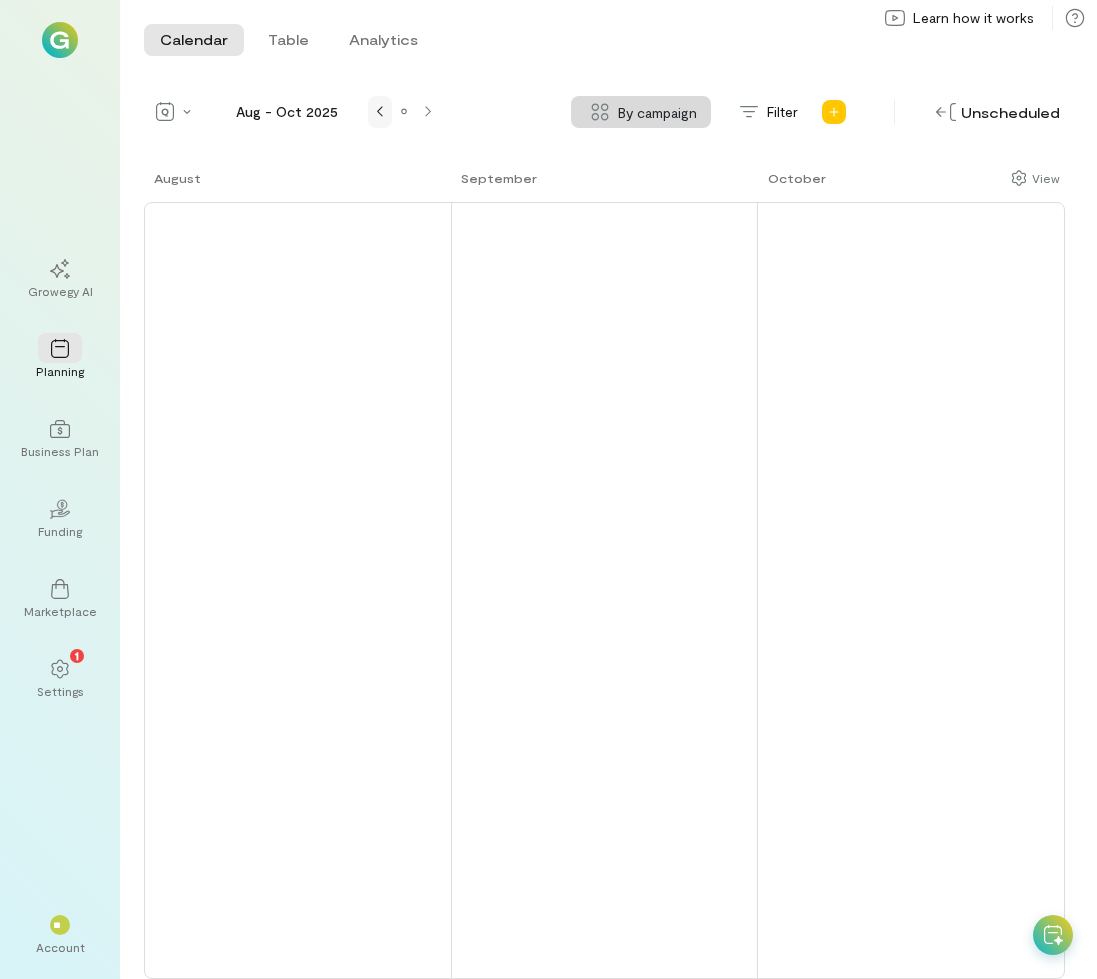click 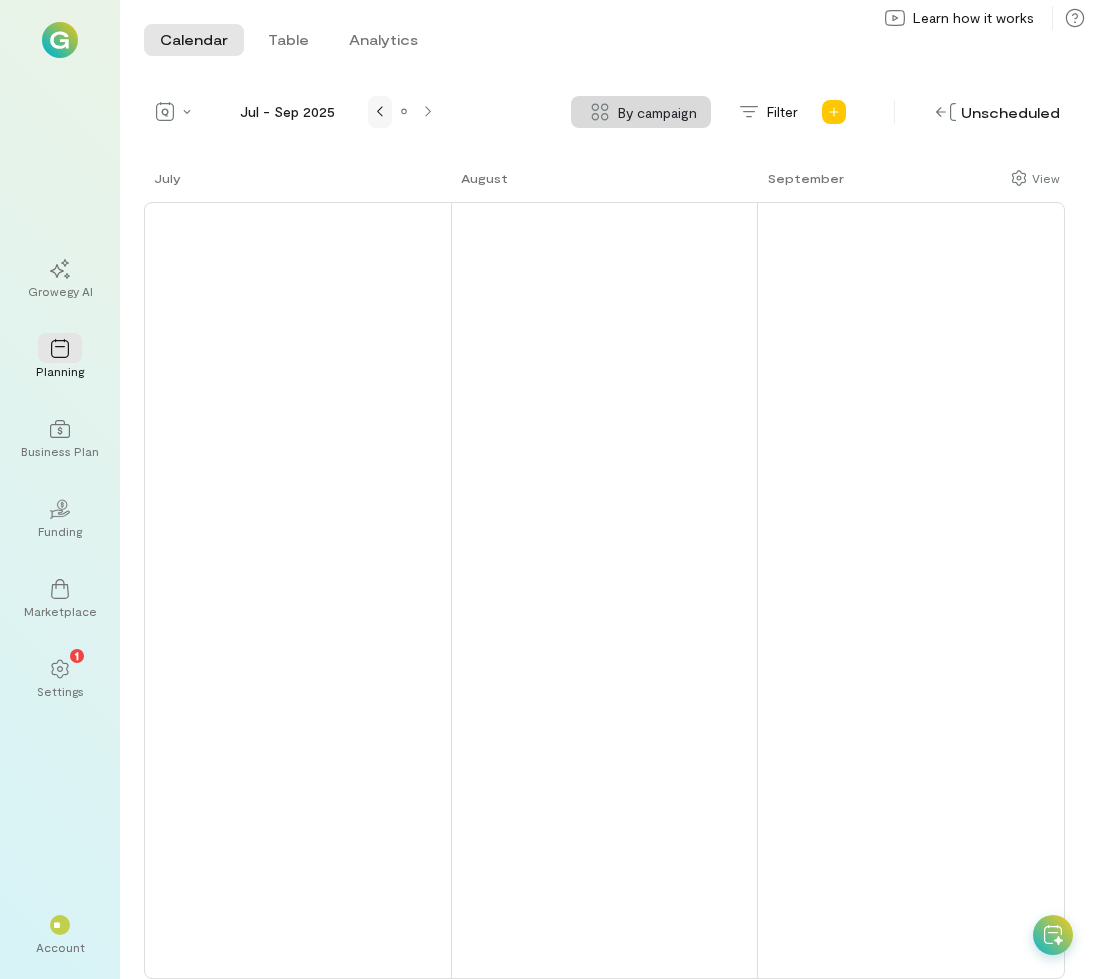 click 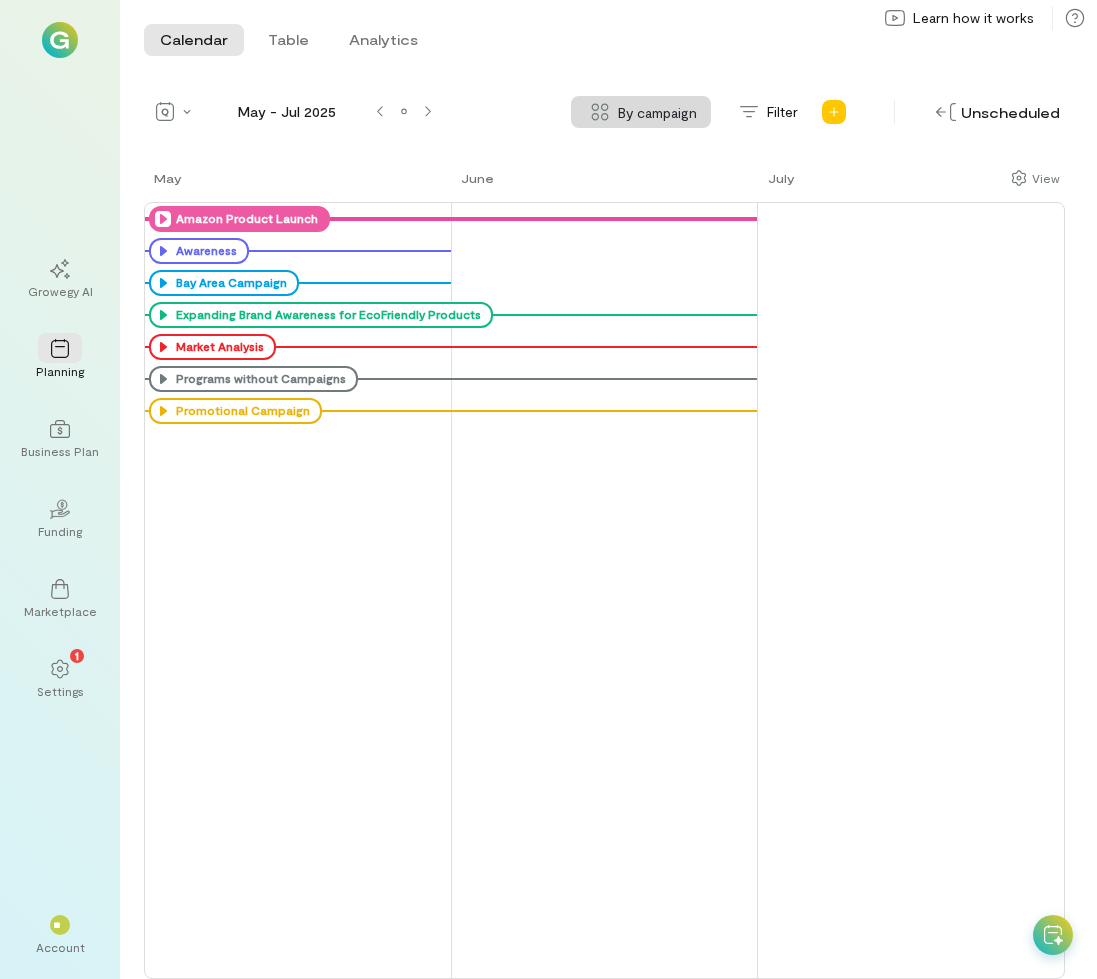 click 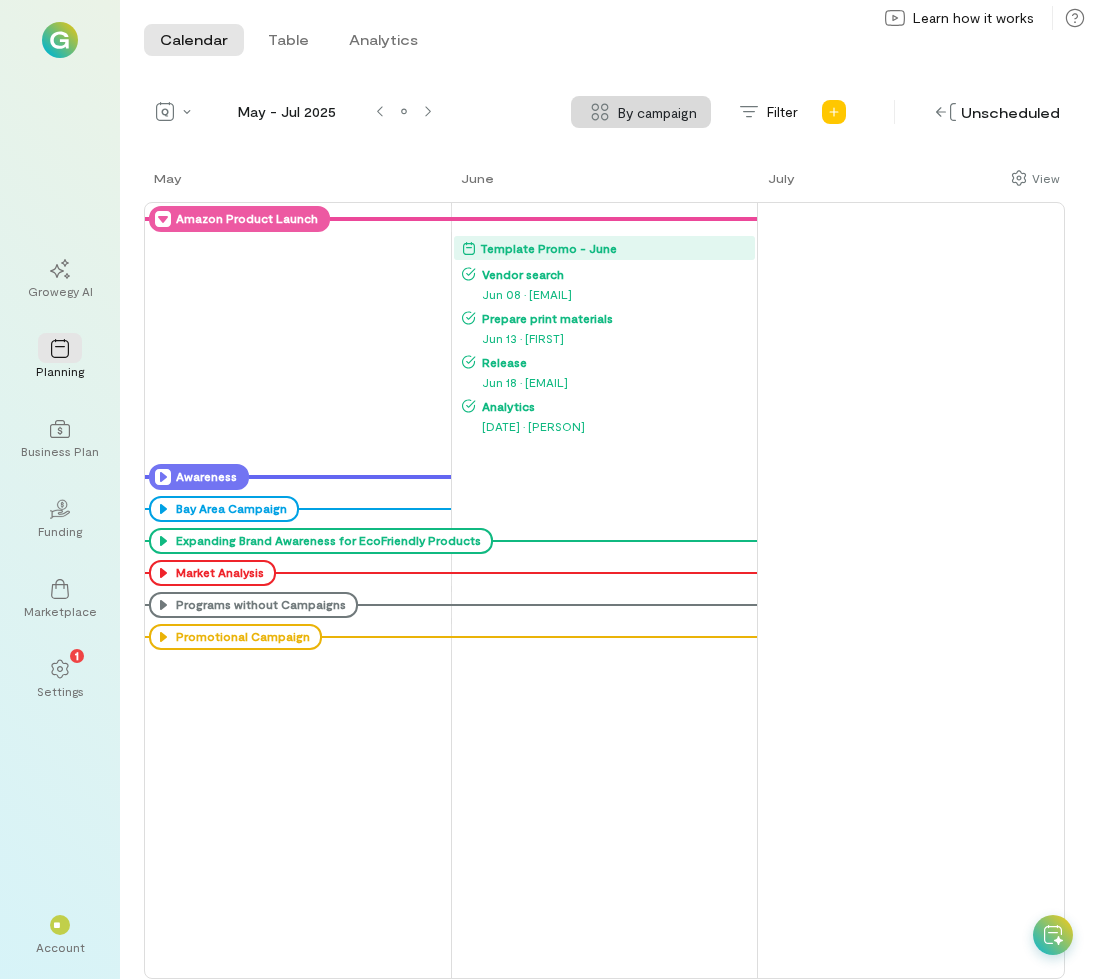 click 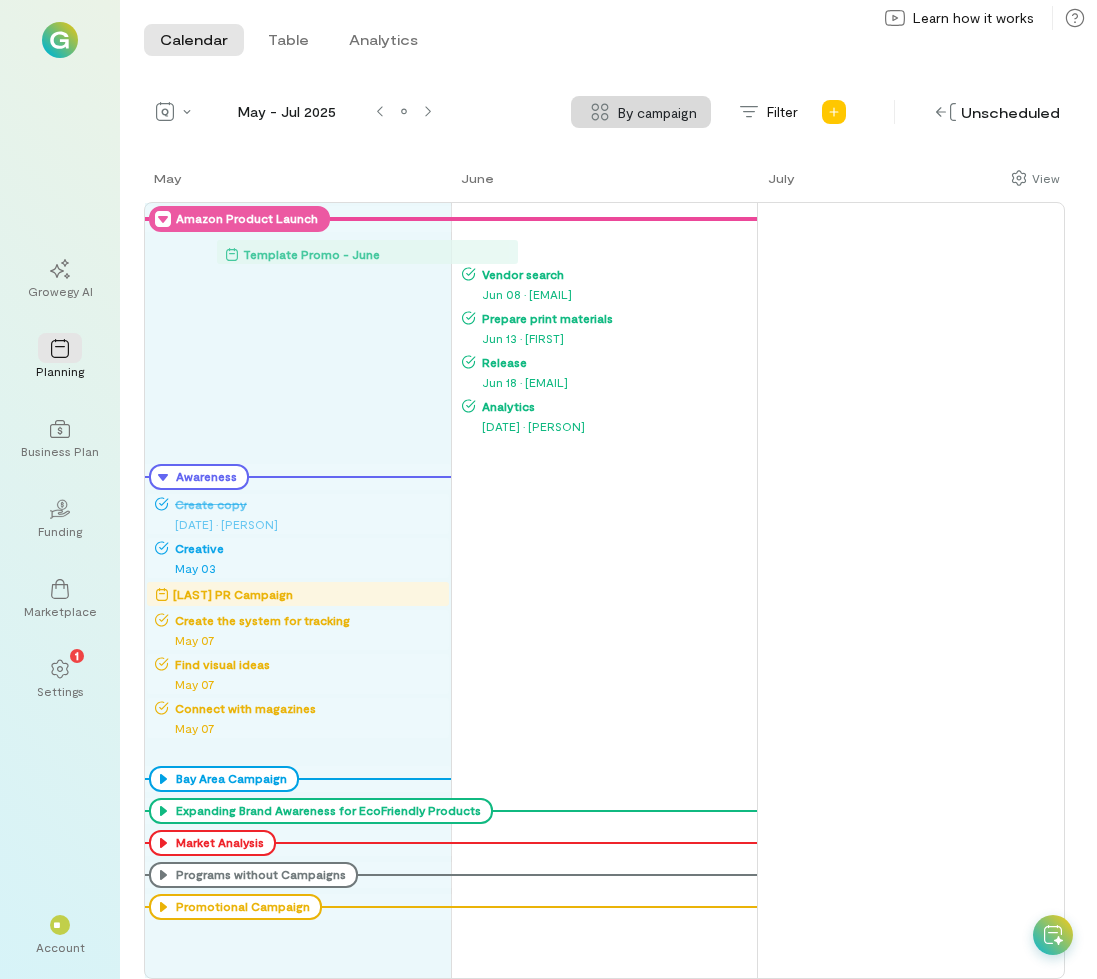 drag, startPoint x: 525, startPoint y: 251, endPoint x: 288, endPoint y: 255, distance: 237.03375 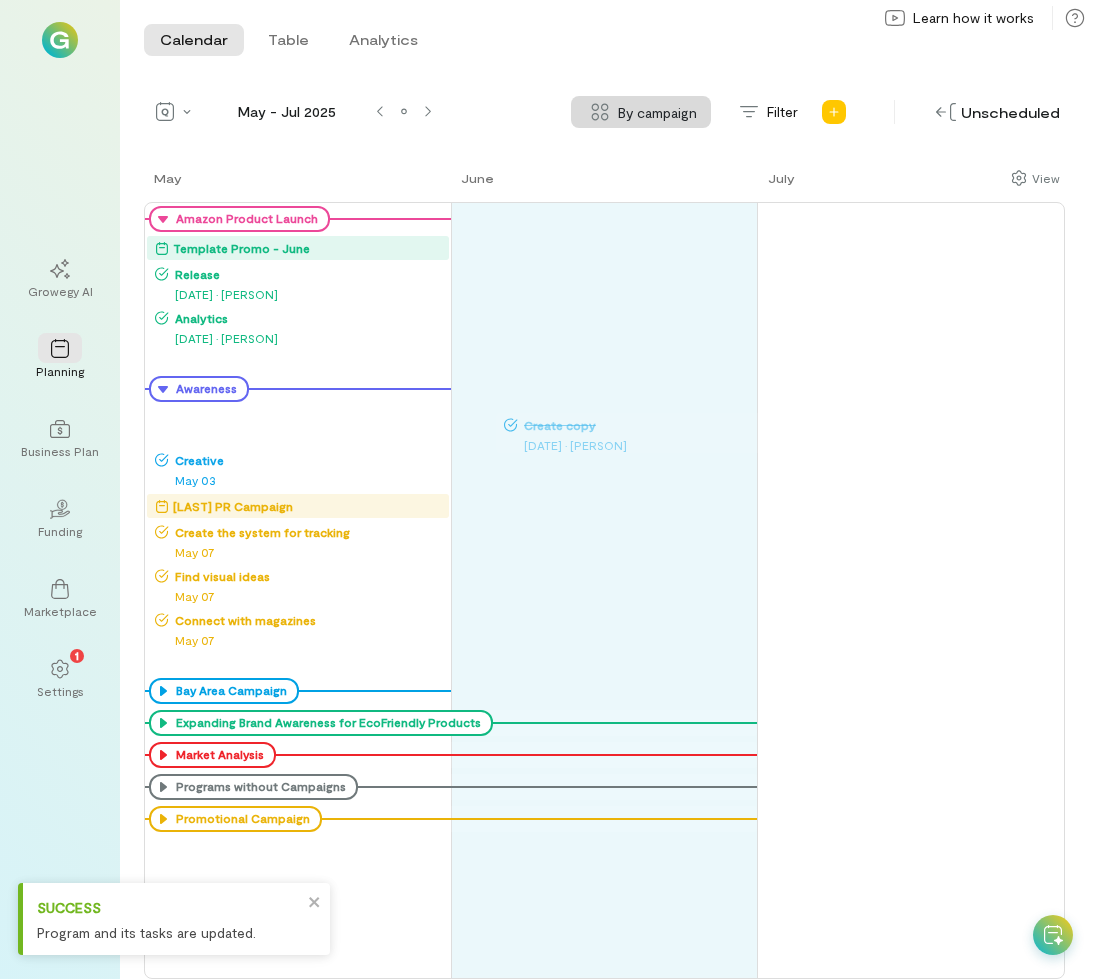 drag, startPoint x: 209, startPoint y: 422, endPoint x: 559, endPoint y: 430, distance: 350.09143 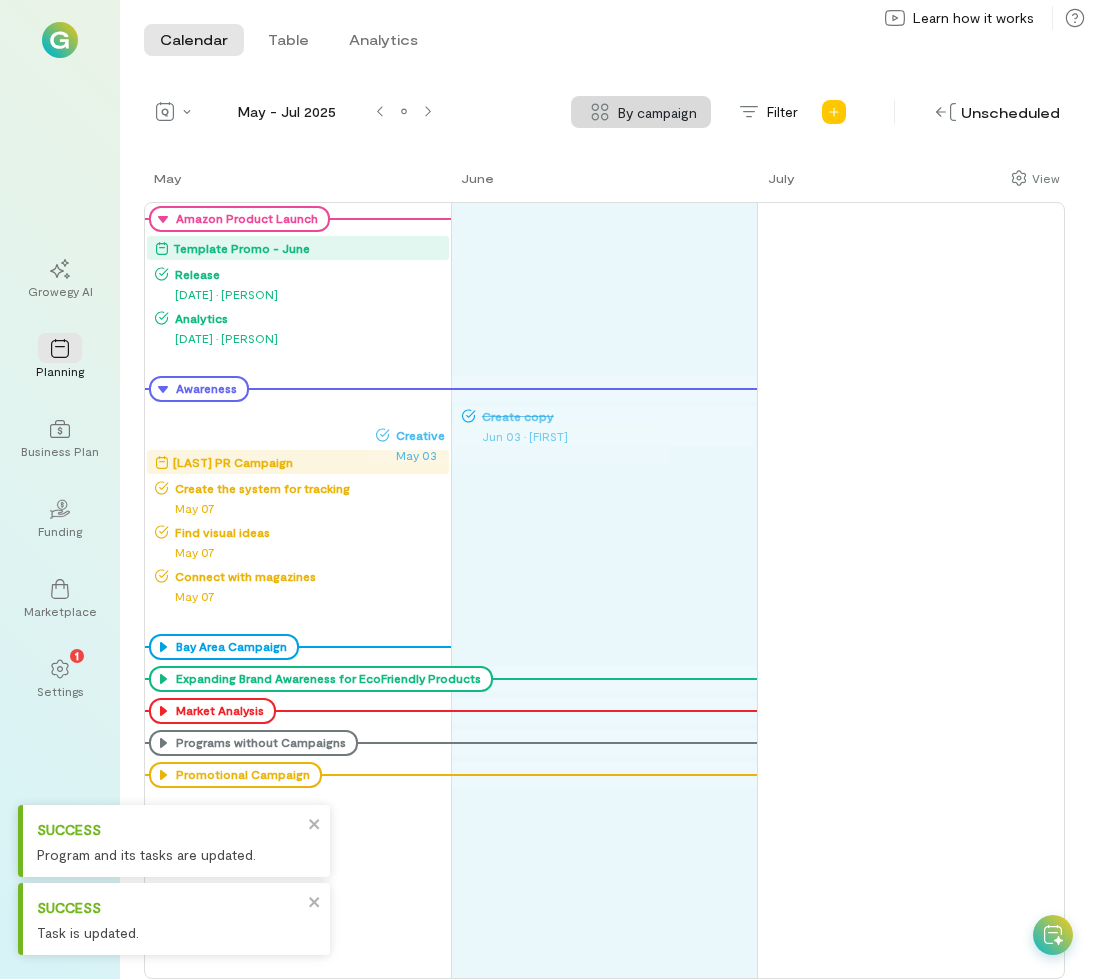 drag, startPoint x: 226, startPoint y: 420, endPoint x: 606, endPoint y: 444, distance: 380.75714 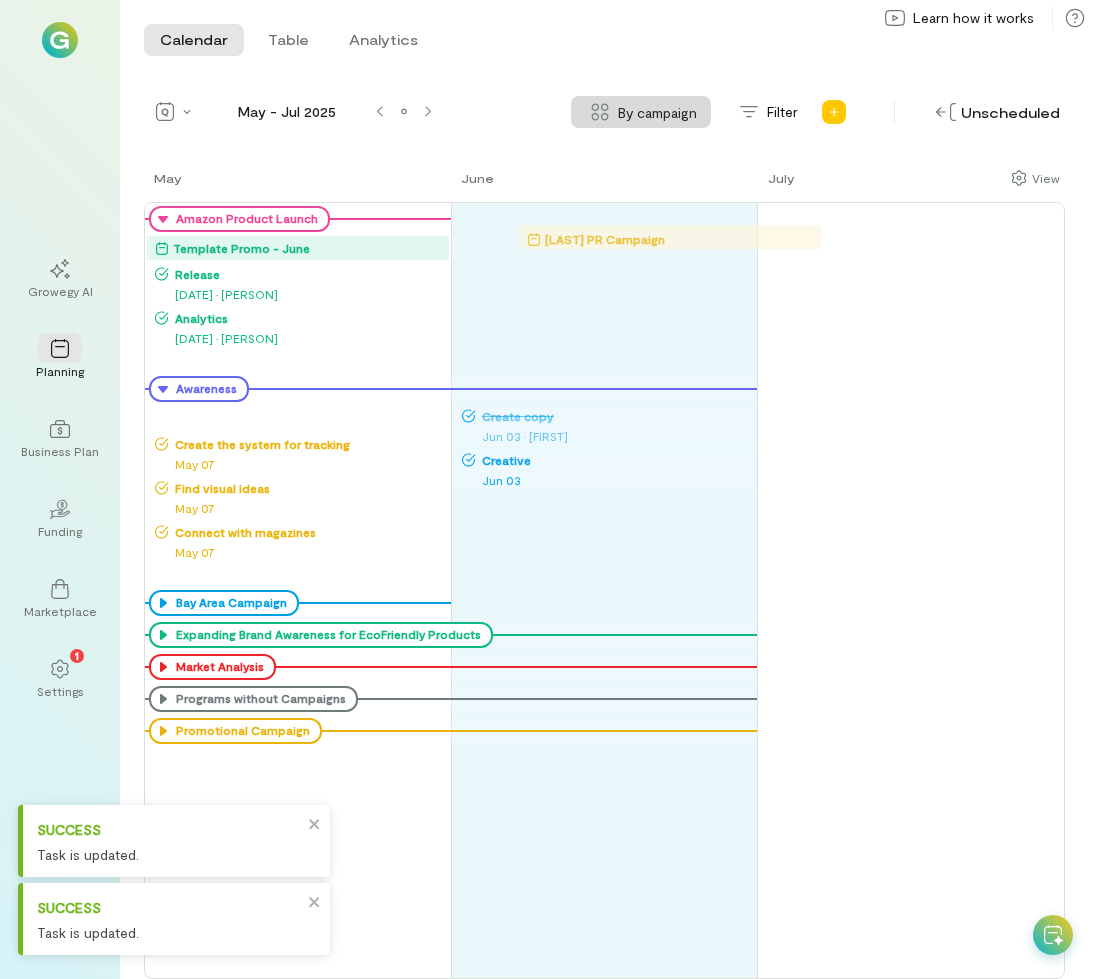 drag, startPoint x: 245, startPoint y: 415, endPoint x: 617, endPoint y: 234, distance: 413.69675 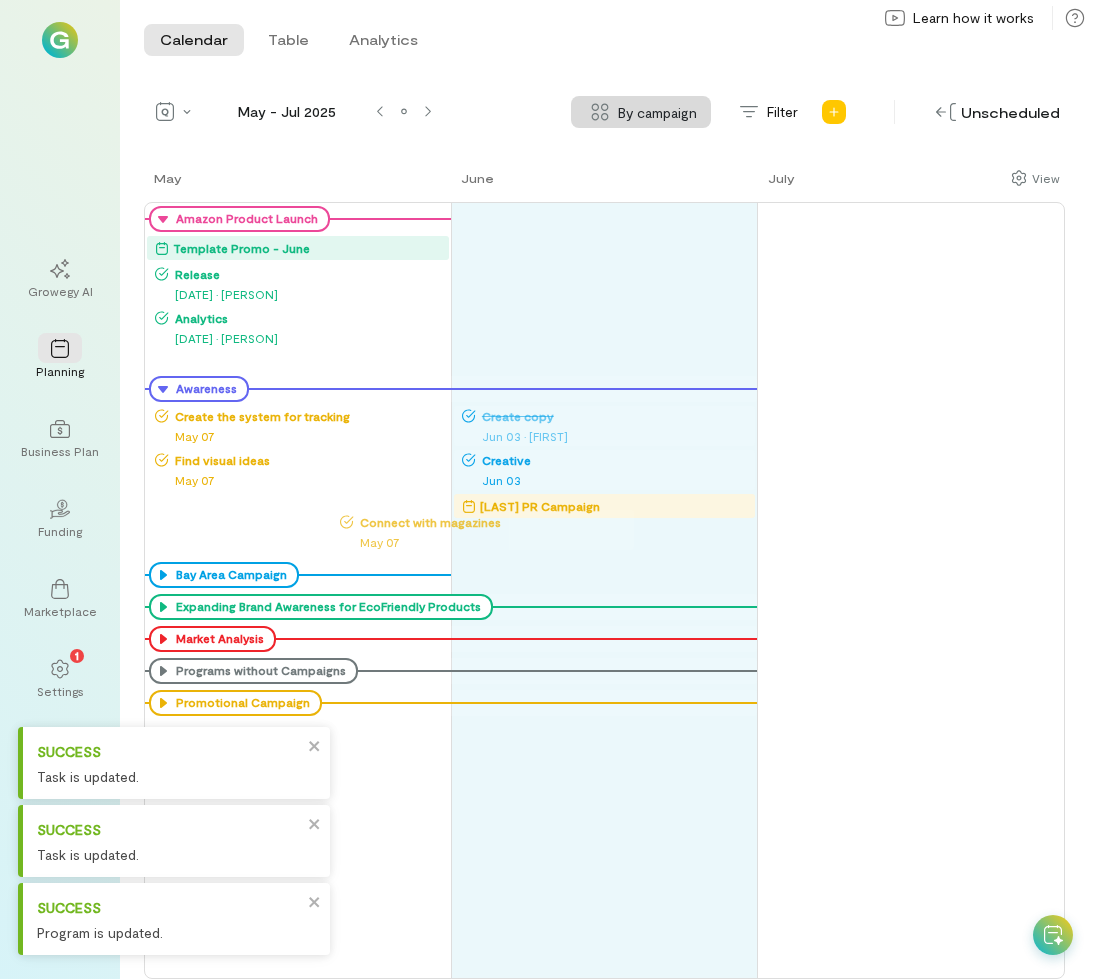 drag, startPoint x: 239, startPoint y: 497, endPoint x: 536, endPoint y: 513, distance: 297.43066 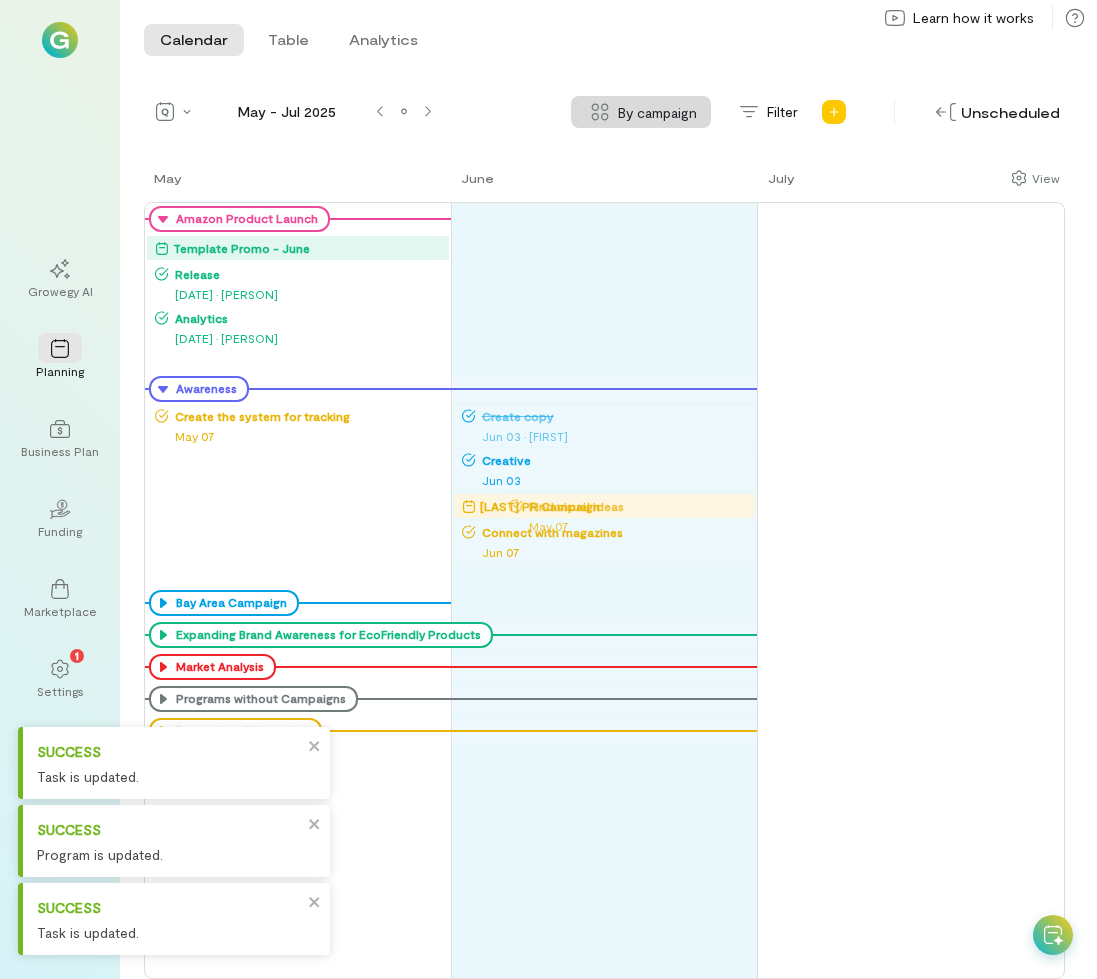drag, startPoint x: 290, startPoint y: 455, endPoint x: 613, endPoint y: 486, distance: 324.4842 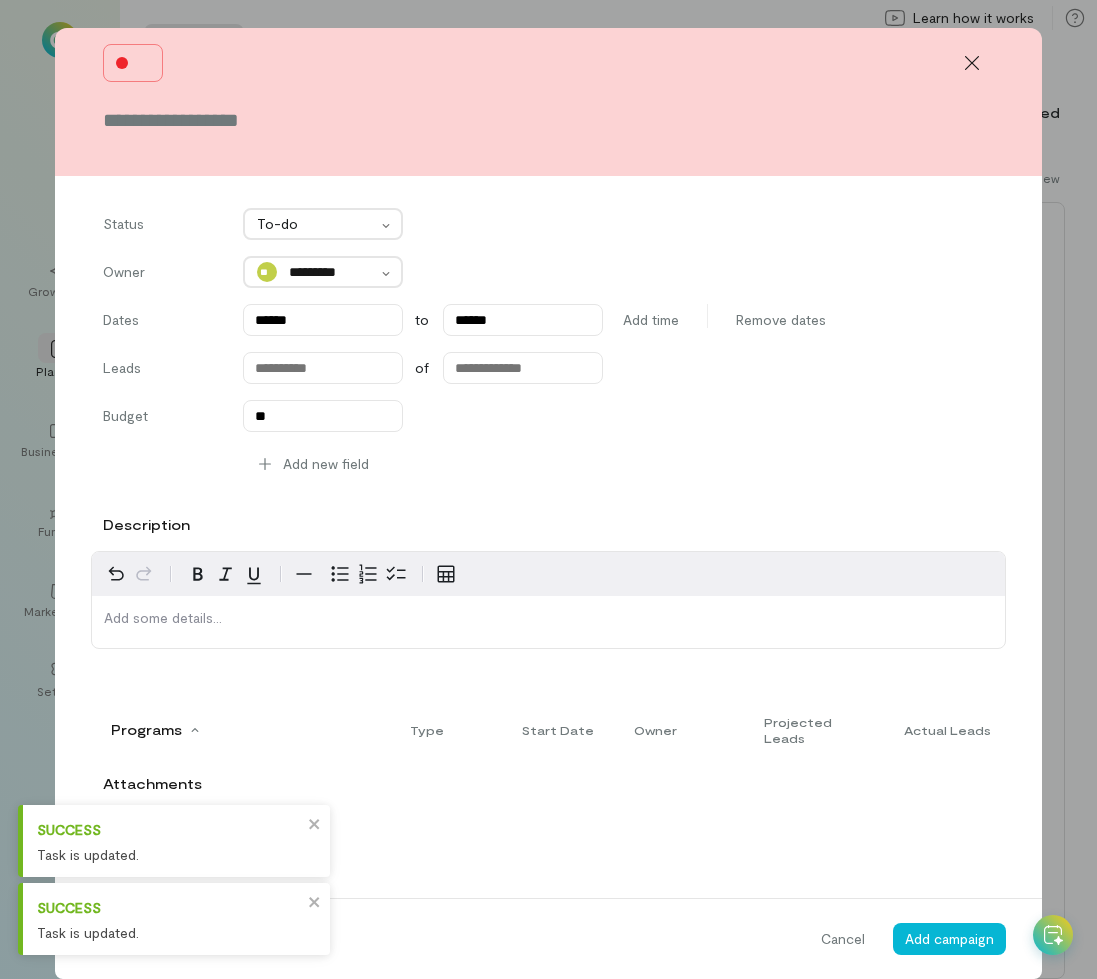 click 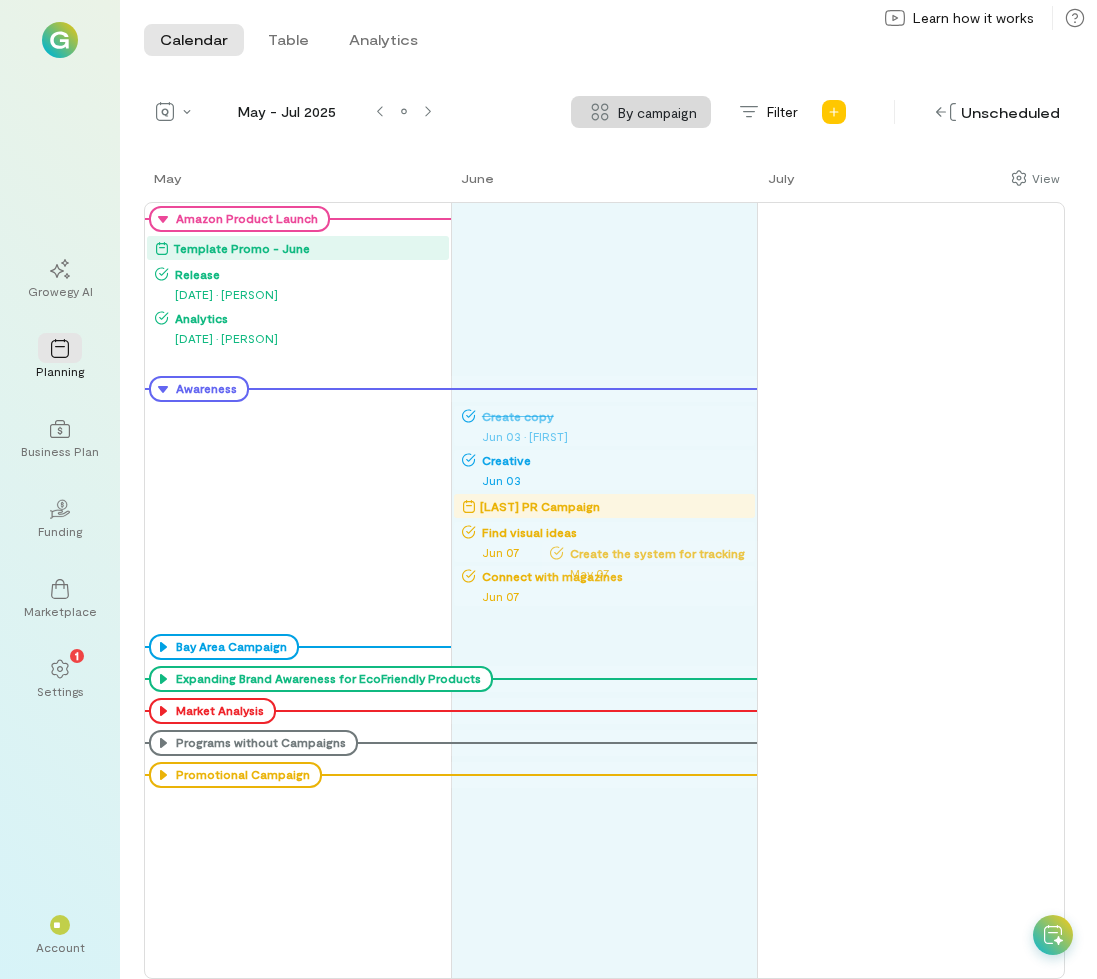 click on "May June July   Amazon Product Launch Template Promo - June Release May 01 · [EMAIL] Analytics May 06 · [EMAIL]   Awareness Create  the system for tracking May 07   Bay Area Campaign   Expanding Brand Awareness for EcoFriendly Products   Market Analysis   Programs without Campaigns   Promotional Campaign Create copy Jun 03 · [FIRST] Creative Jun 03 [LAST] PR Campaign Find visual ideas Jun 07 Connect with magazines  Jun 07 Create  the system for tracking May 07" at bounding box center [604, 573] 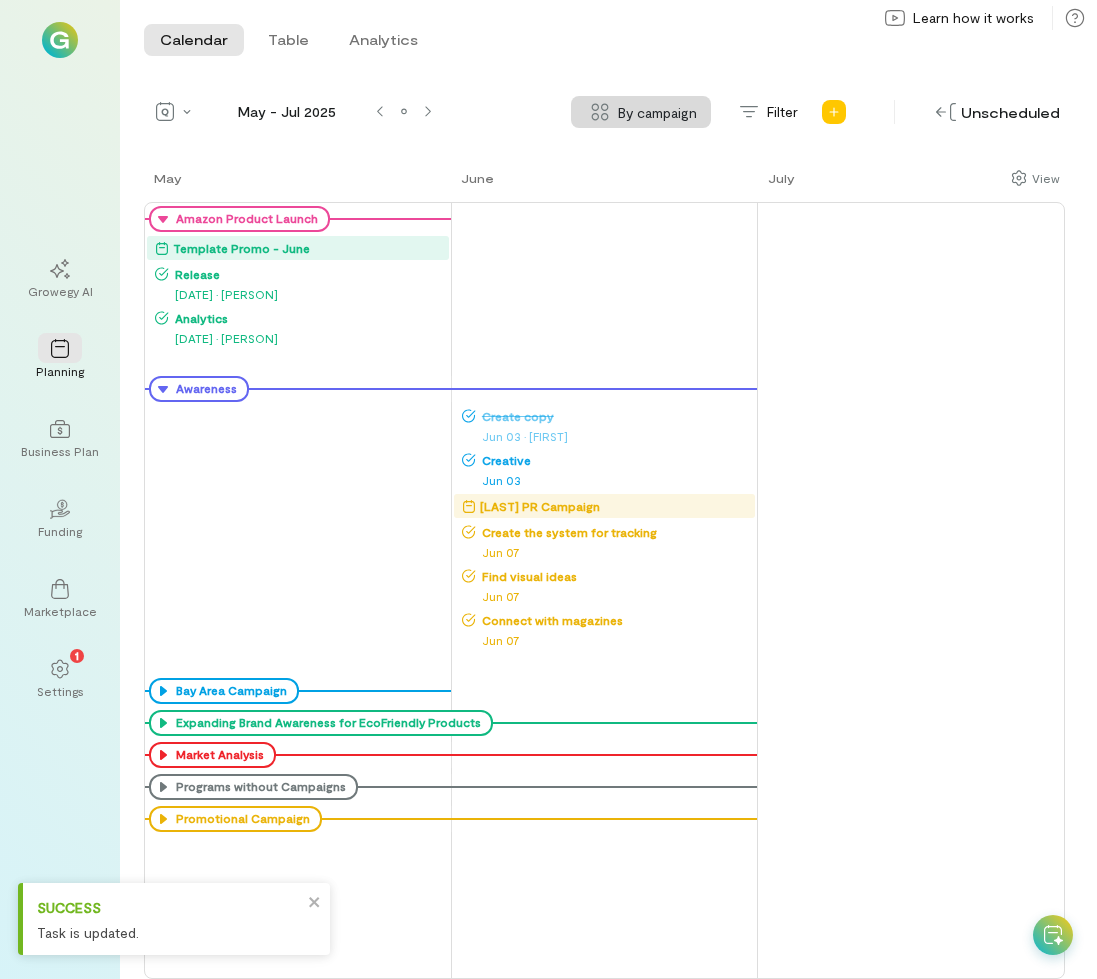 click on "Create copy" at bounding box center [615, 416] 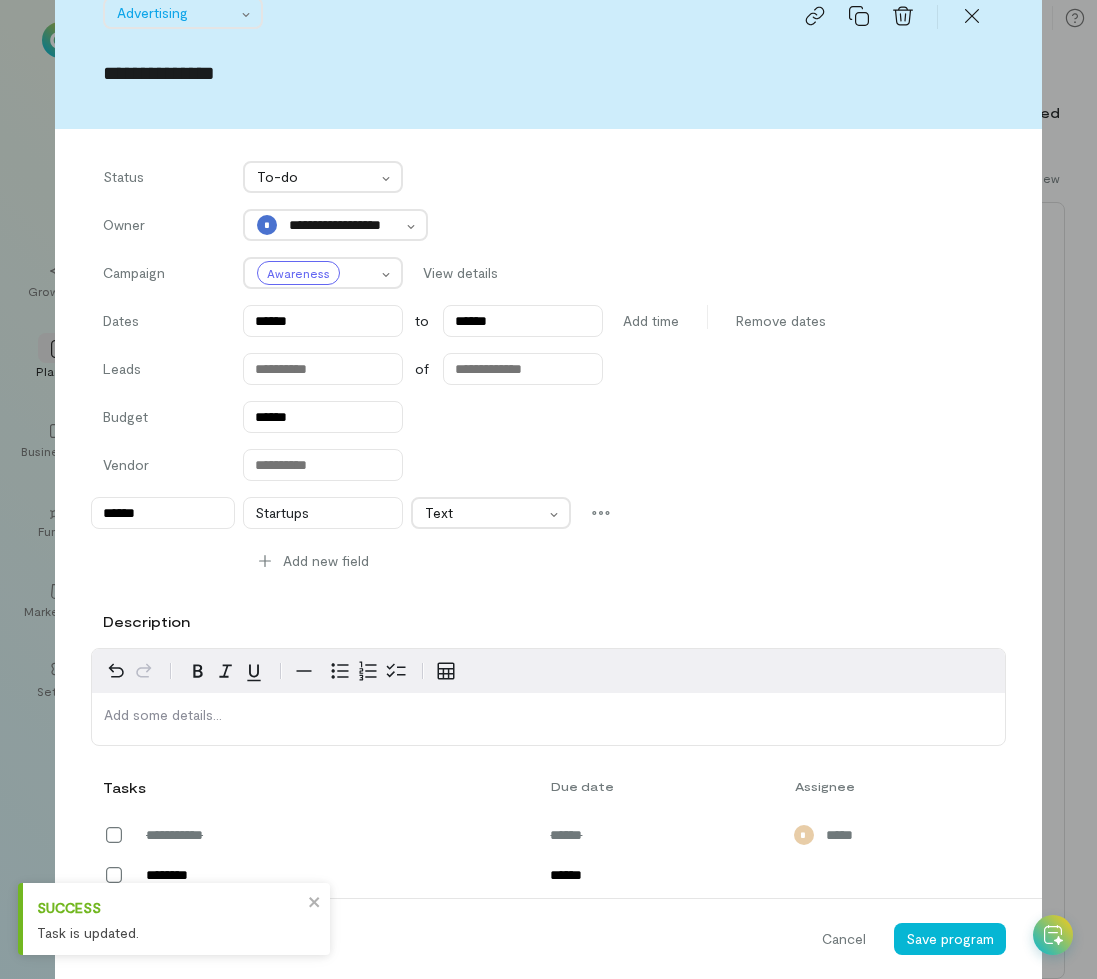 scroll, scrollTop: 0, scrollLeft: 0, axis: both 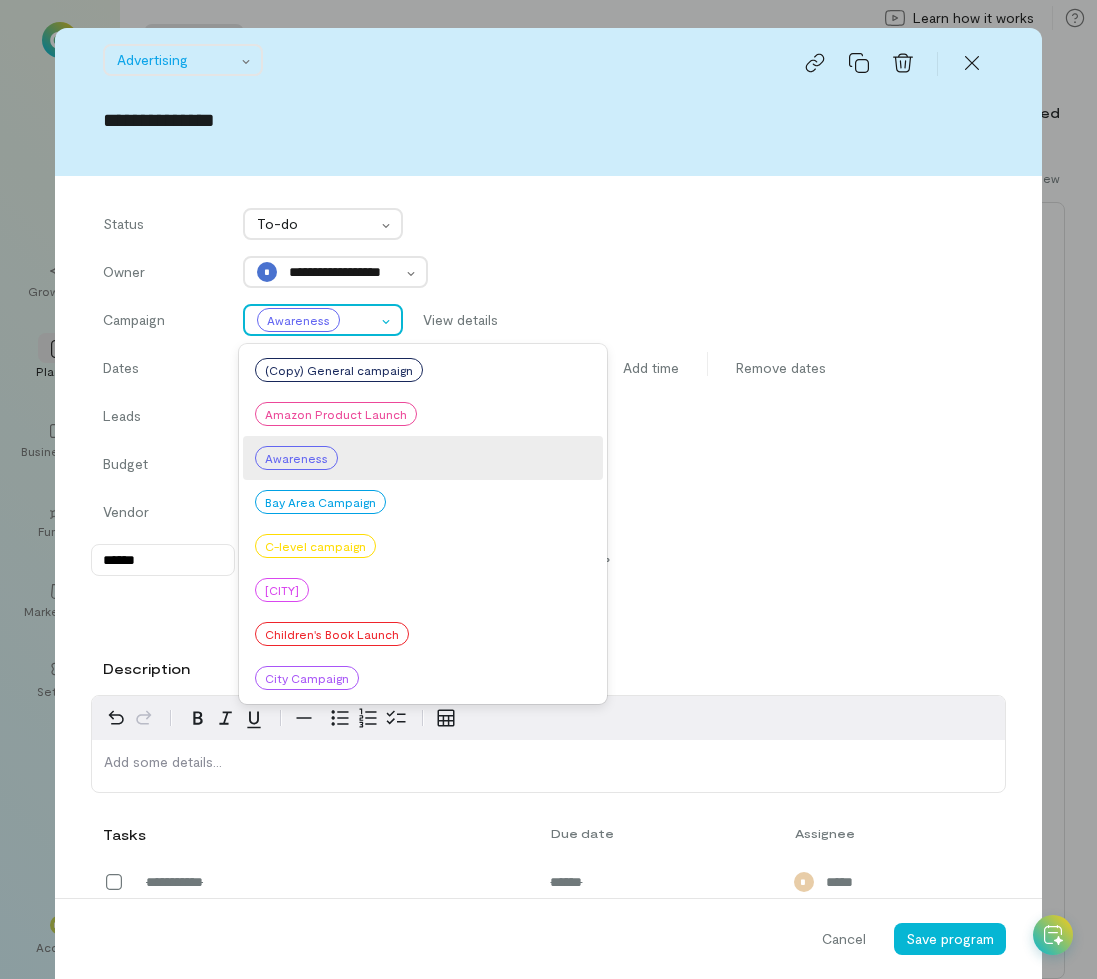 click at bounding box center [316, 320] 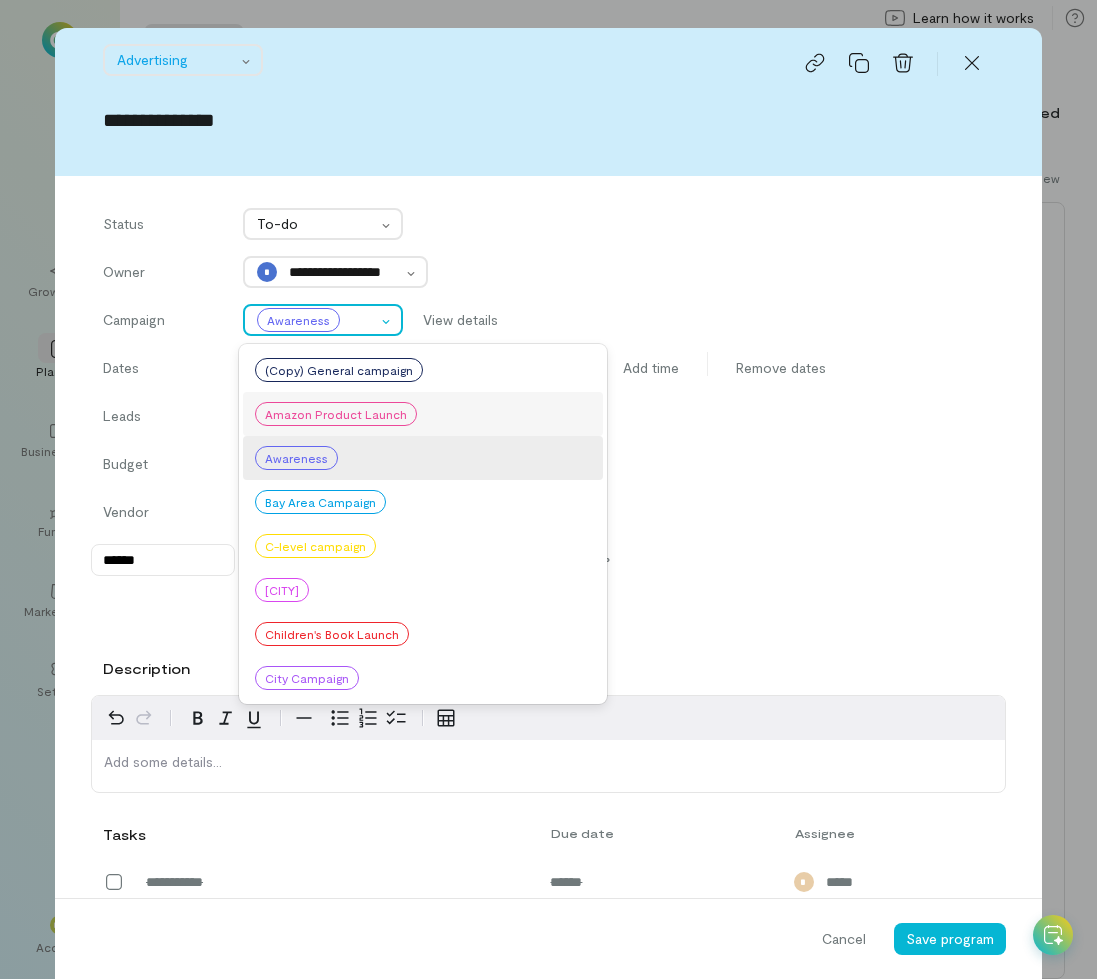 click on "Amazon Product Launch" at bounding box center (336, 414) 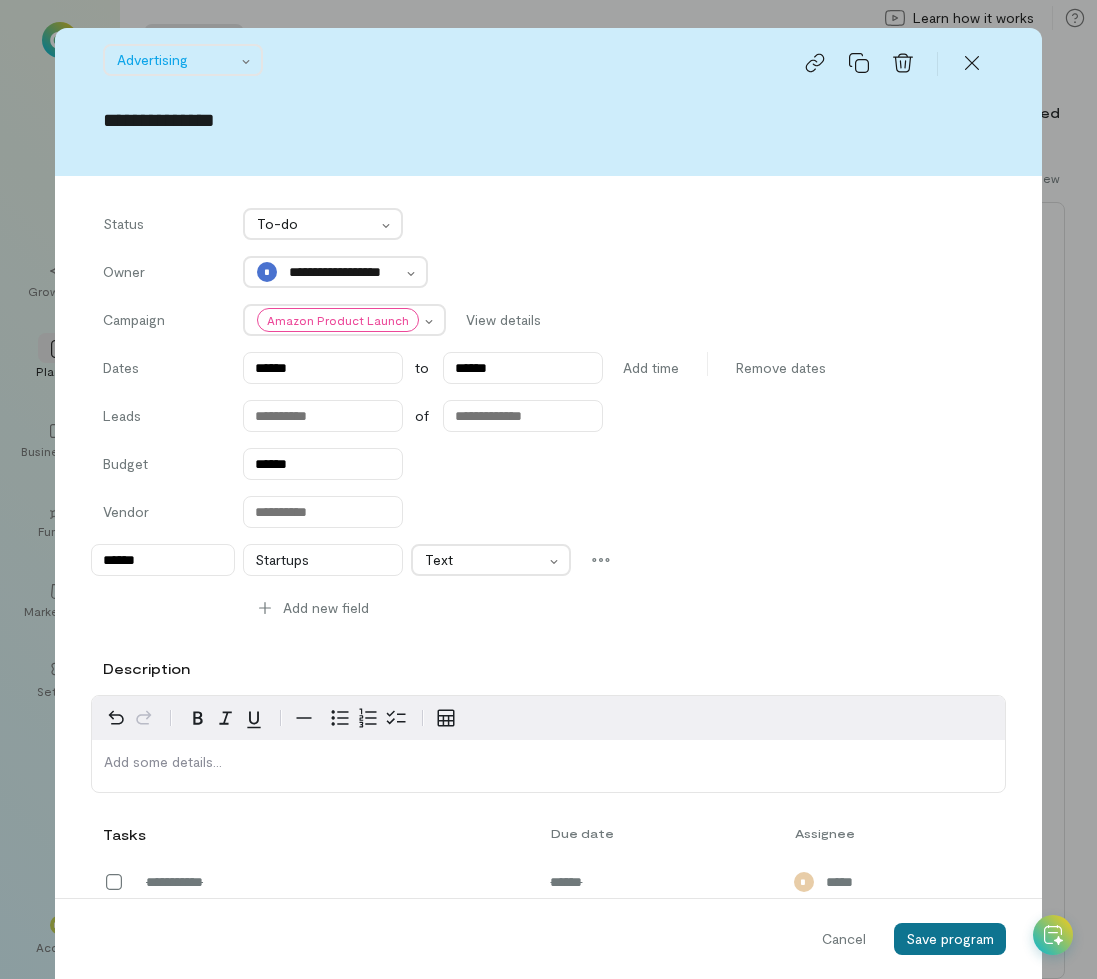 click on "Save program" at bounding box center (950, 939) 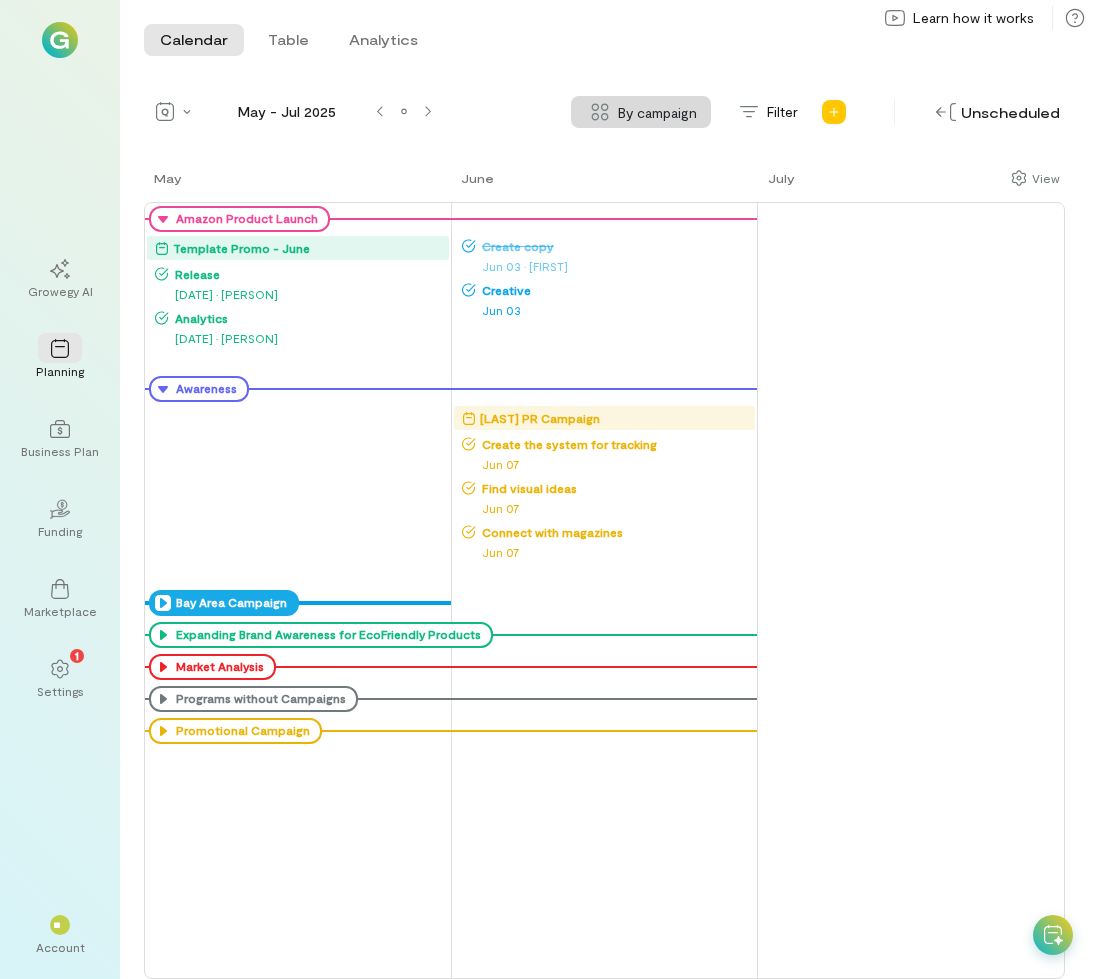 click 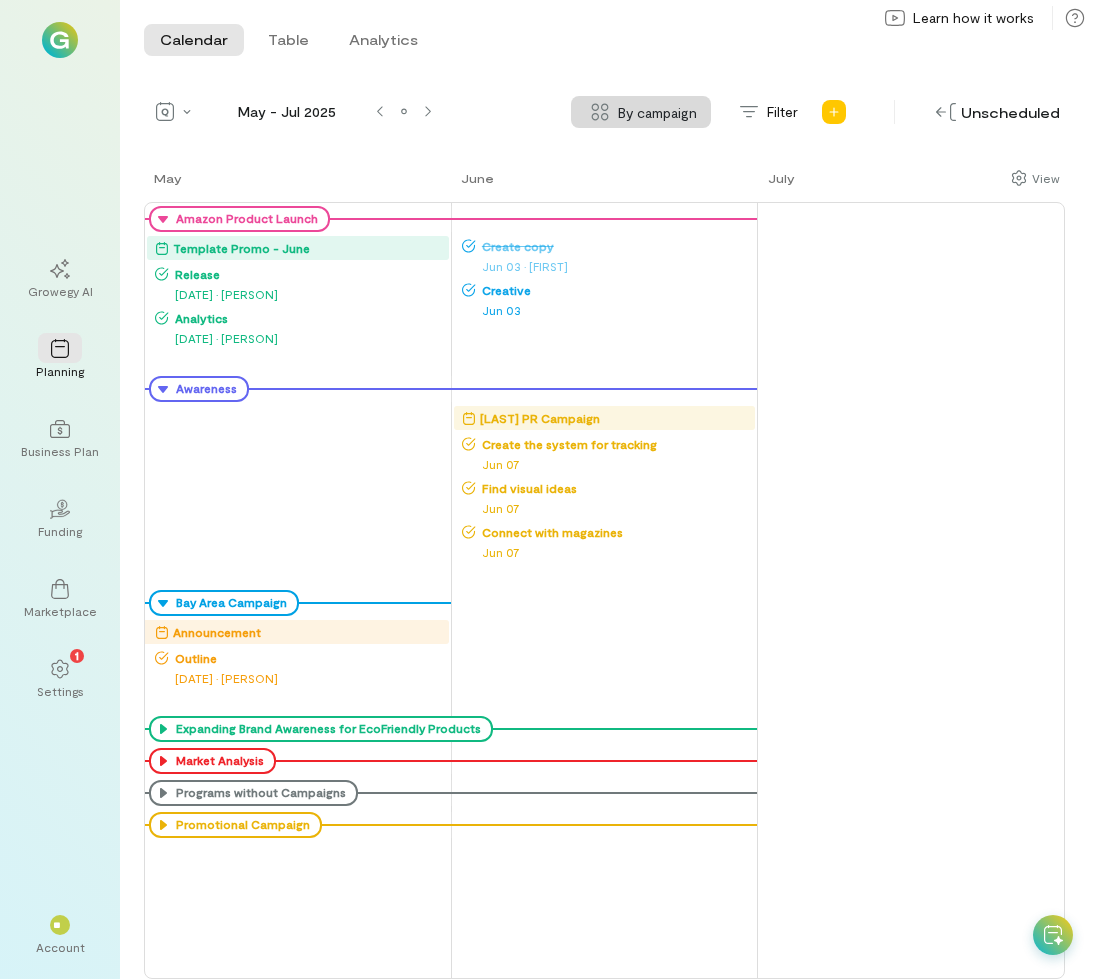 click on "Announcement" at bounding box center [217, 632] 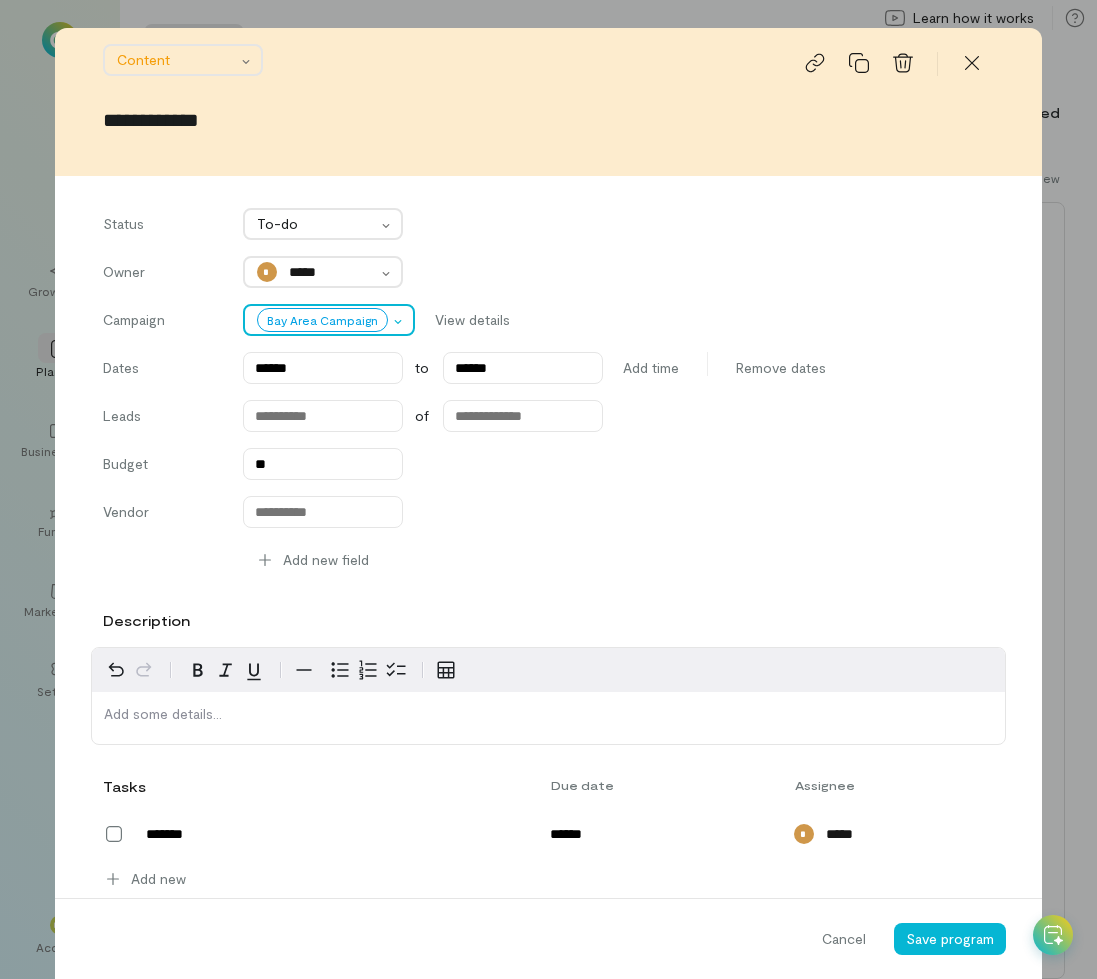 click at bounding box center [322, 320] 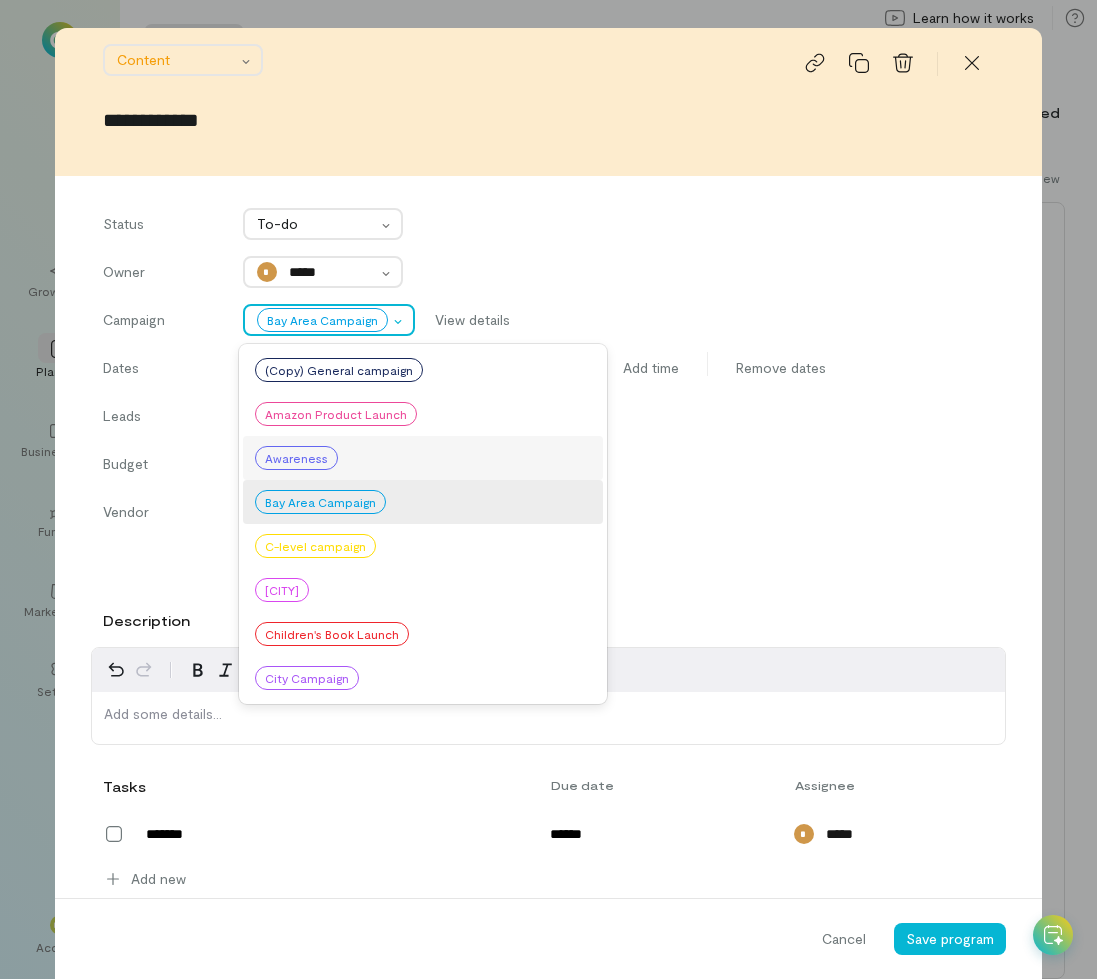 click on "Awareness" at bounding box center (296, 458) 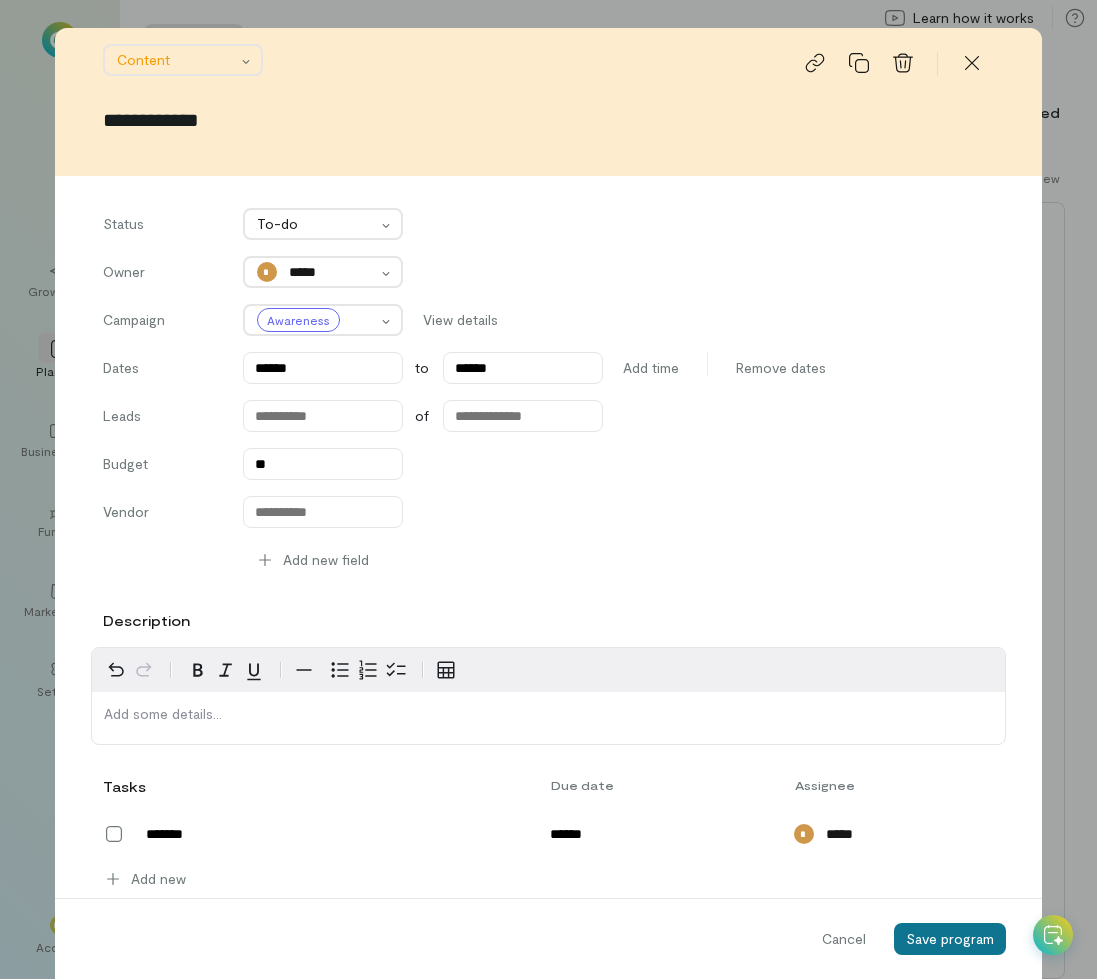 click on "Save program" at bounding box center [950, 938] 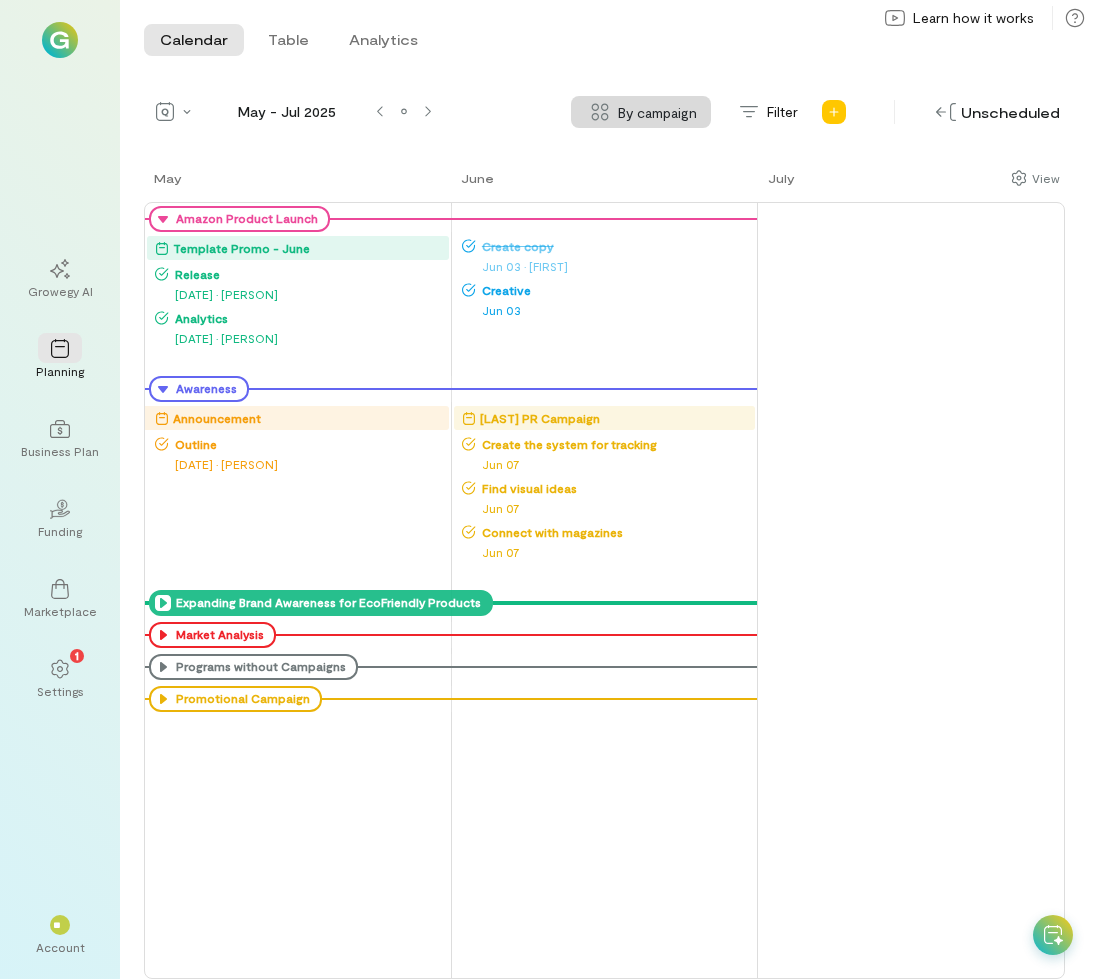 click 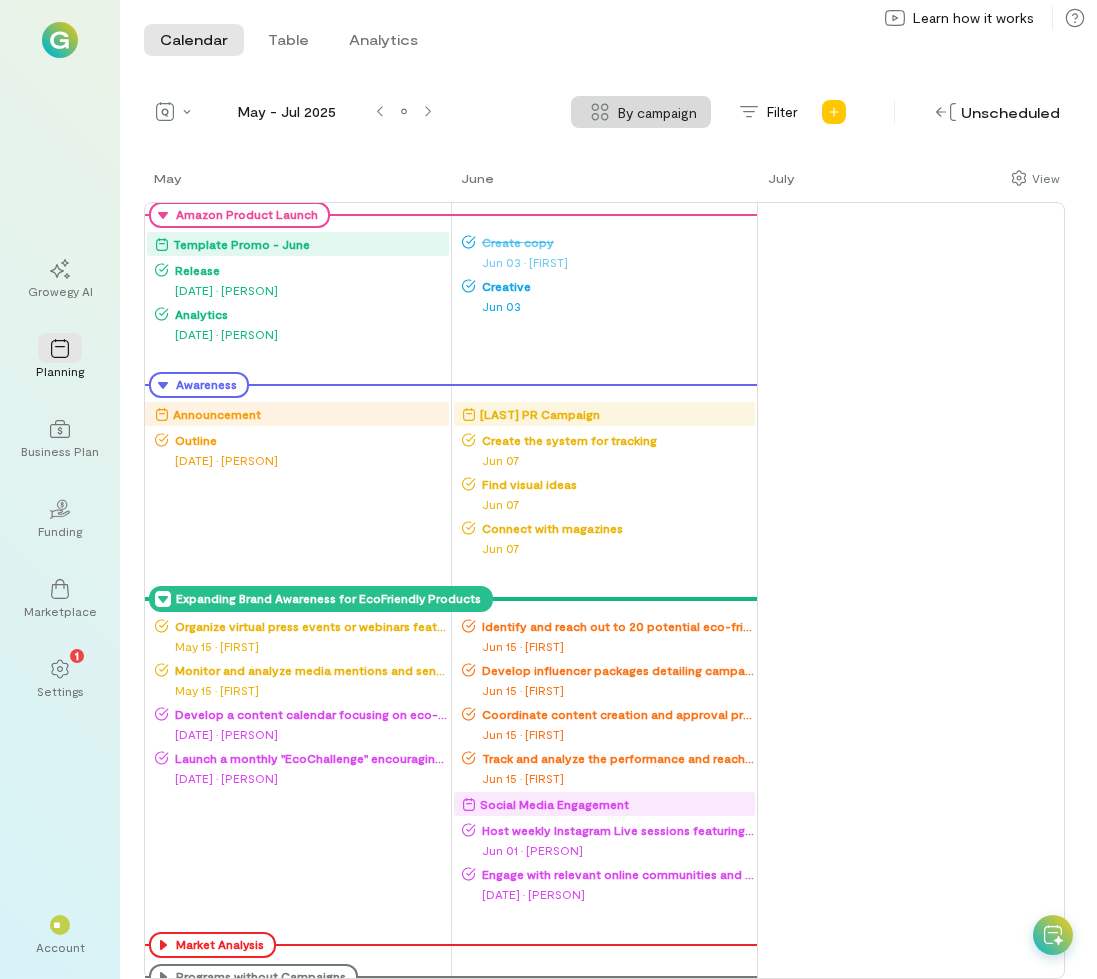 scroll, scrollTop: 1, scrollLeft: 0, axis: vertical 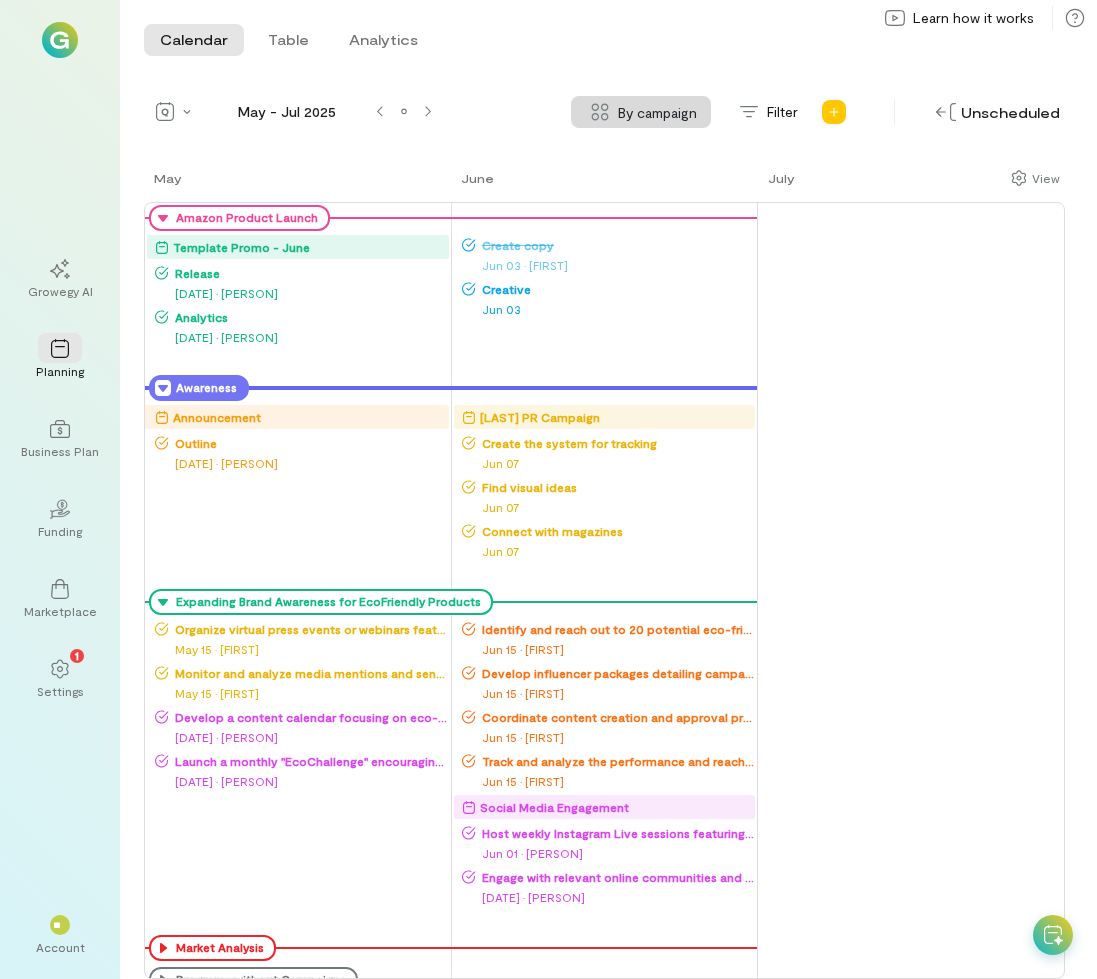 click 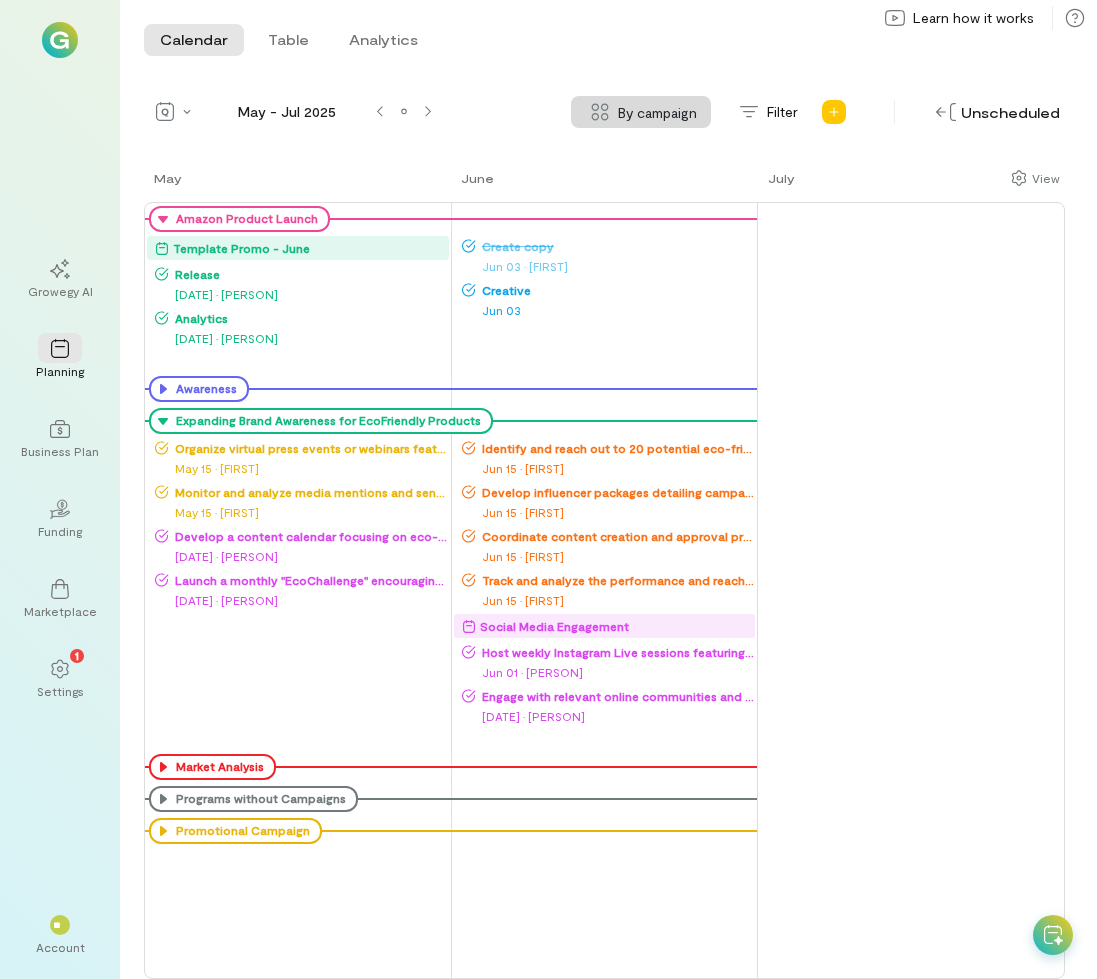 click on "Template Promo - June" at bounding box center (241, 248) 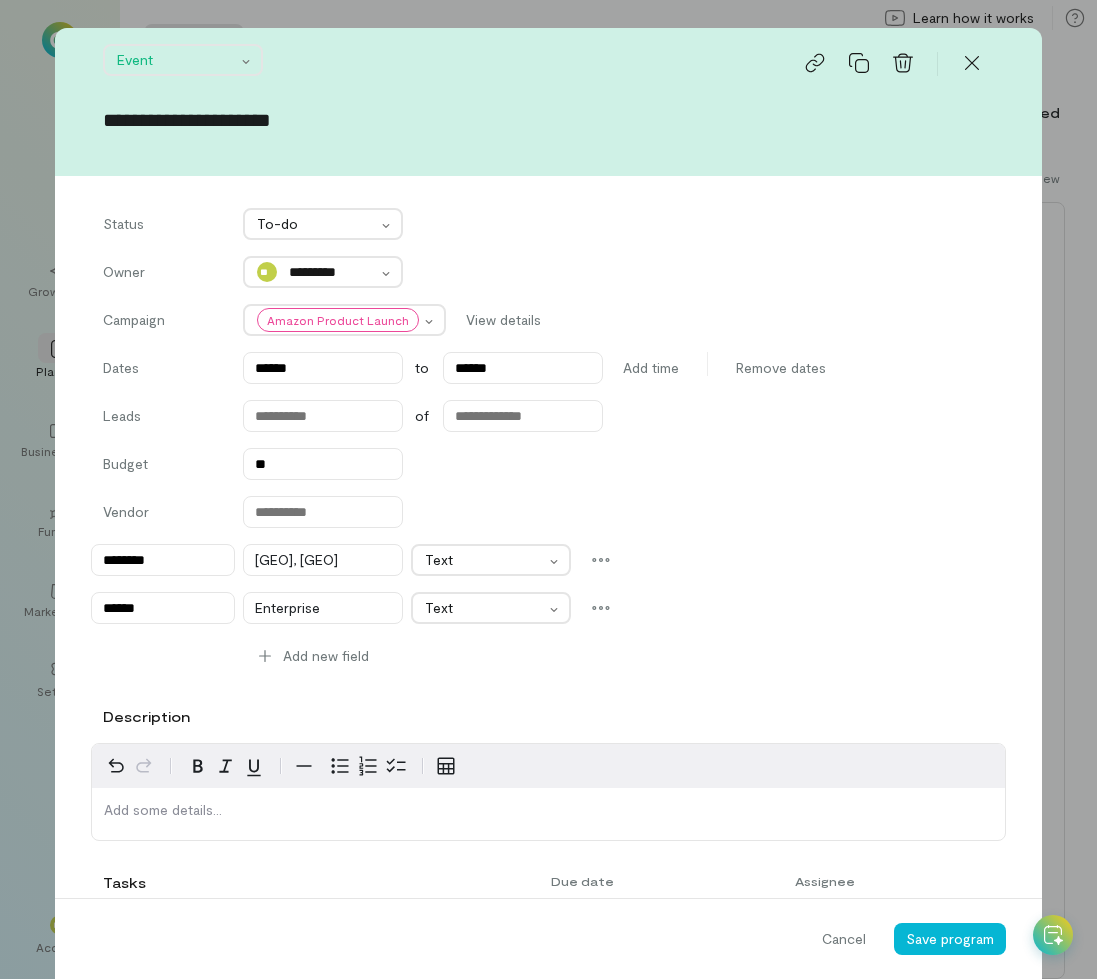 click on "**********" at bounding box center (548, 120) 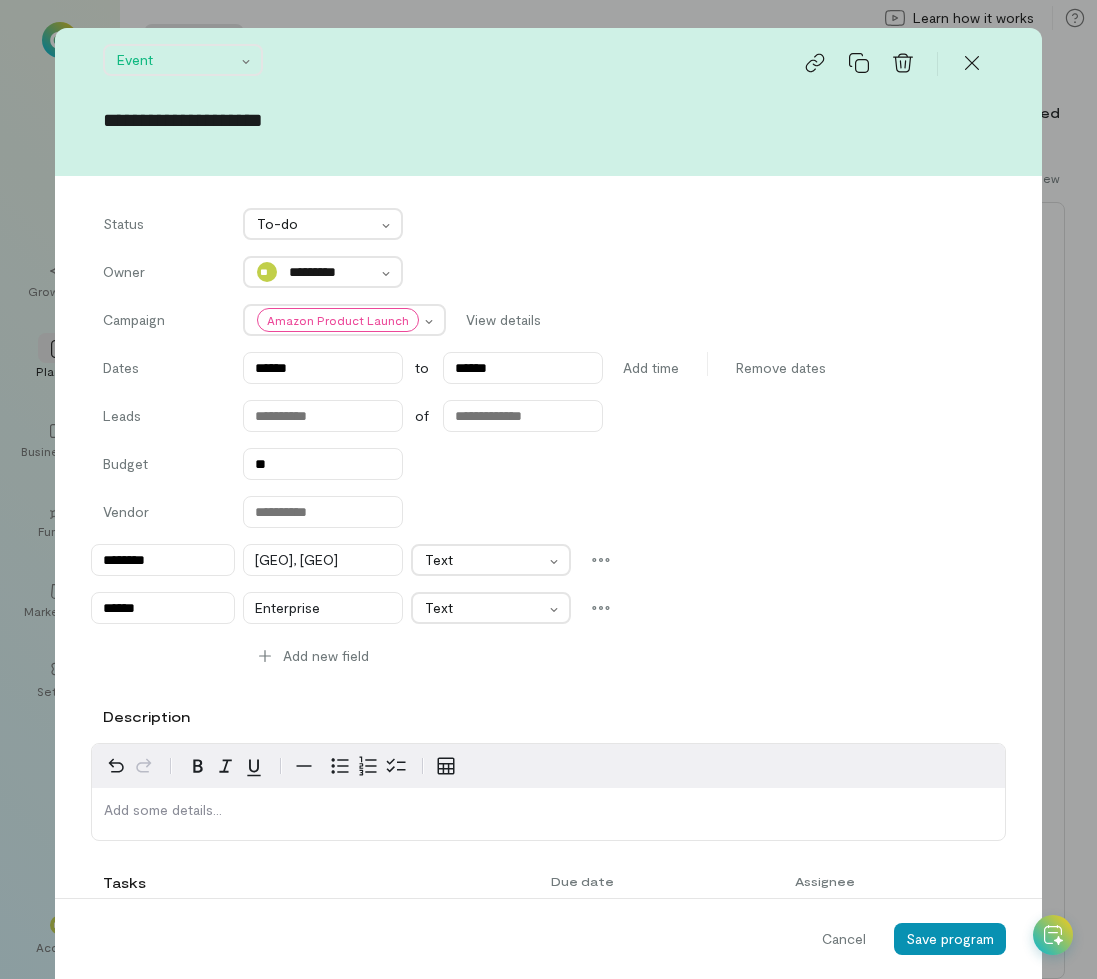 type on "**********" 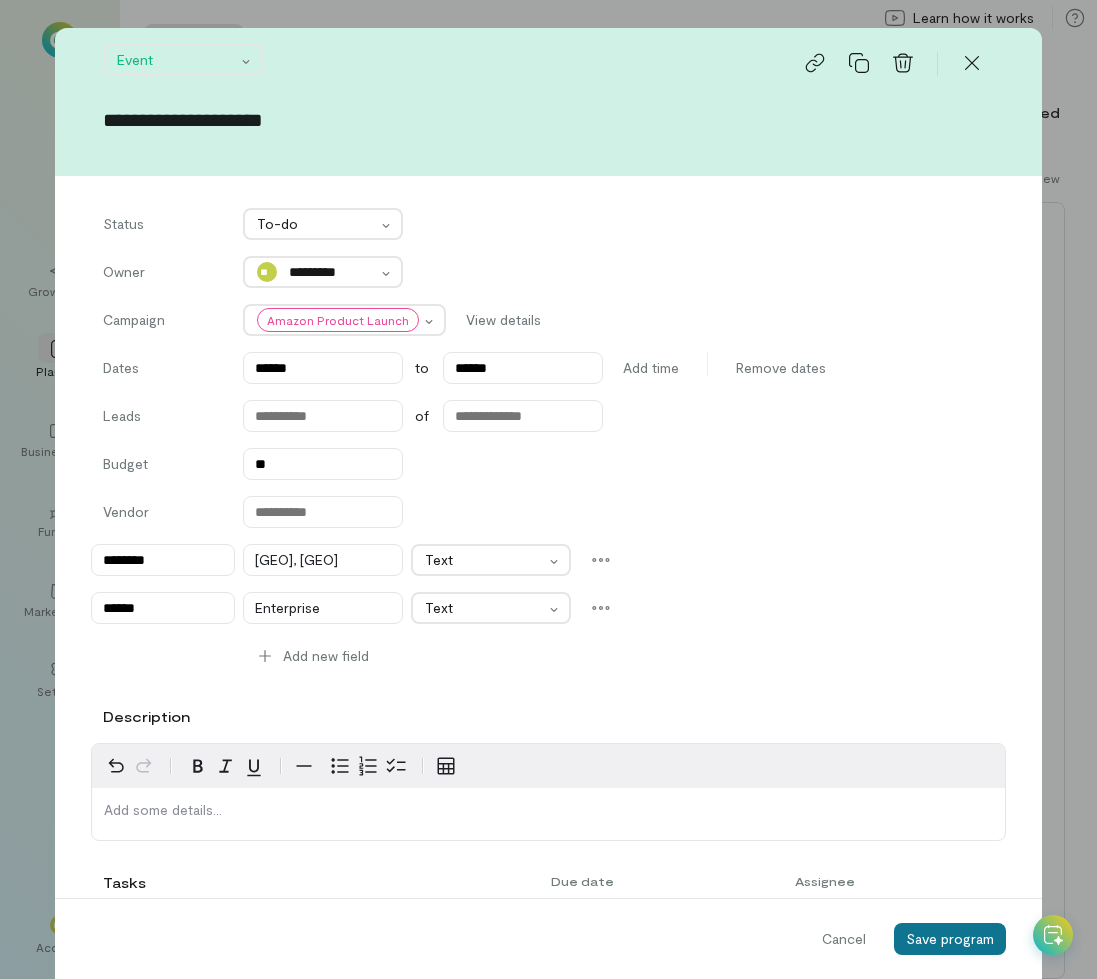 click on "Save program" at bounding box center (950, 938) 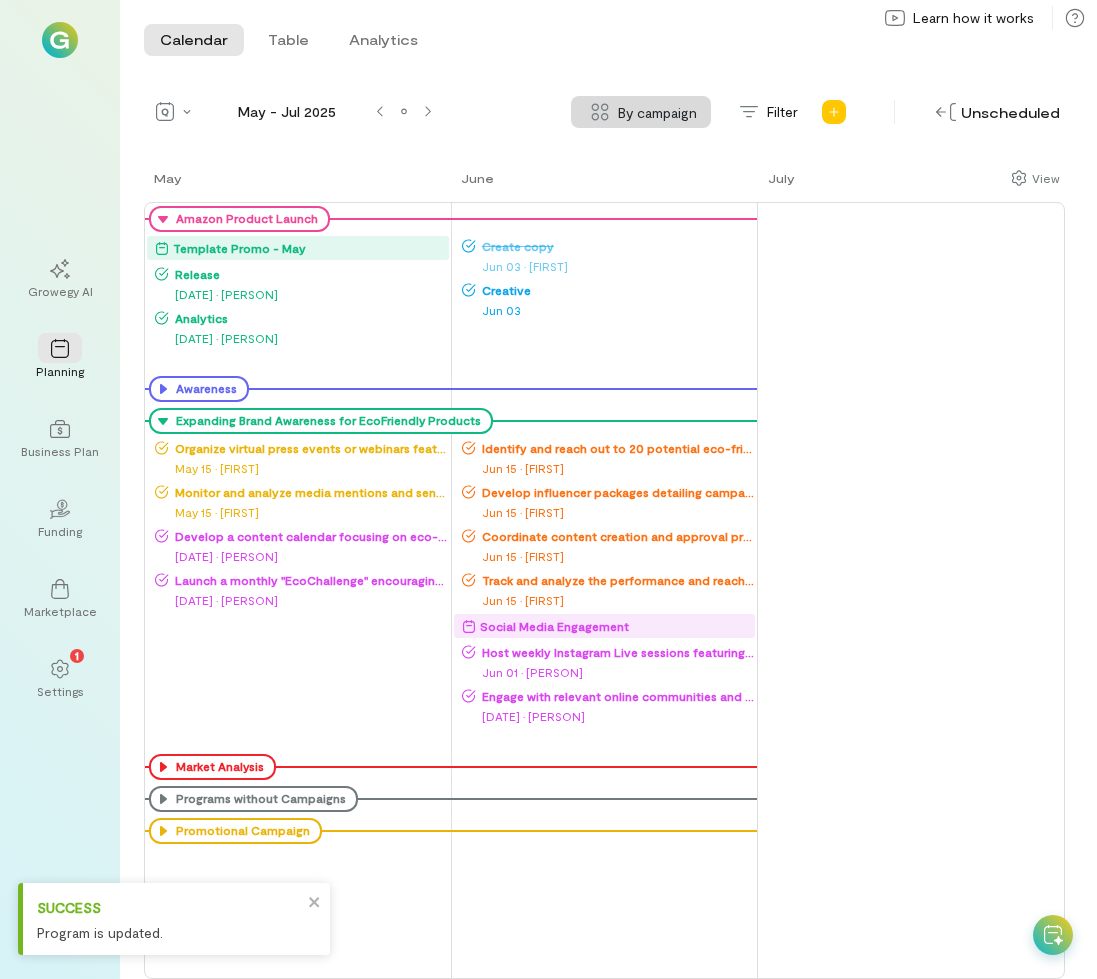 click on "[DATE] · [PERSON]" at bounding box center [302, 338] 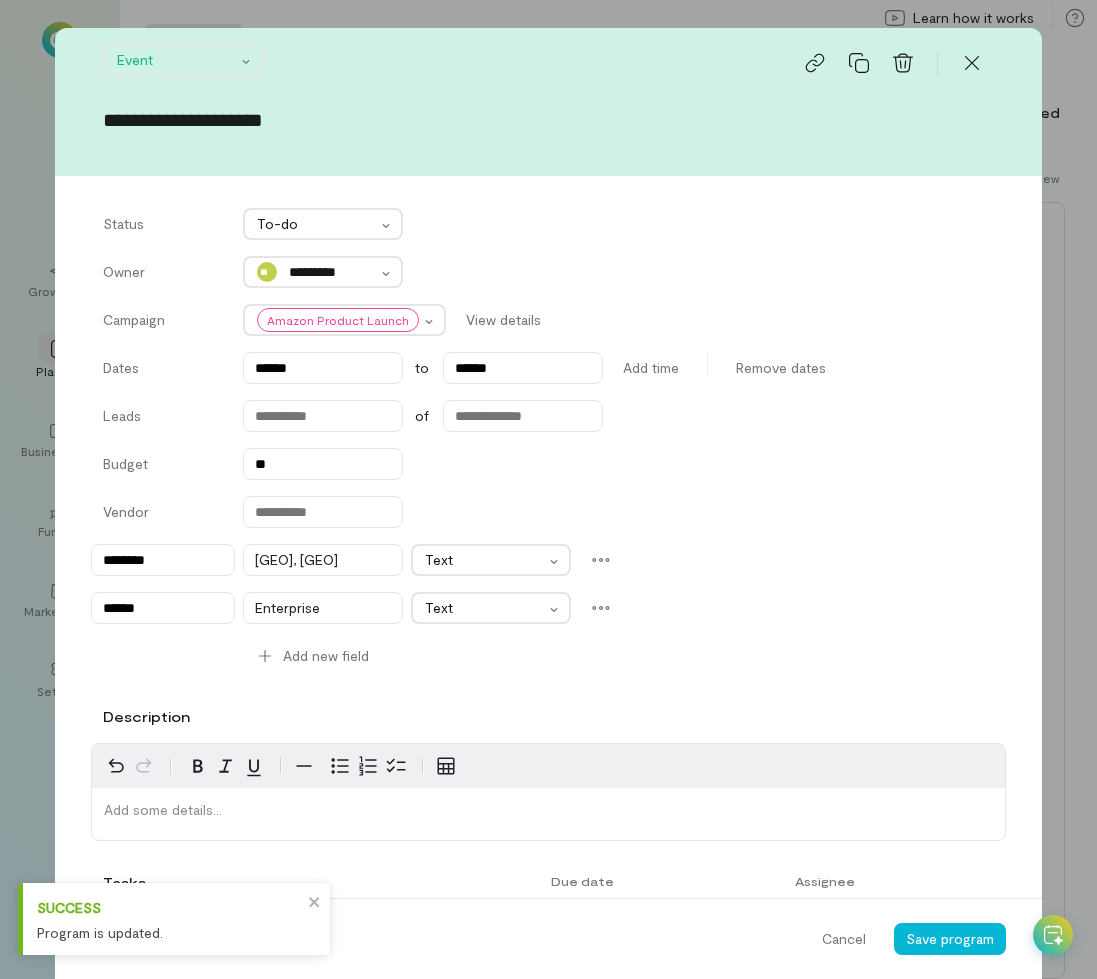 scroll, scrollTop: 400, scrollLeft: 0, axis: vertical 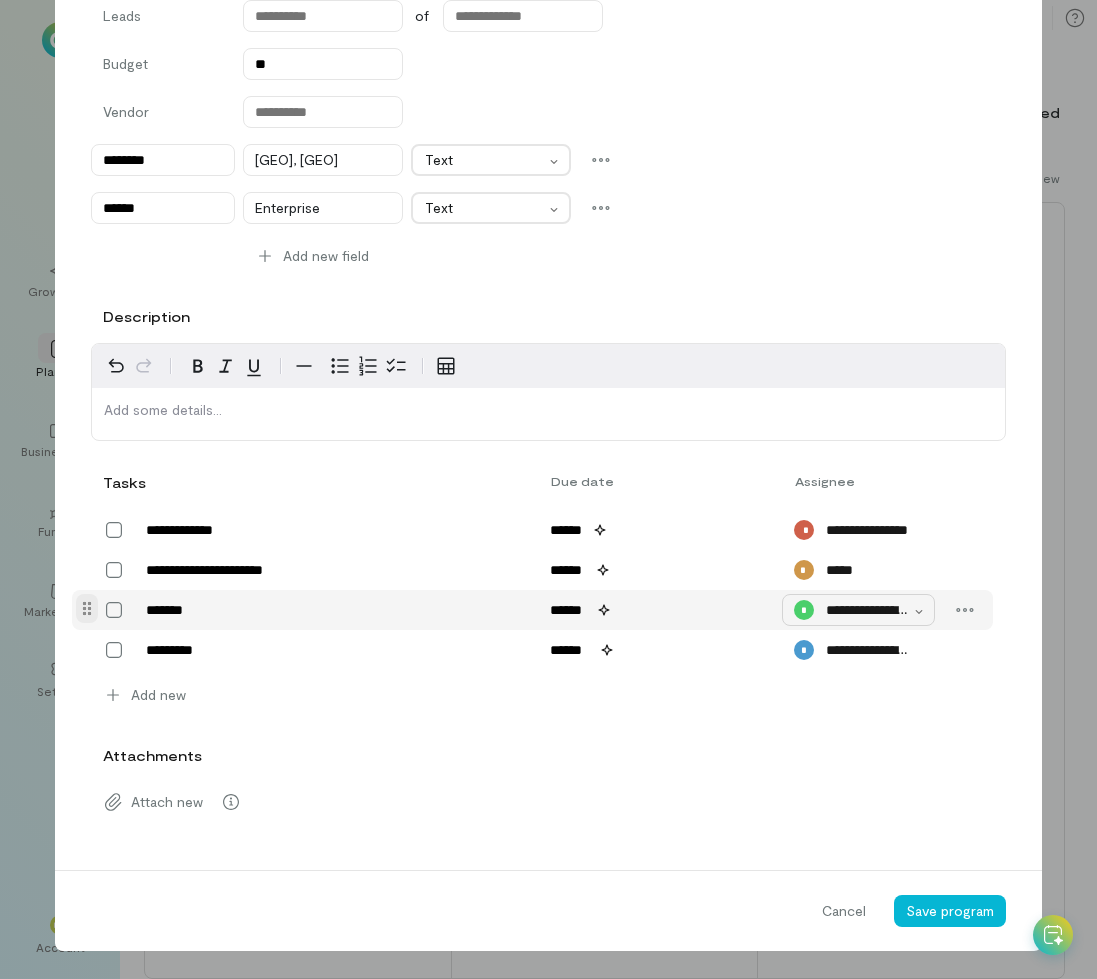 click on "**********" at bounding box center (868, 610) 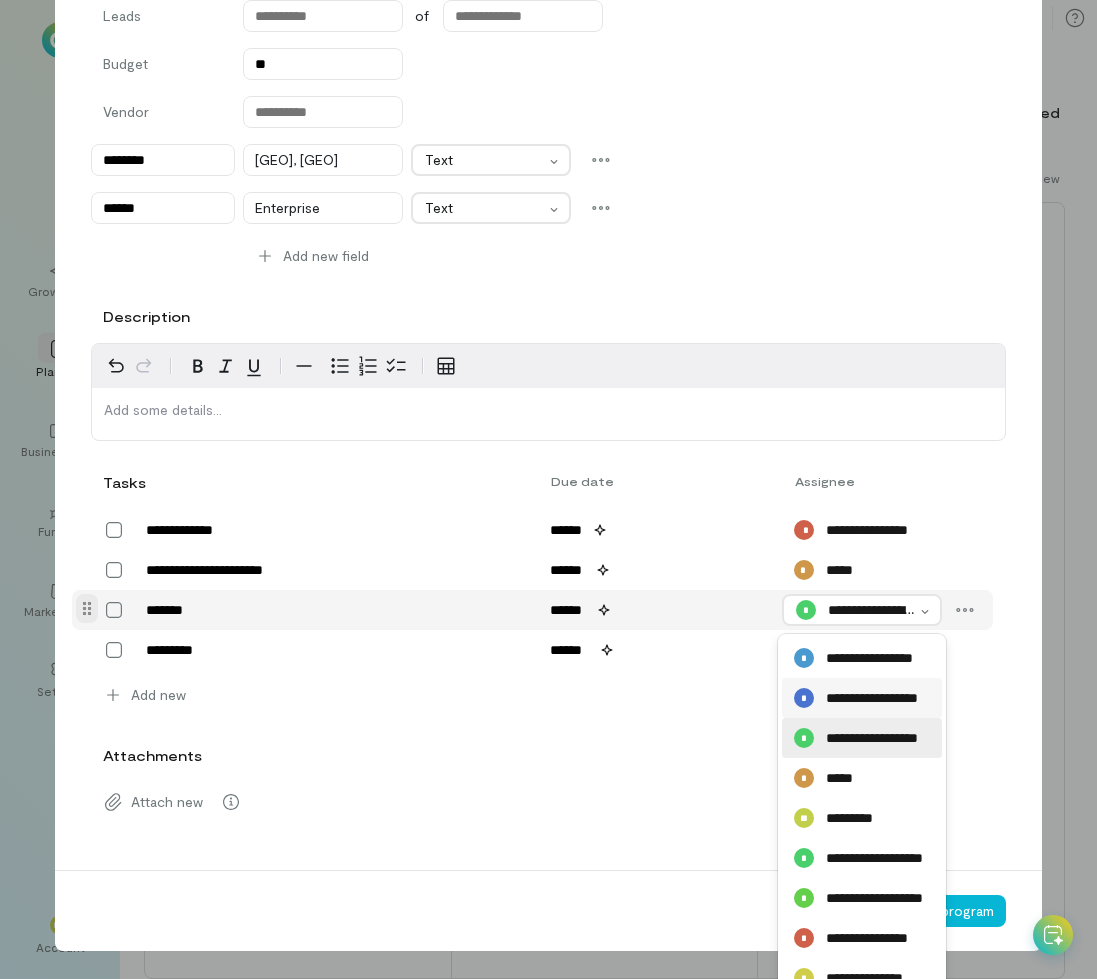 scroll, scrollTop: 415, scrollLeft: 0, axis: vertical 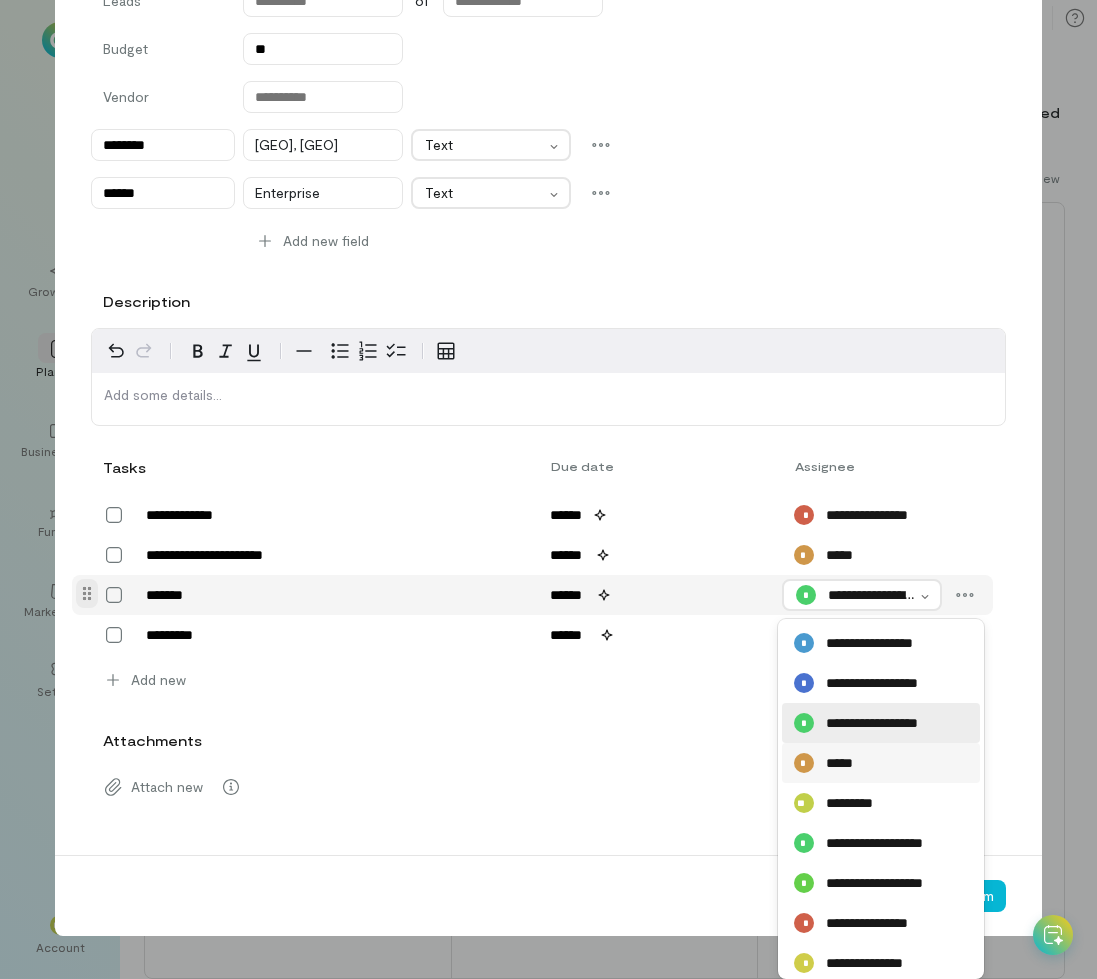 click on "* *****" at bounding box center [881, 763] 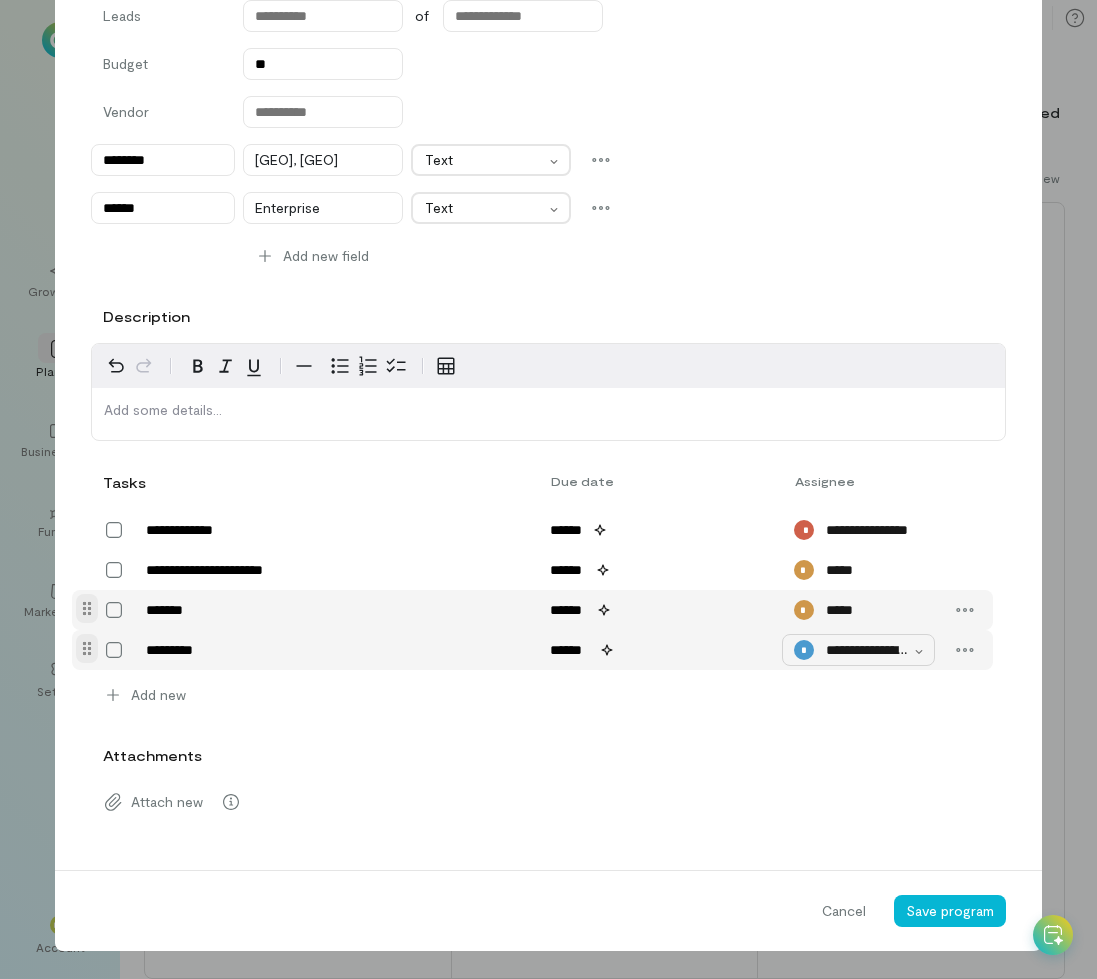 click on "**********" at bounding box center [868, 650] 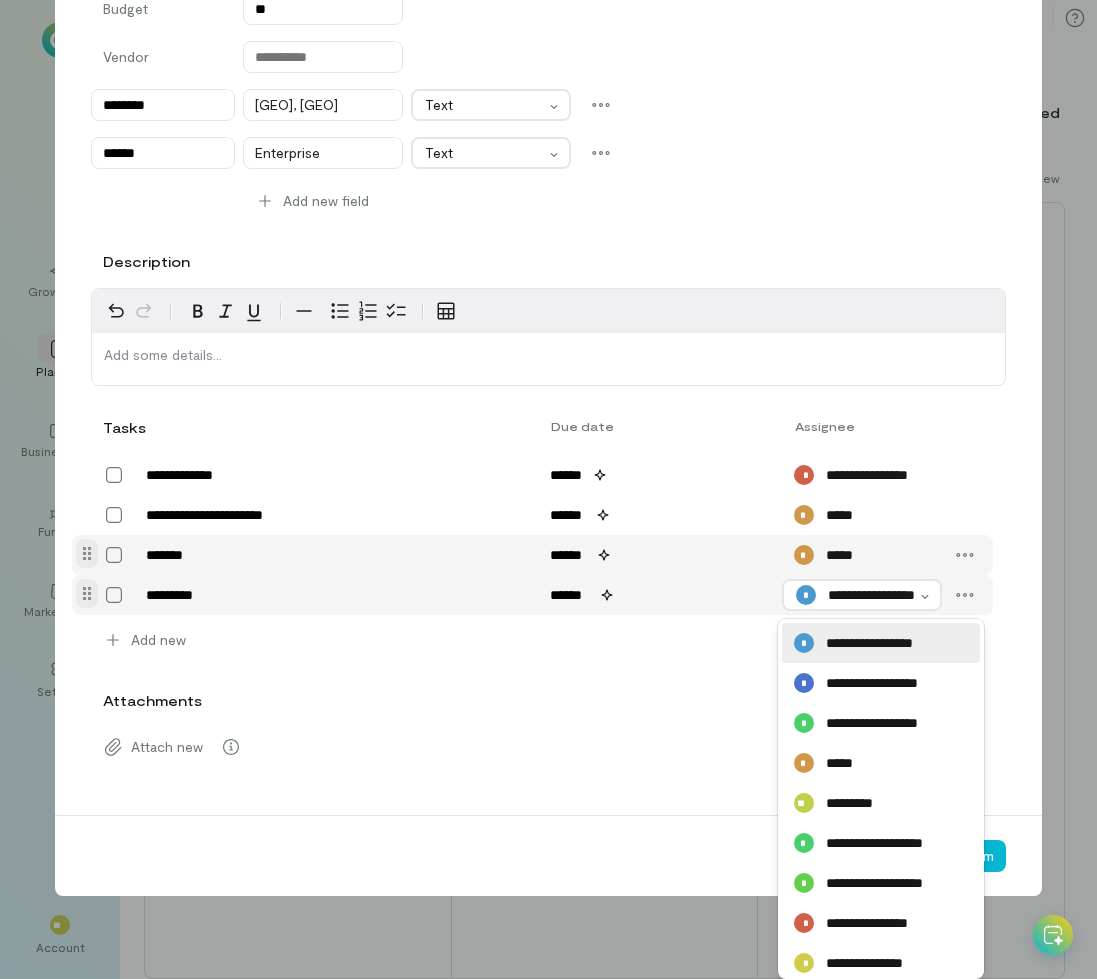scroll, scrollTop: 368, scrollLeft: 0, axis: vertical 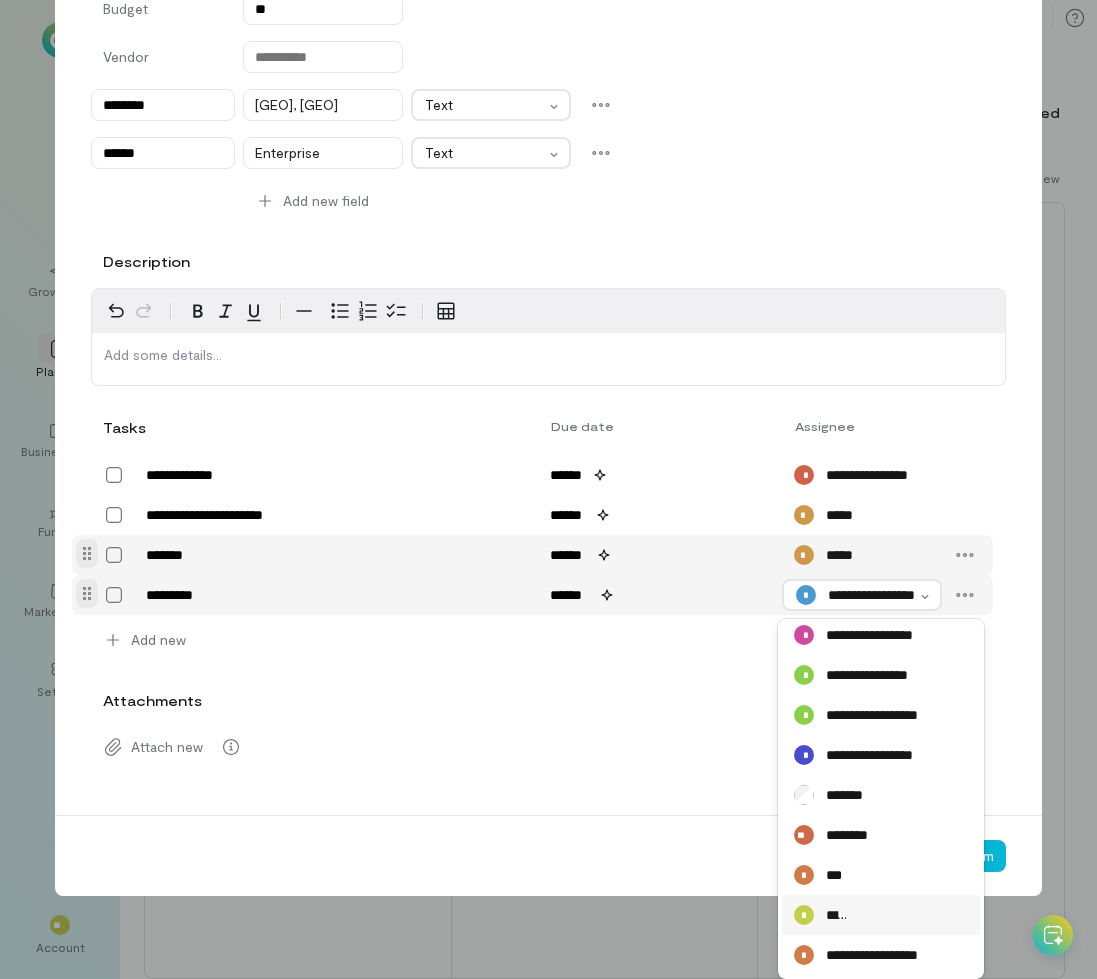 click on "* ****" at bounding box center [881, 915] 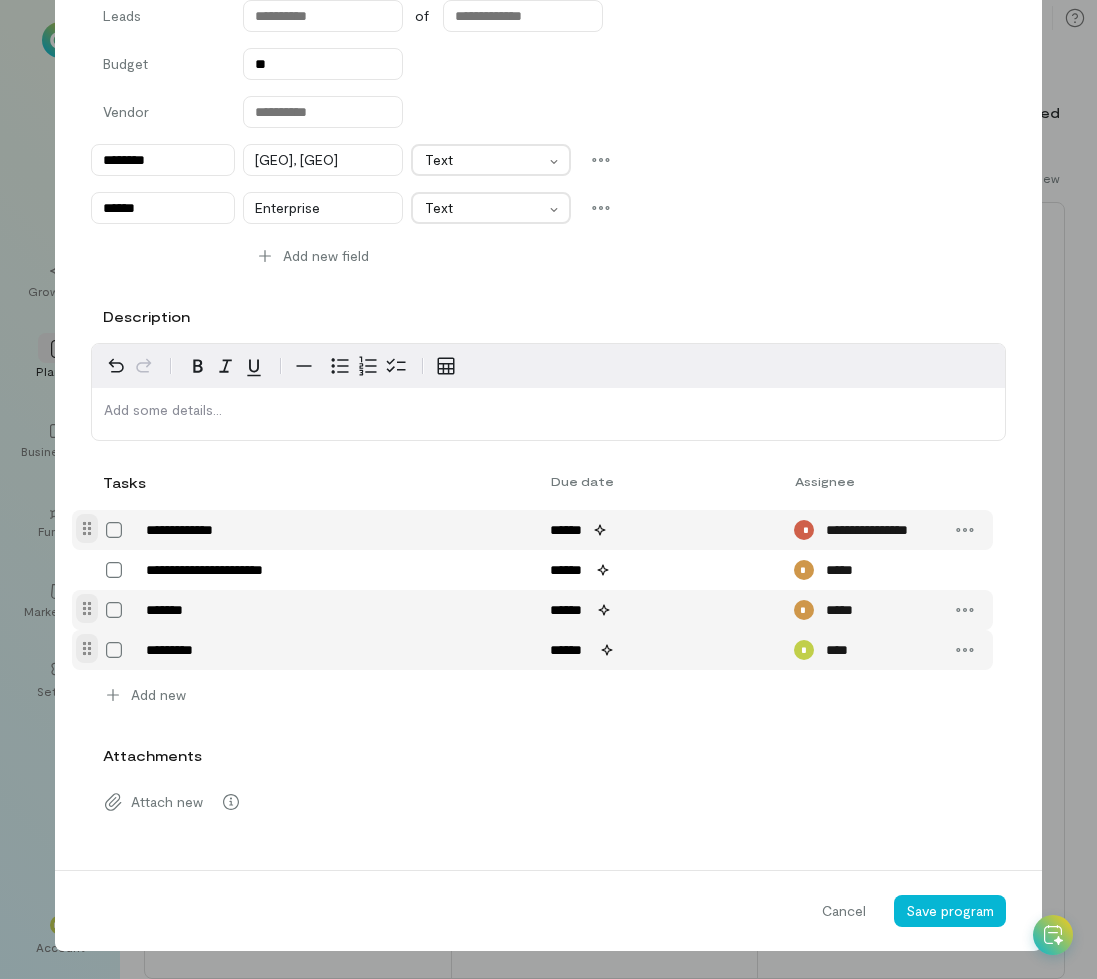 scroll, scrollTop: 400, scrollLeft: 0, axis: vertical 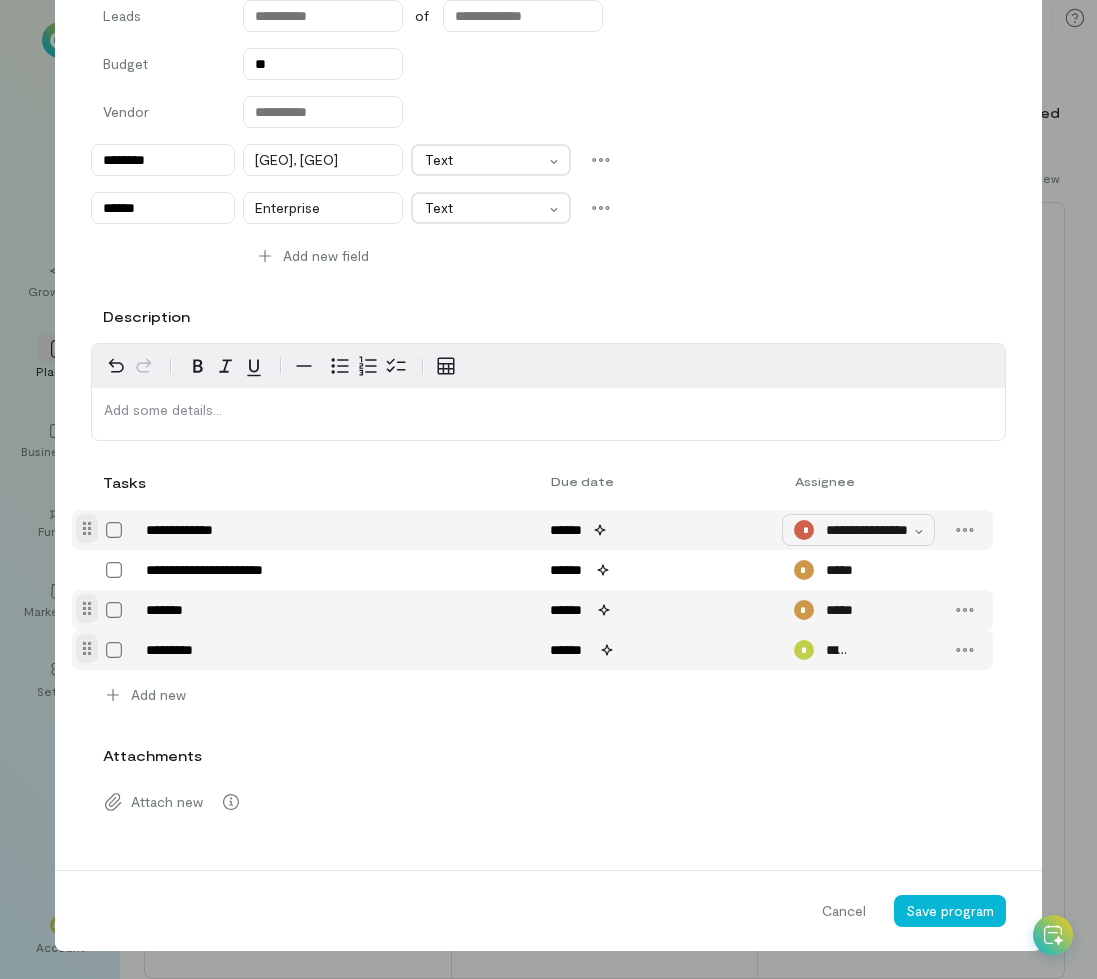 click on "**********" at bounding box center [868, 530] 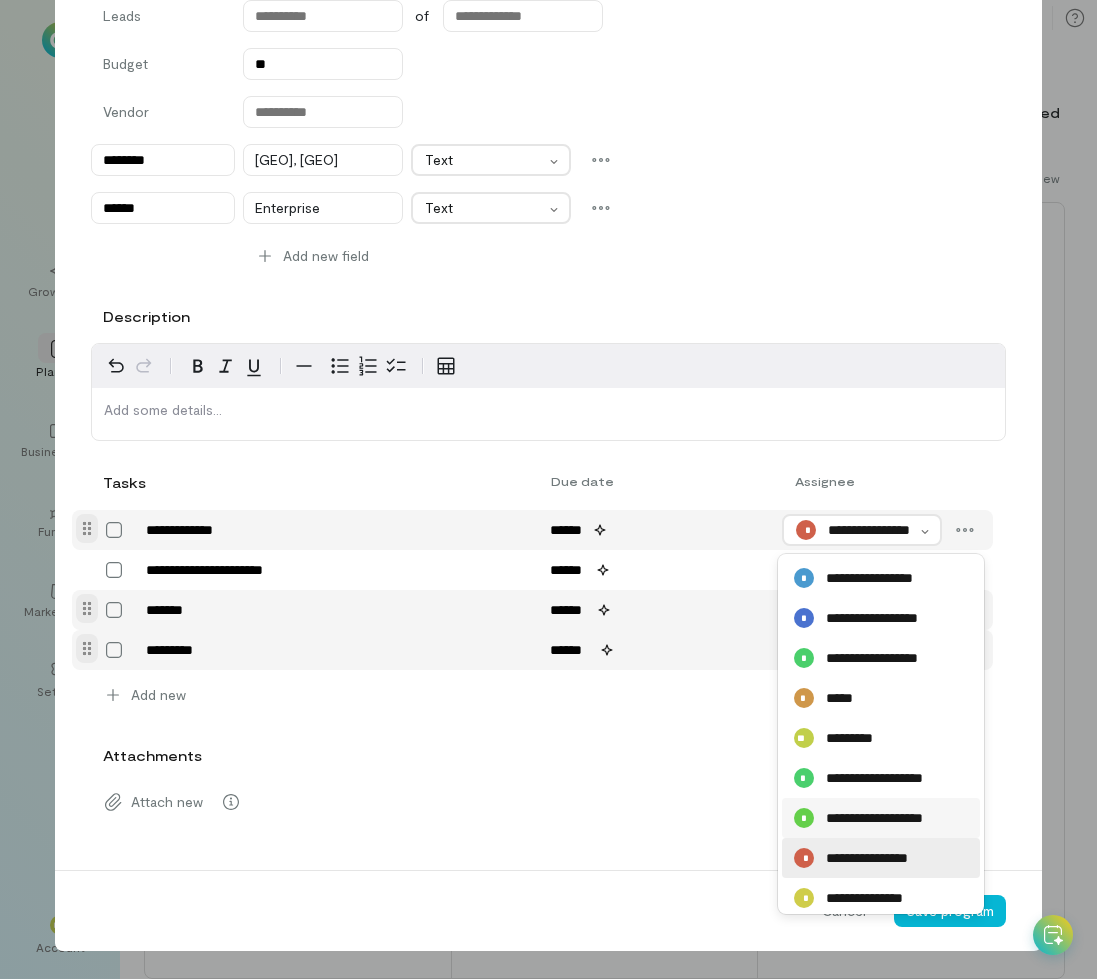 scroll, scrollTop: 368, scrollLeft: 0, axis: vertical 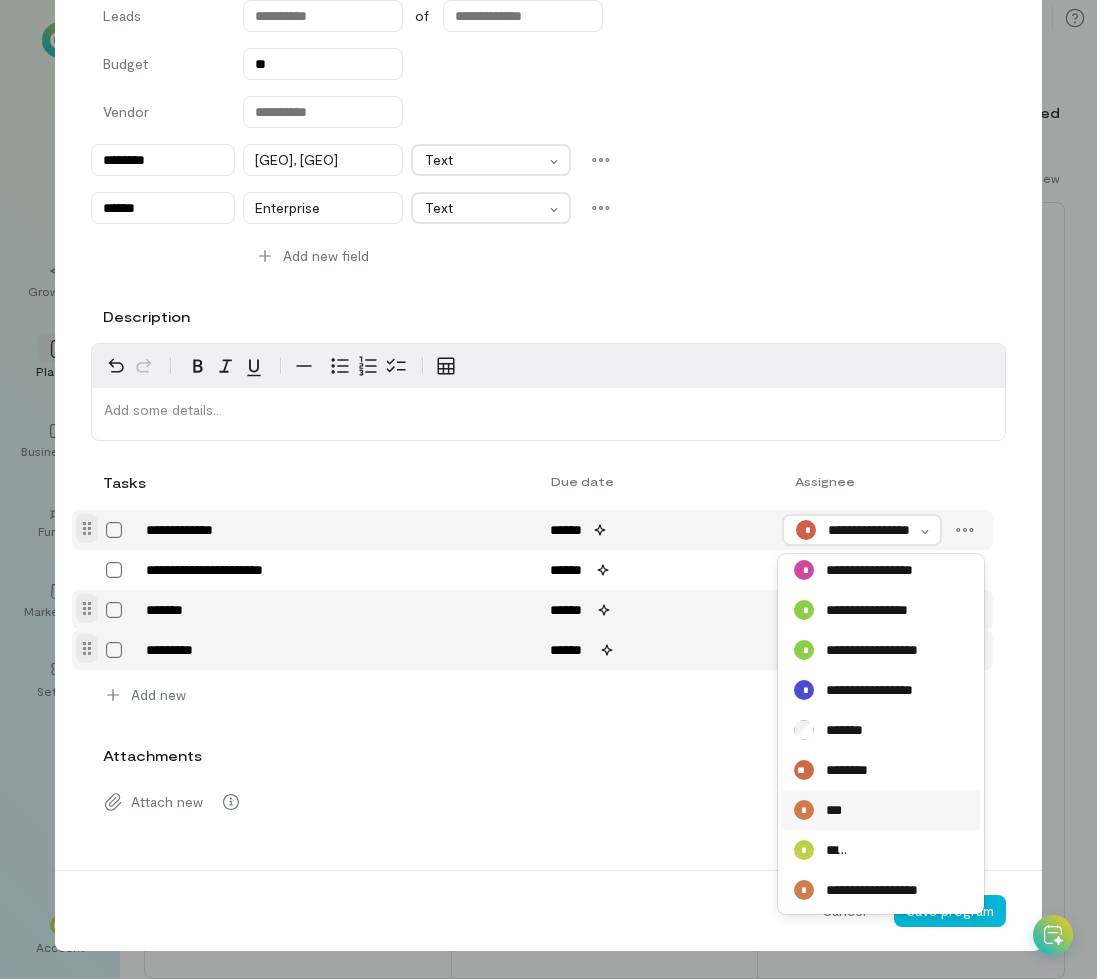 click on "* ***" at bounding box center [881, 810] 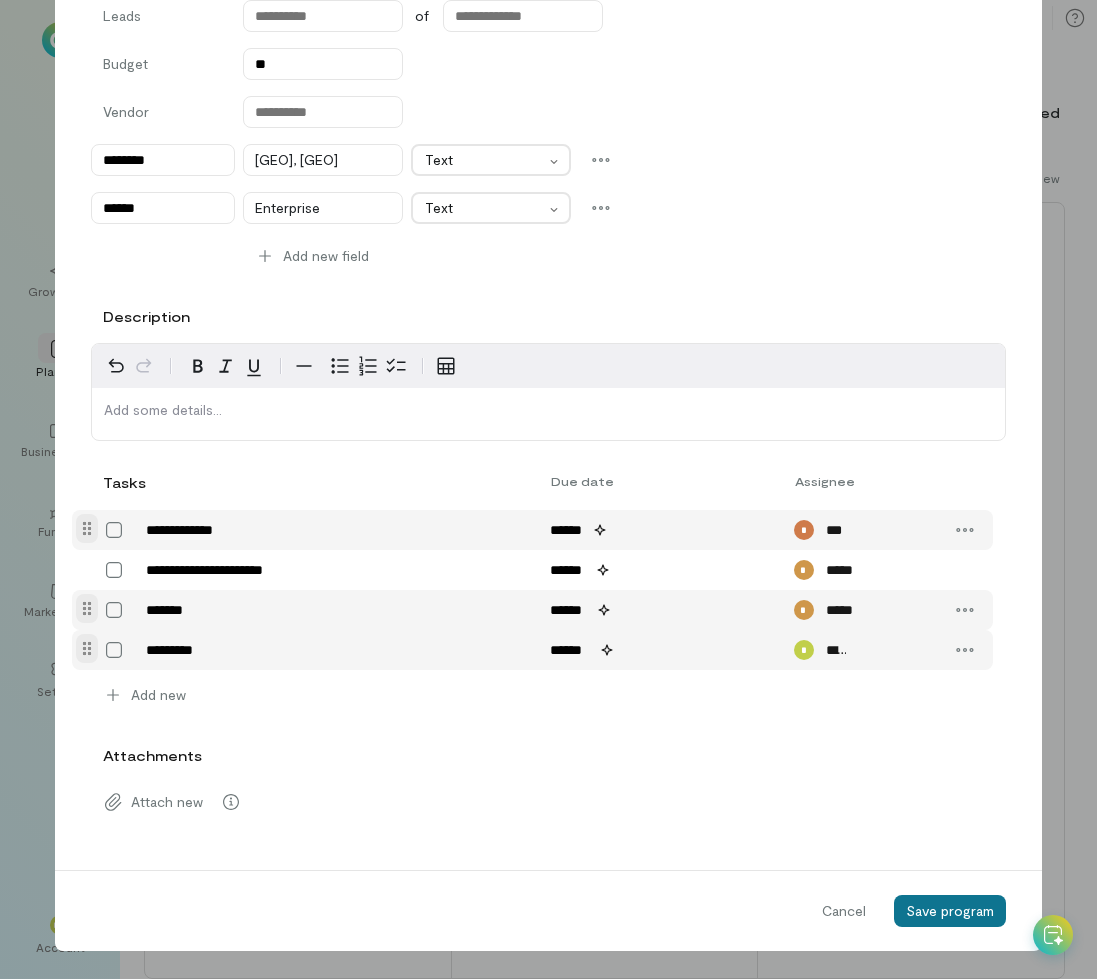 click on "Save program" at bounding box center [950, 911] 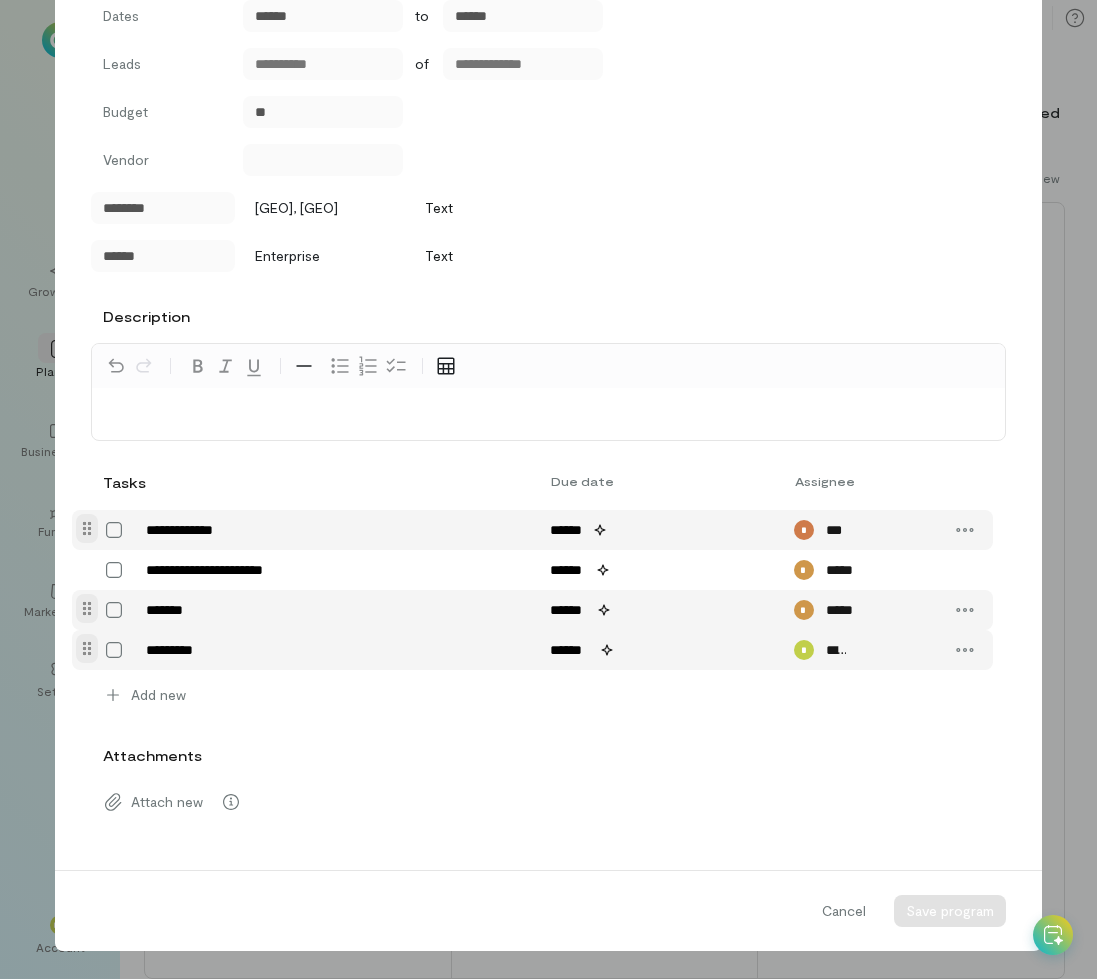 scroll, scrollTop: 0, scrollLeft: 0, axis: both 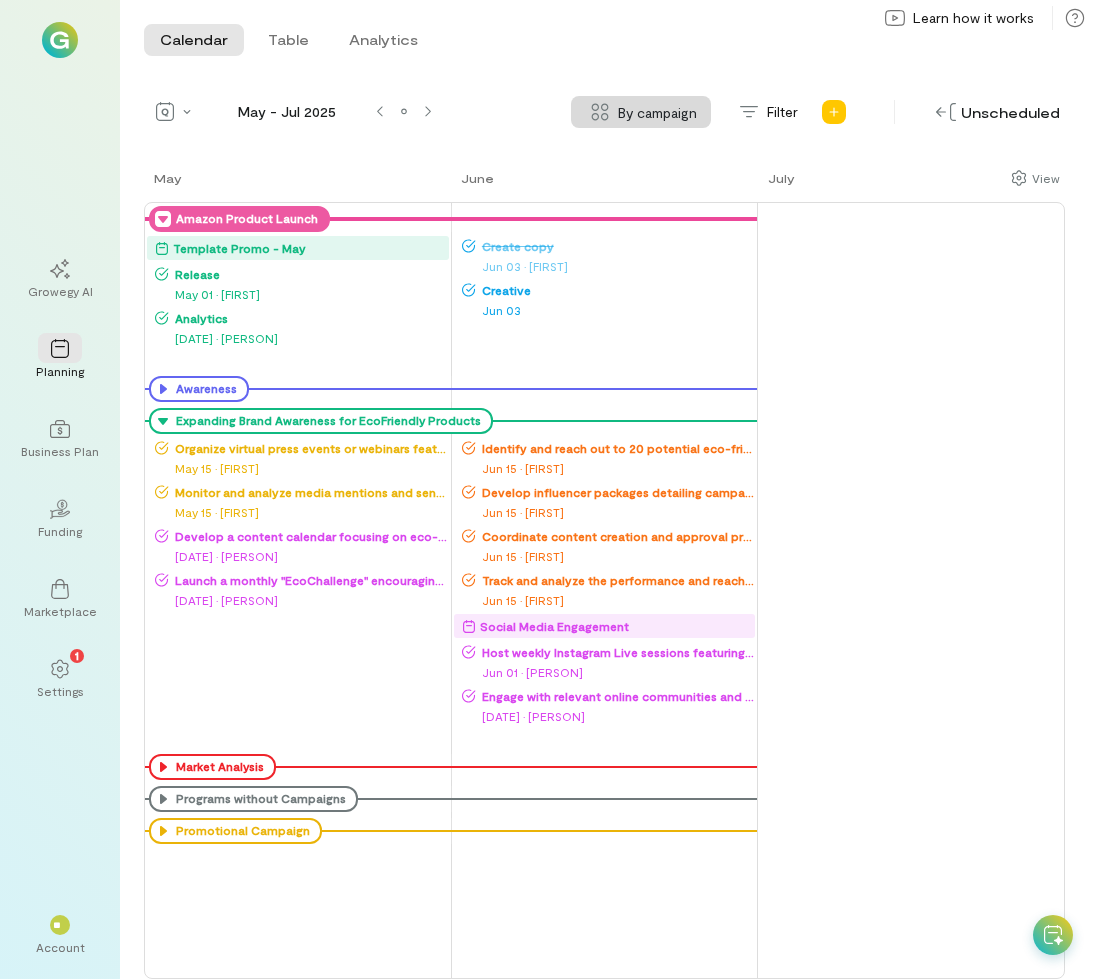 click 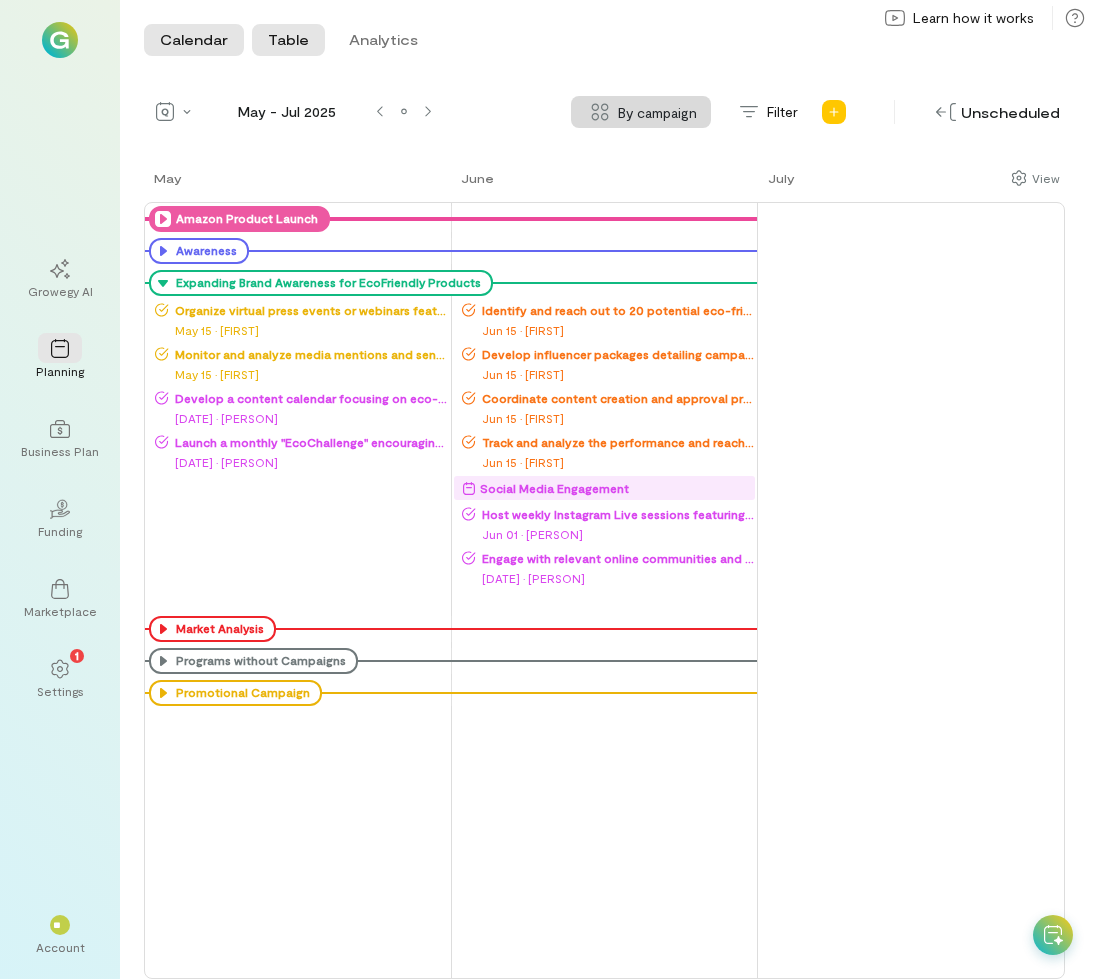 click on "Table" at bounding box center (288, 40) 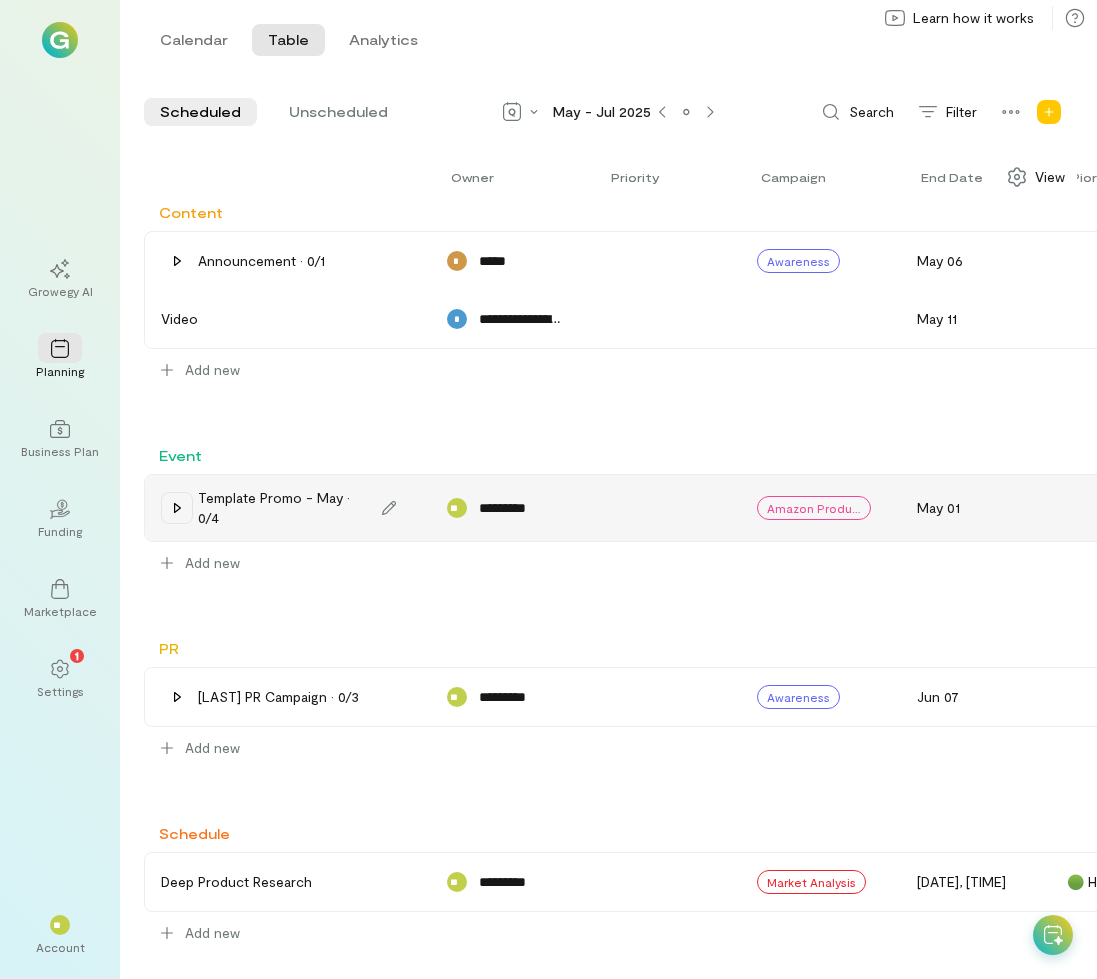 click 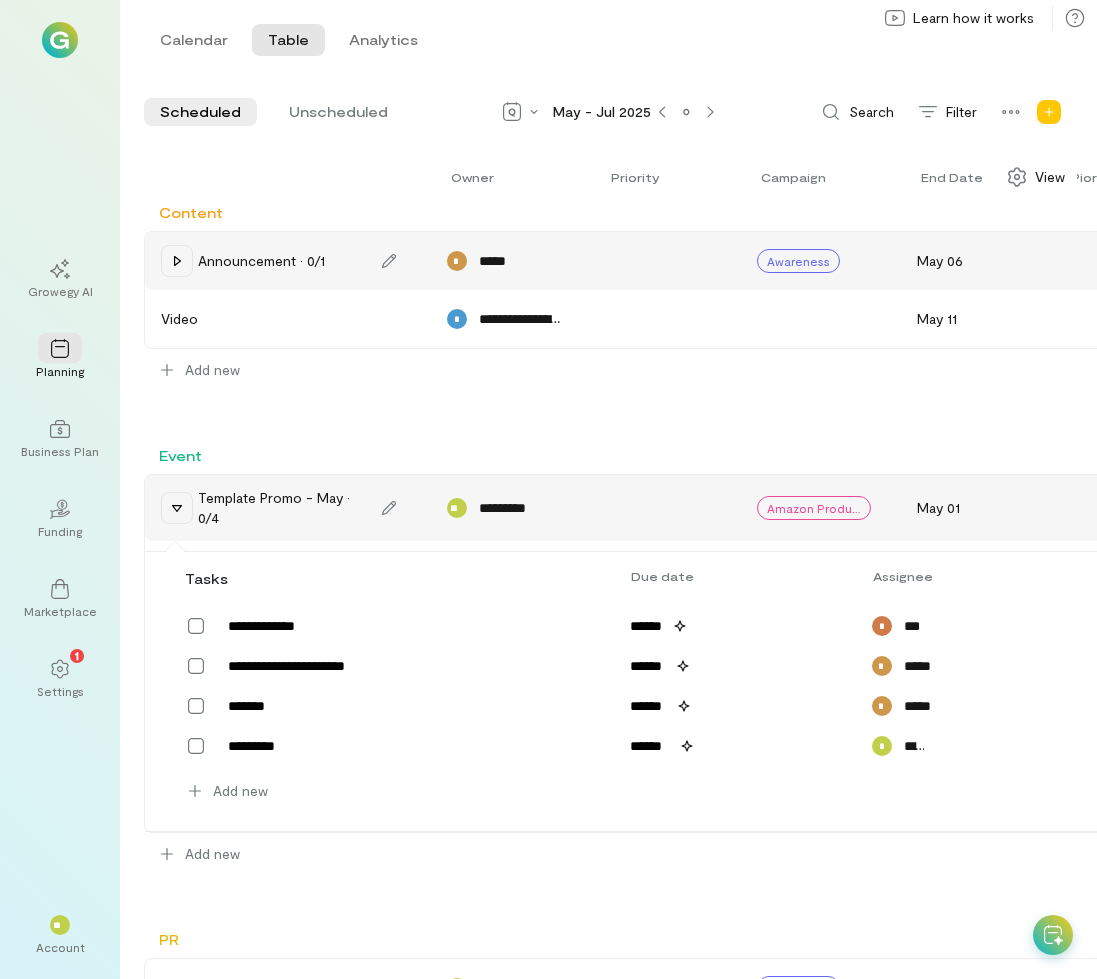 click 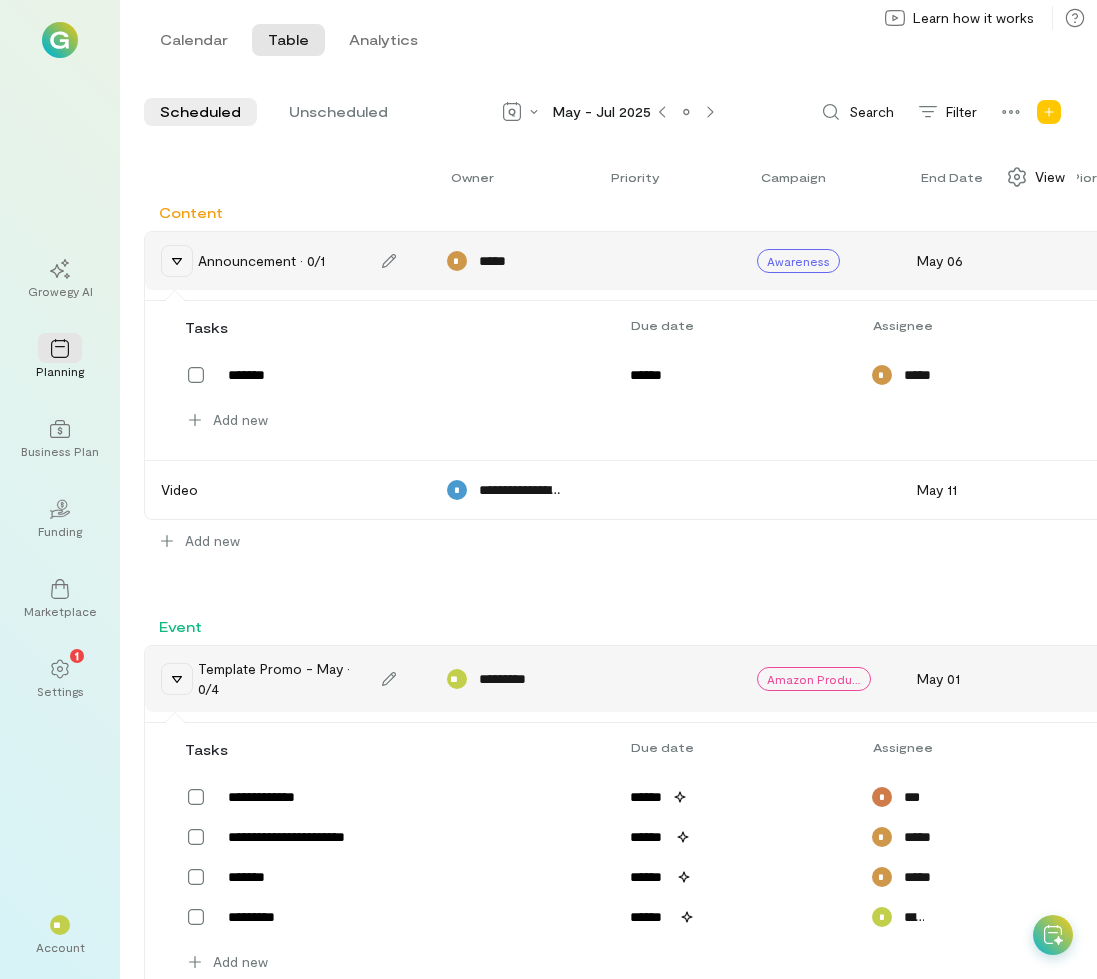 click 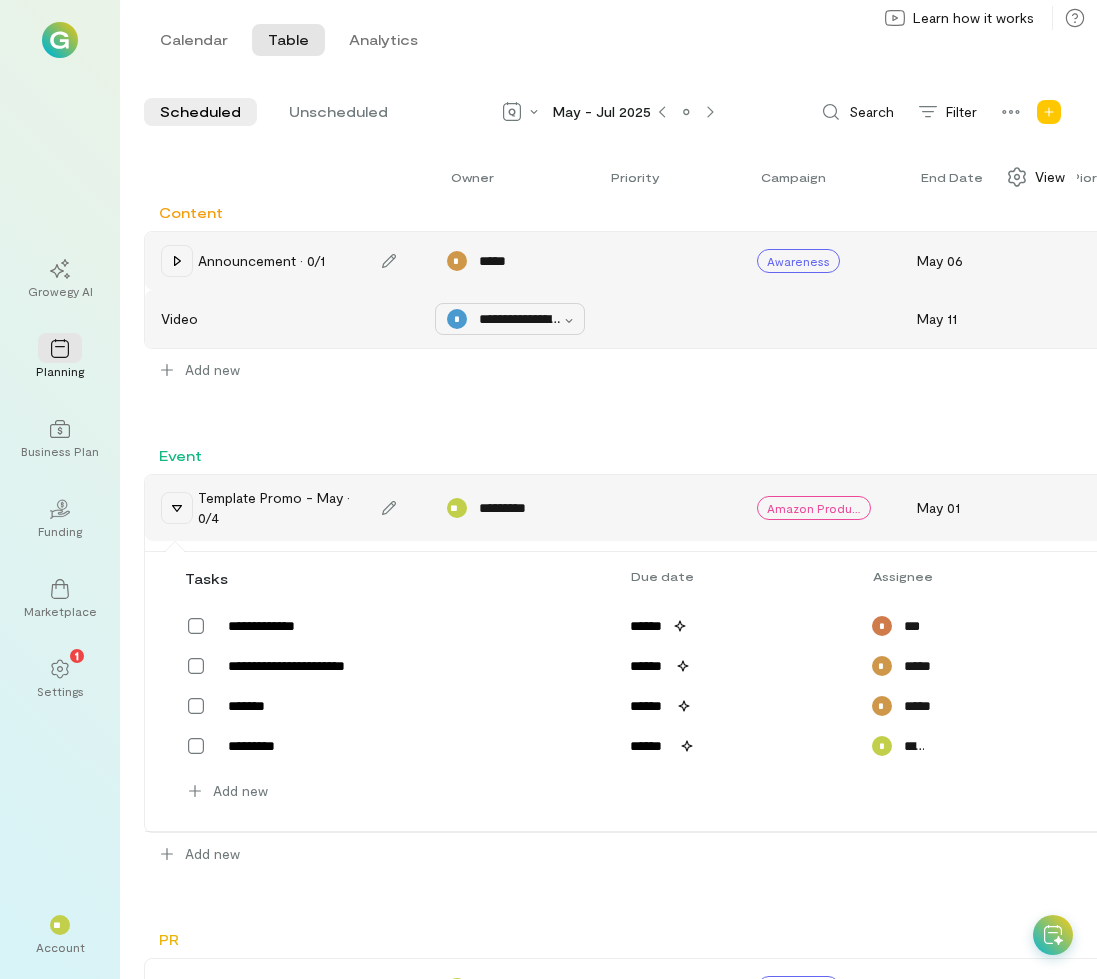 click on "**********" at bounding box center [520, 319] 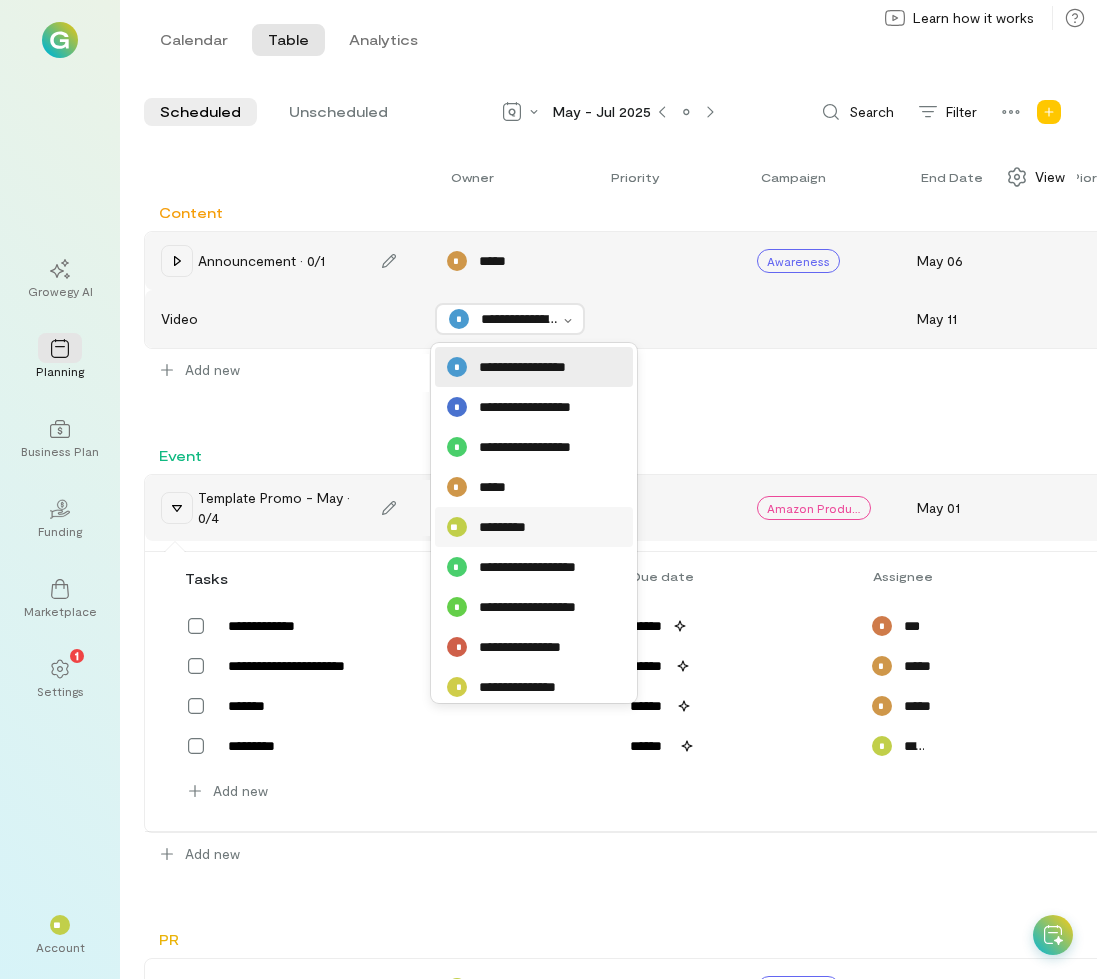 click on "*********" at bounding box center [515, 527] 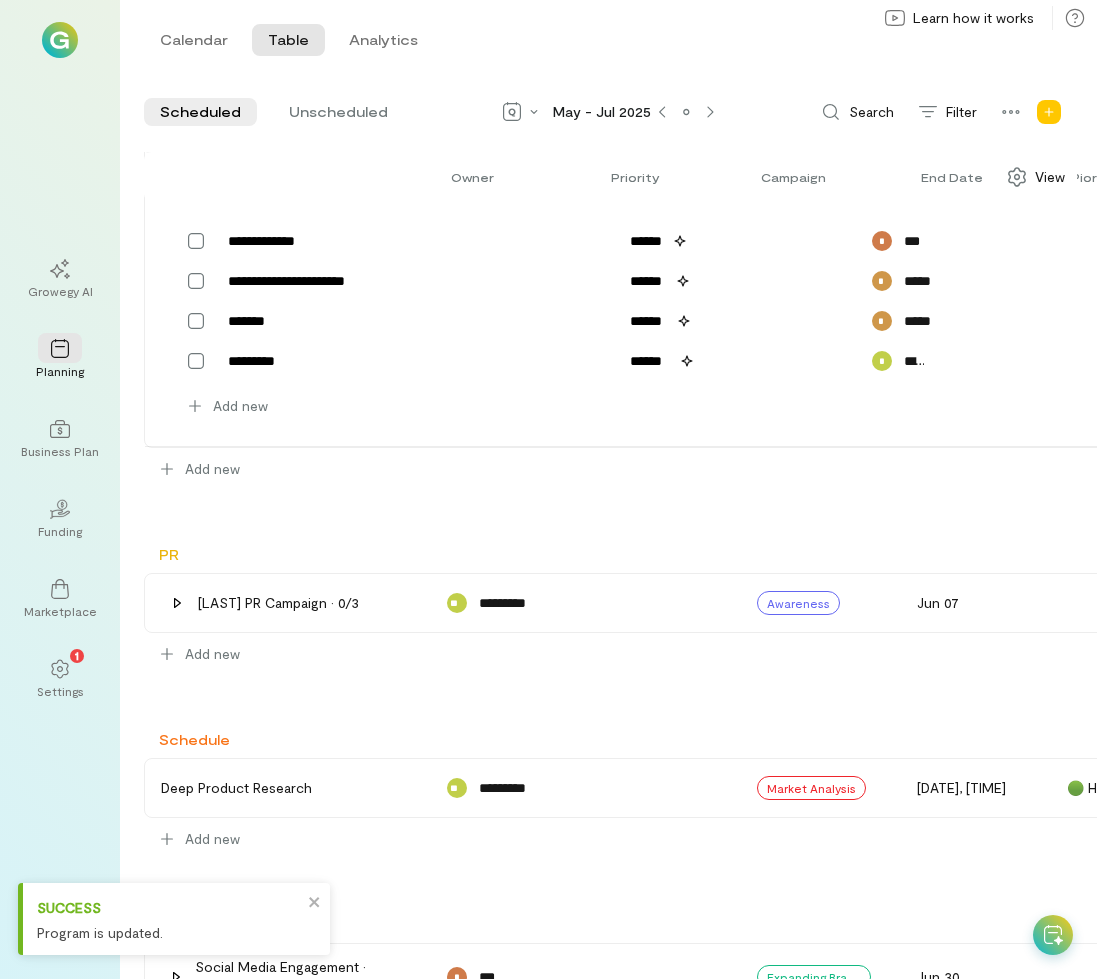 scroll, scrollTop: 585, scrollLeft: 0, axis: vertical 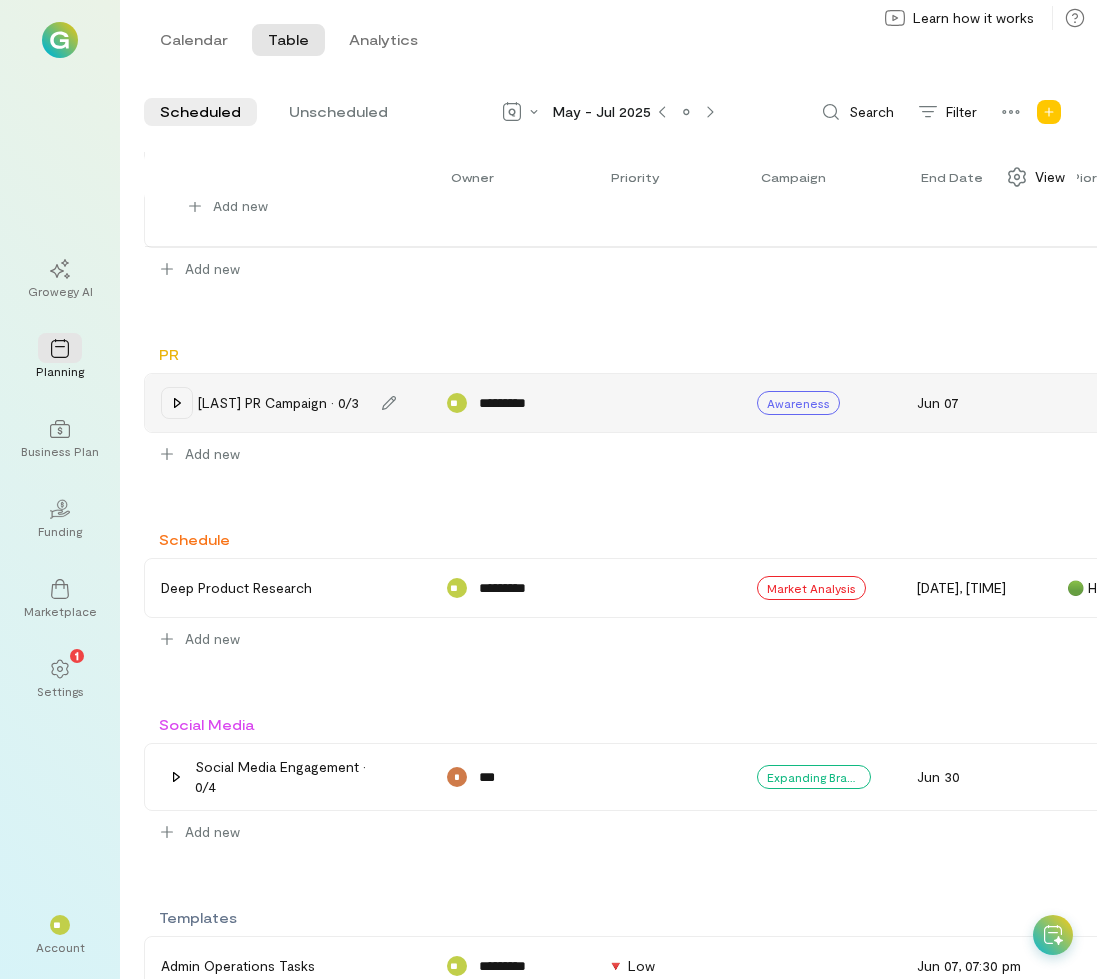 click 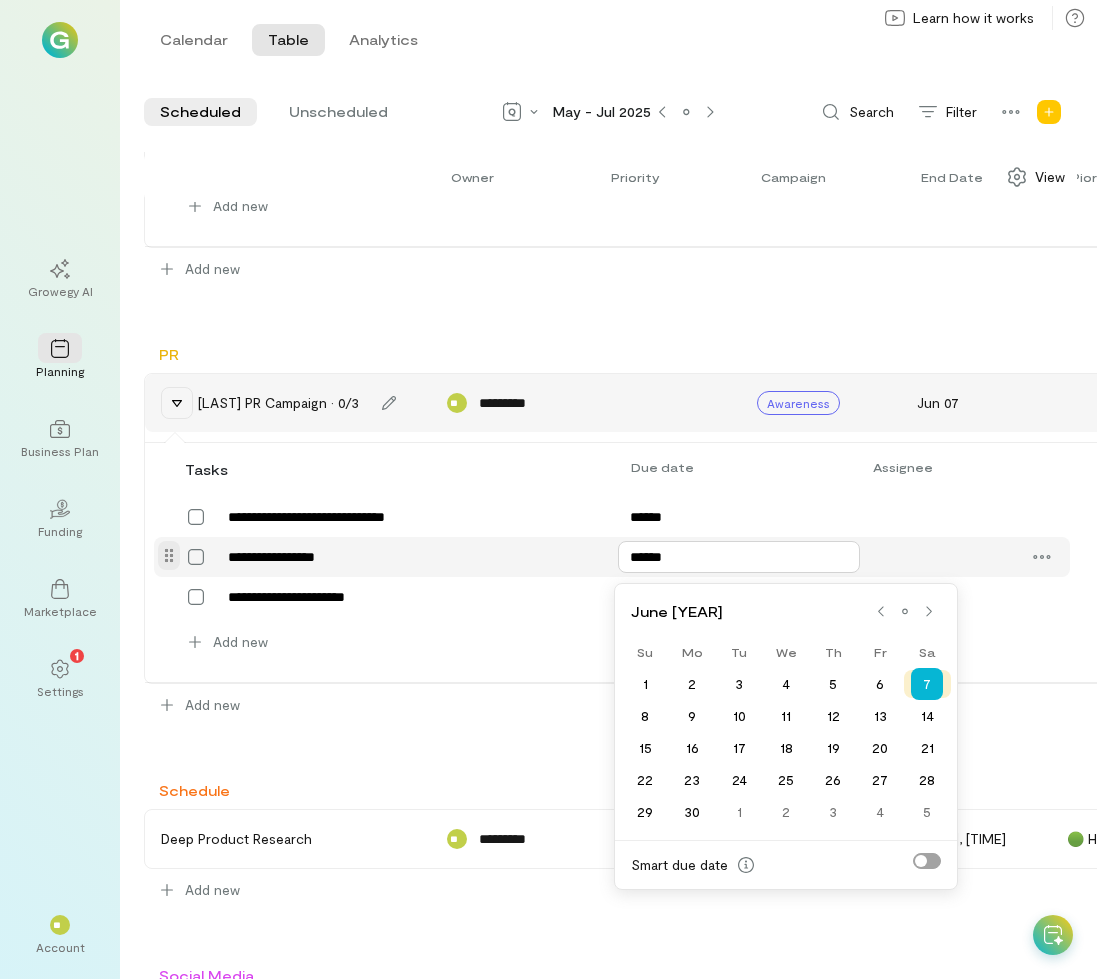 click on "******" at bounding box center (739, 557) 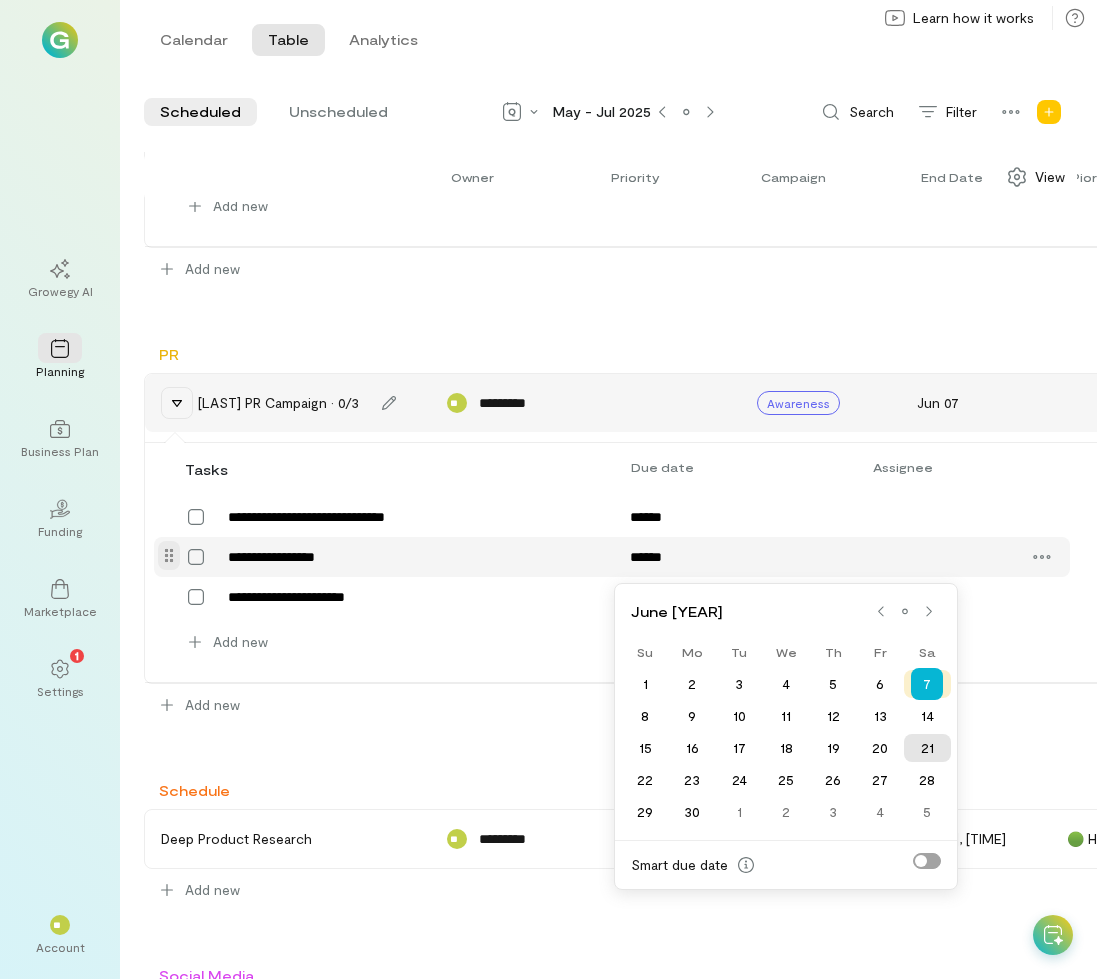 click on "21" at bounding box center [927, 748] 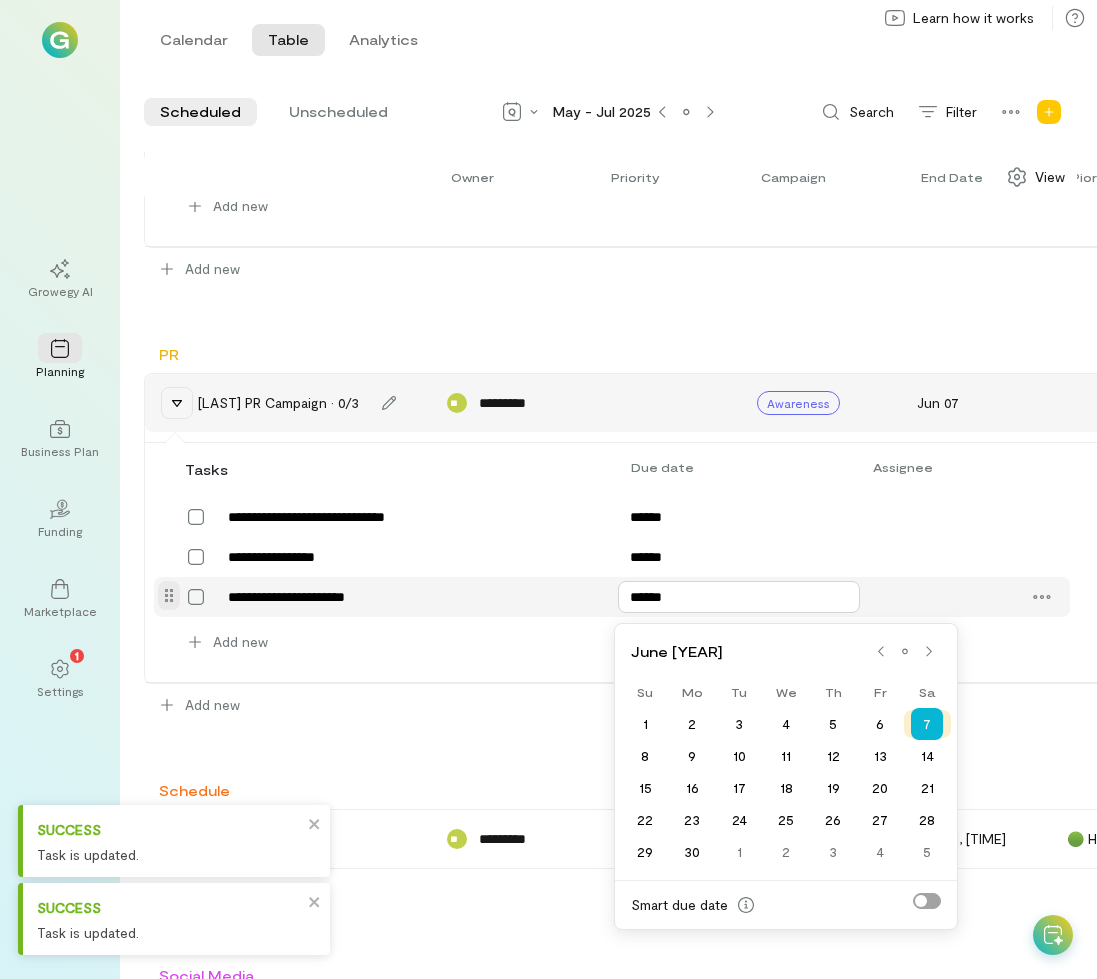 click on "******" at bounding box center [739, 597] 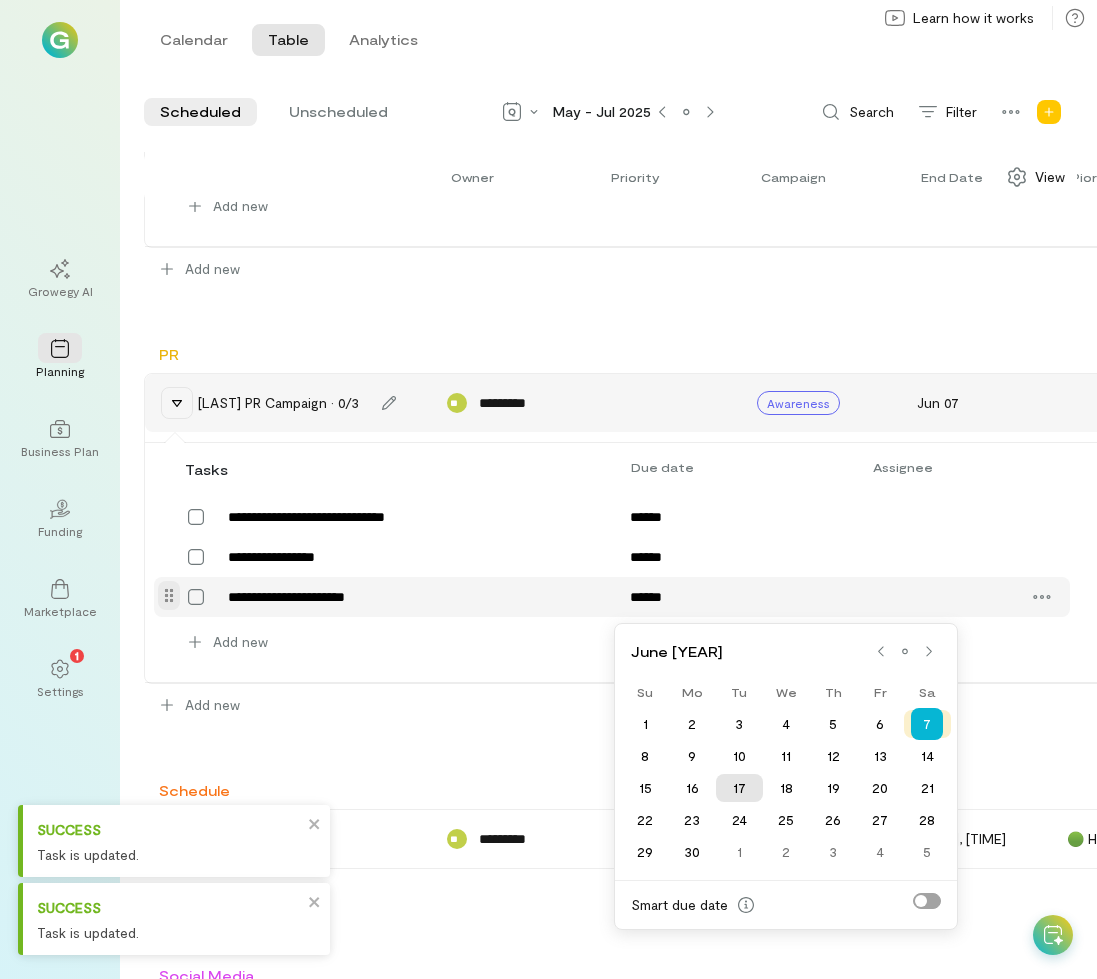 click on "17" at bounding box center (739, 788) 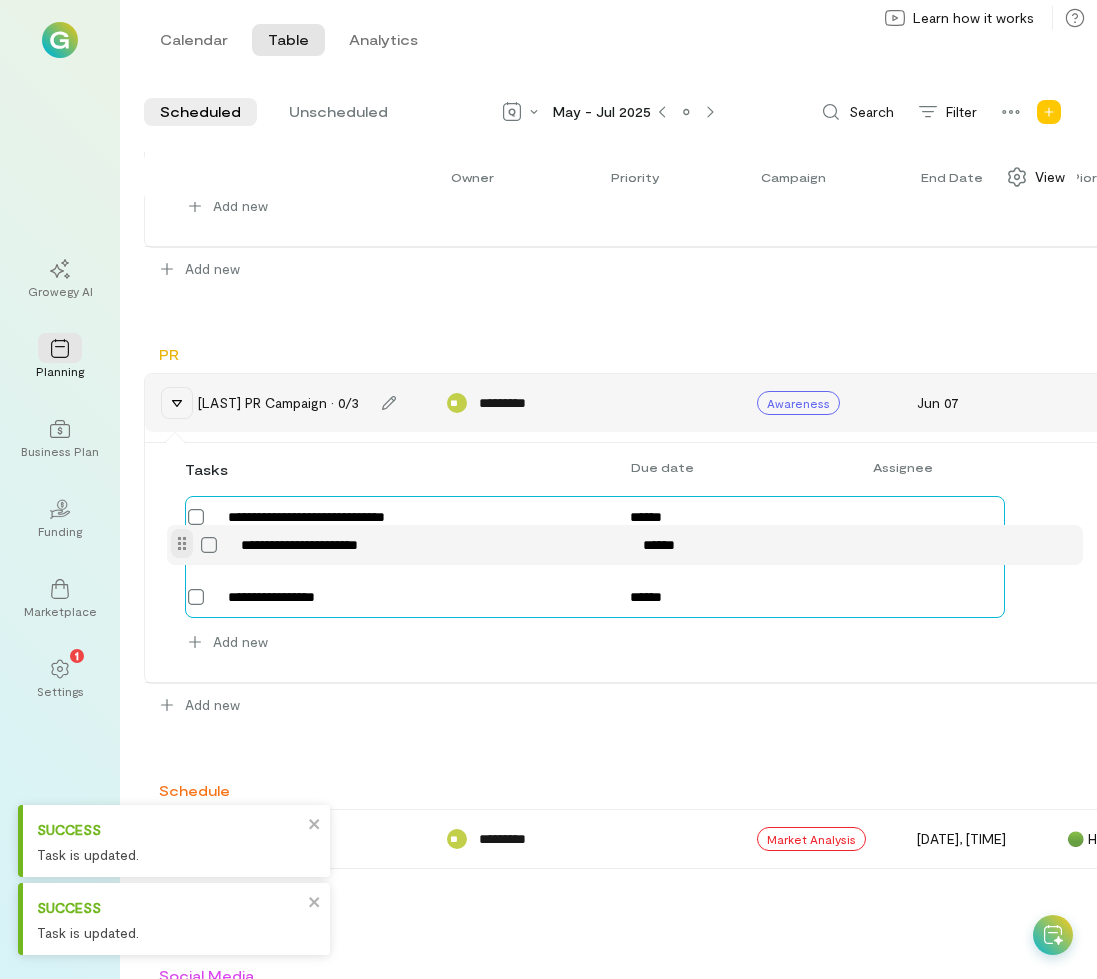 drag, startPoint x: 158, startPoint y: 601, endPoint x: 174, endPoint y: 536, distance: 66.94027 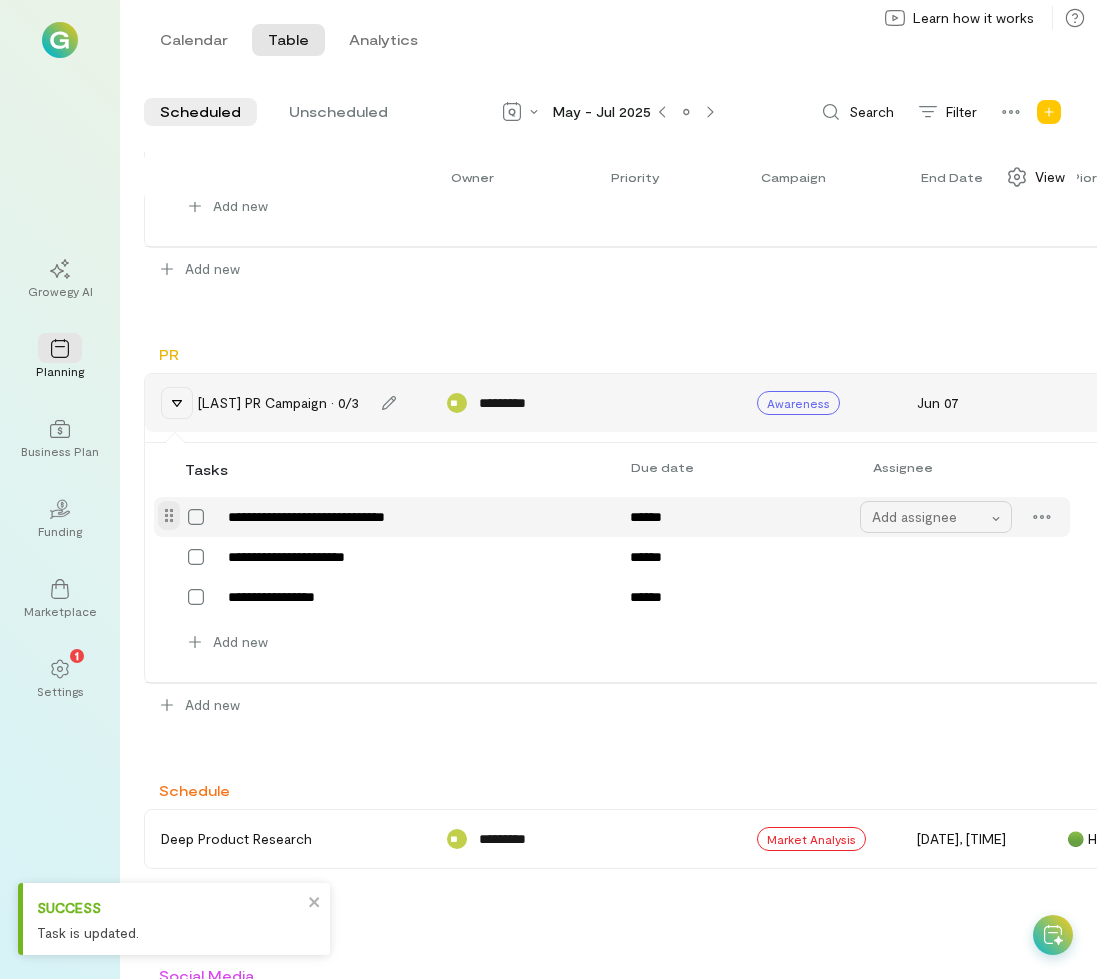 click on "Add assignee" at bounding box center (930, 517) 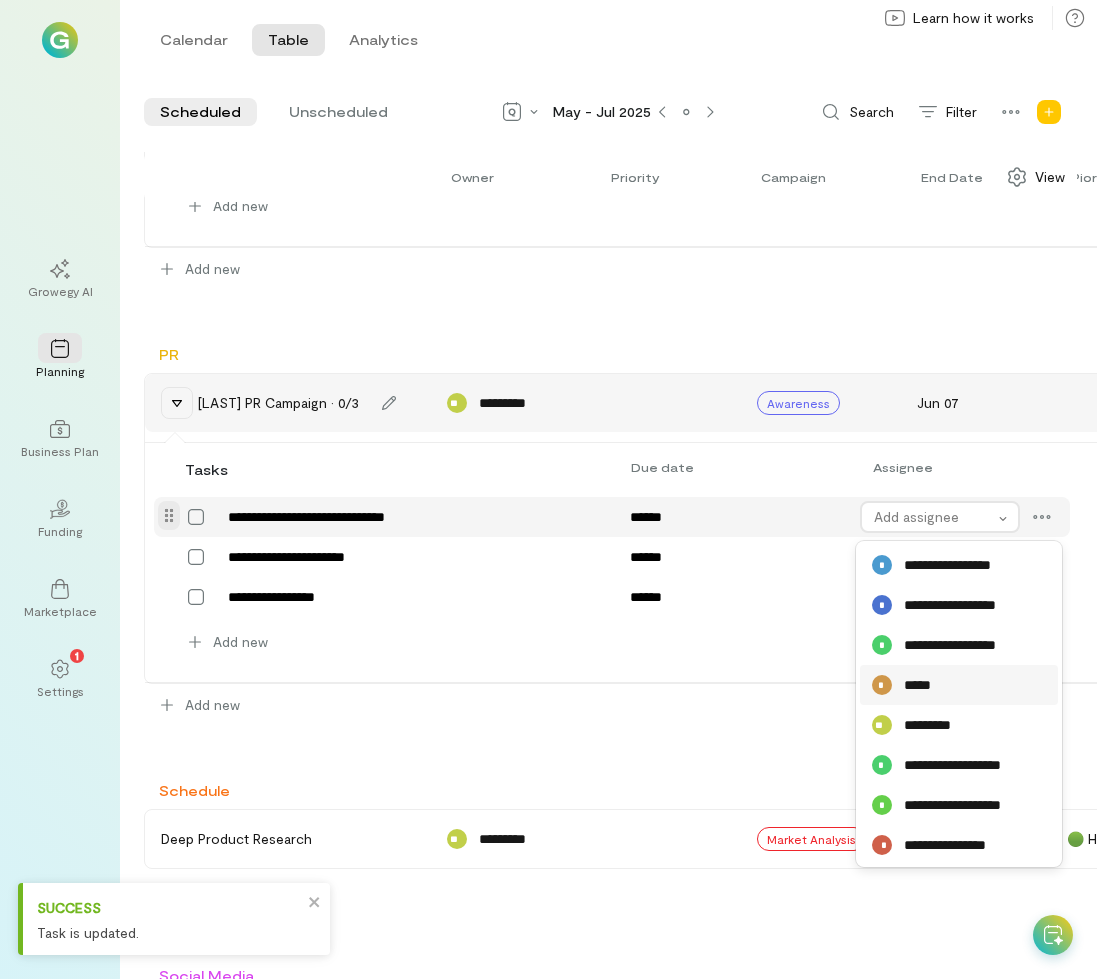 click on "* *****" at bounding box center [959, 685] 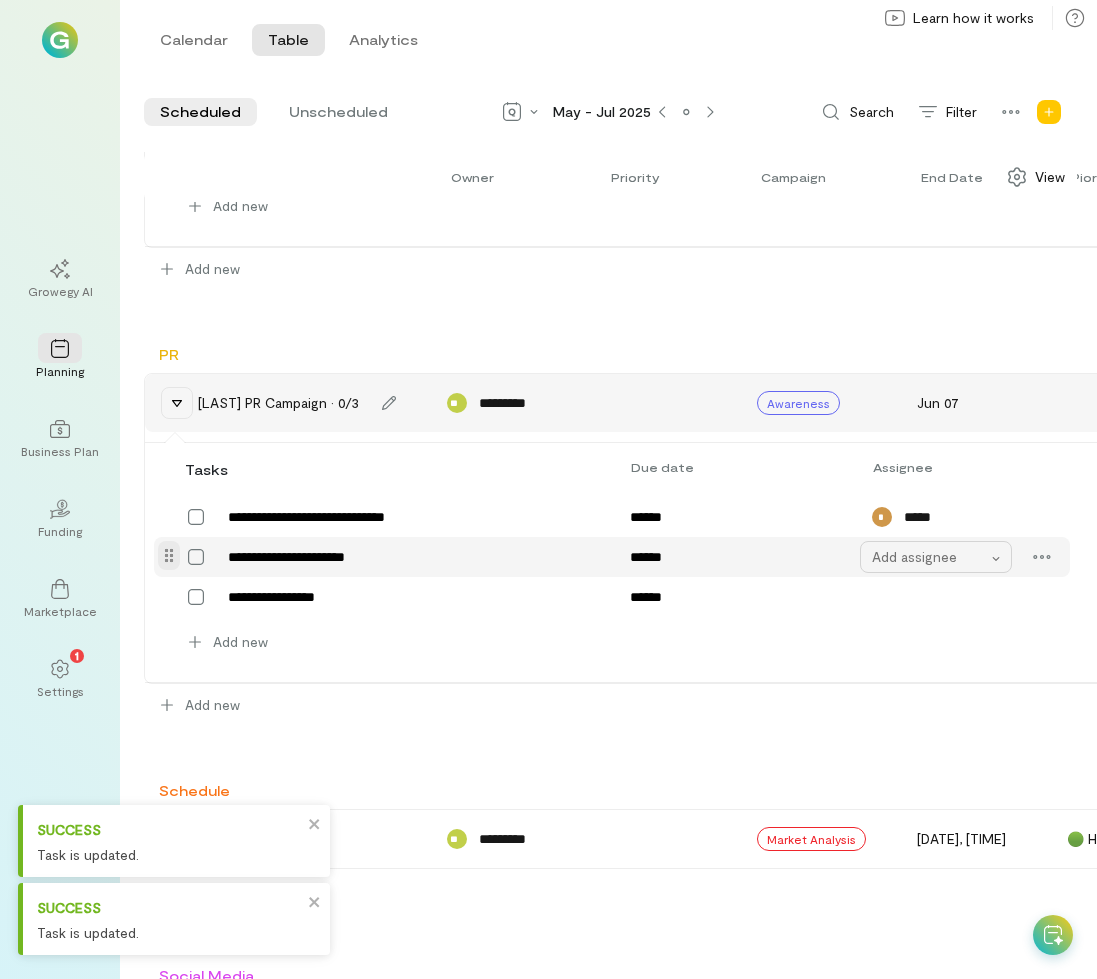 click on "Add assignee" at bounding box center (930, 557) 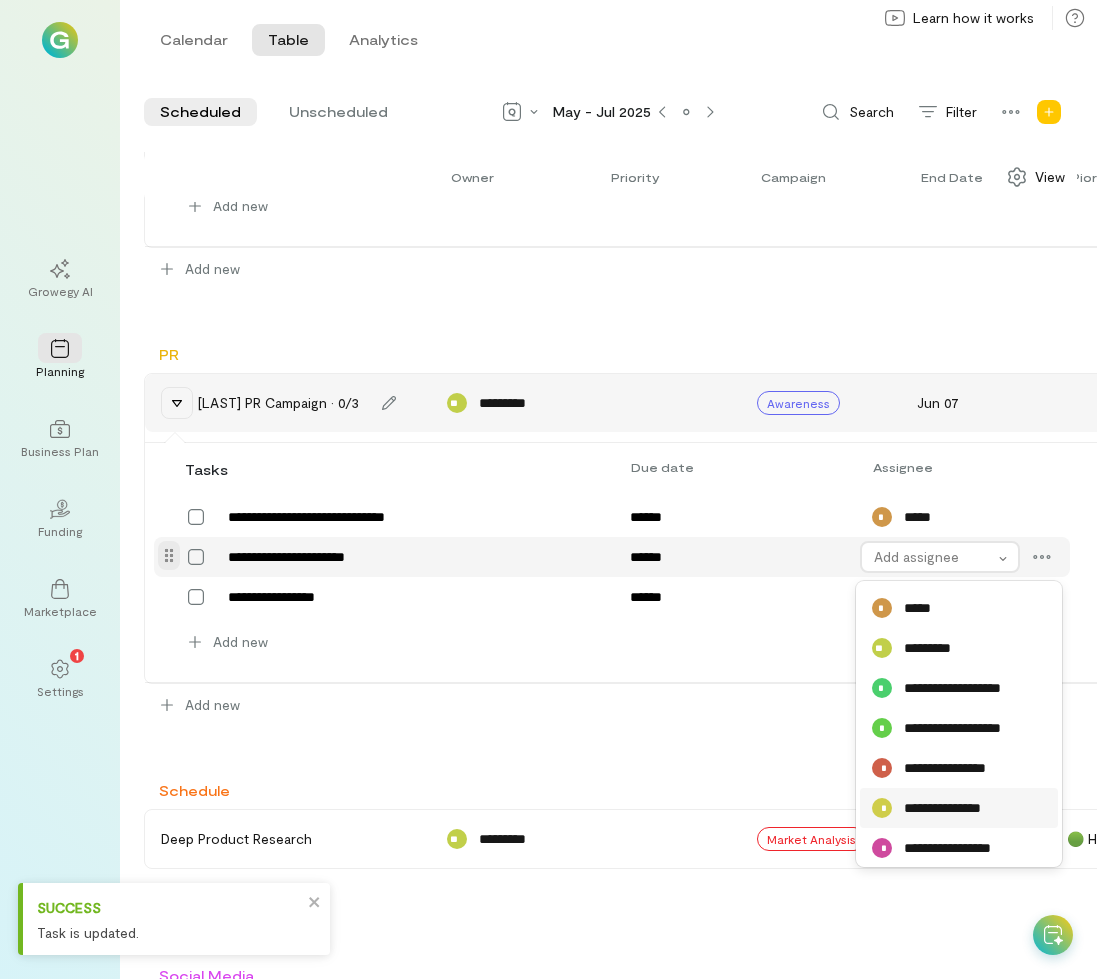 scroll, scrollTop: 442, scrollLeft: 0, axis: vertical 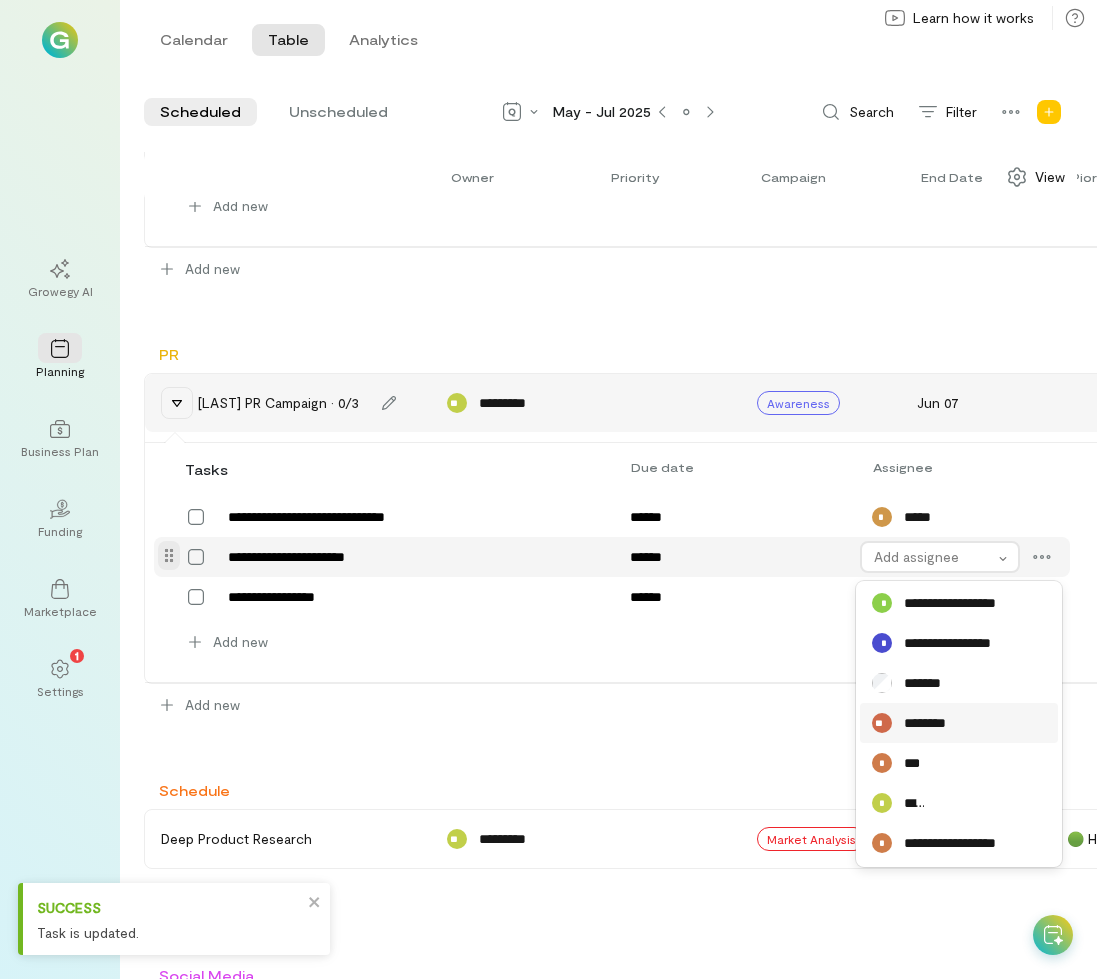 click on "** ********" at bounding box center [959, 723] 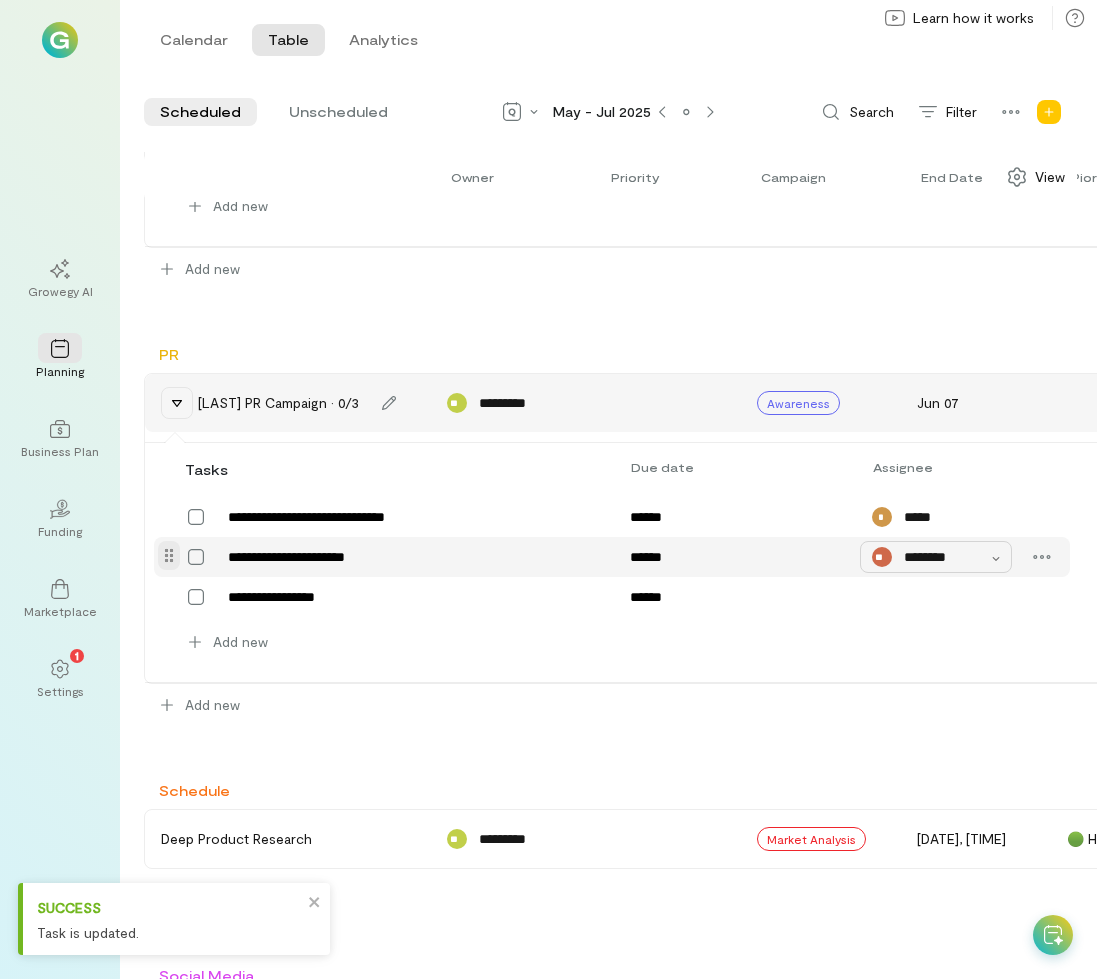 click on "********" at bounding box center (927, 557) 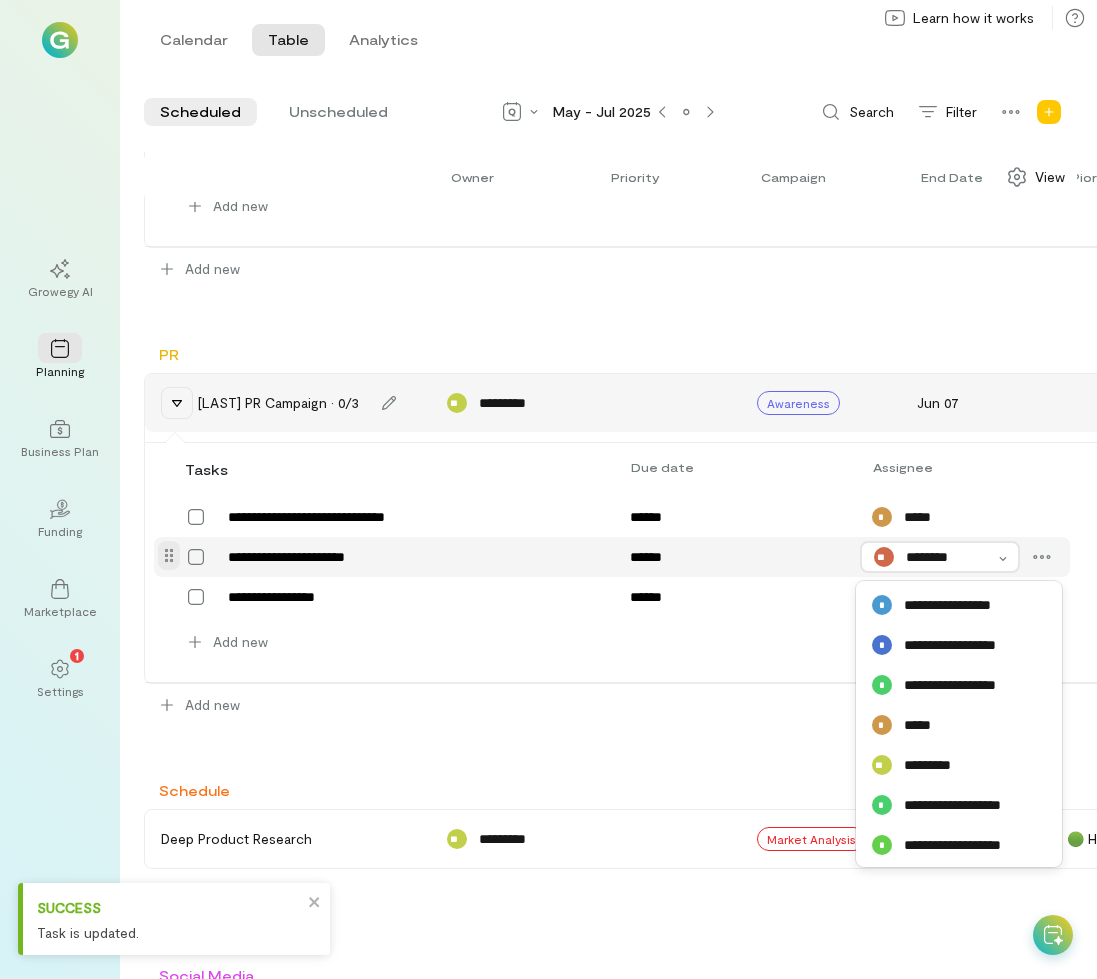 scroll, scrollTop: 442, scrollLeft: 0, axis: vertical 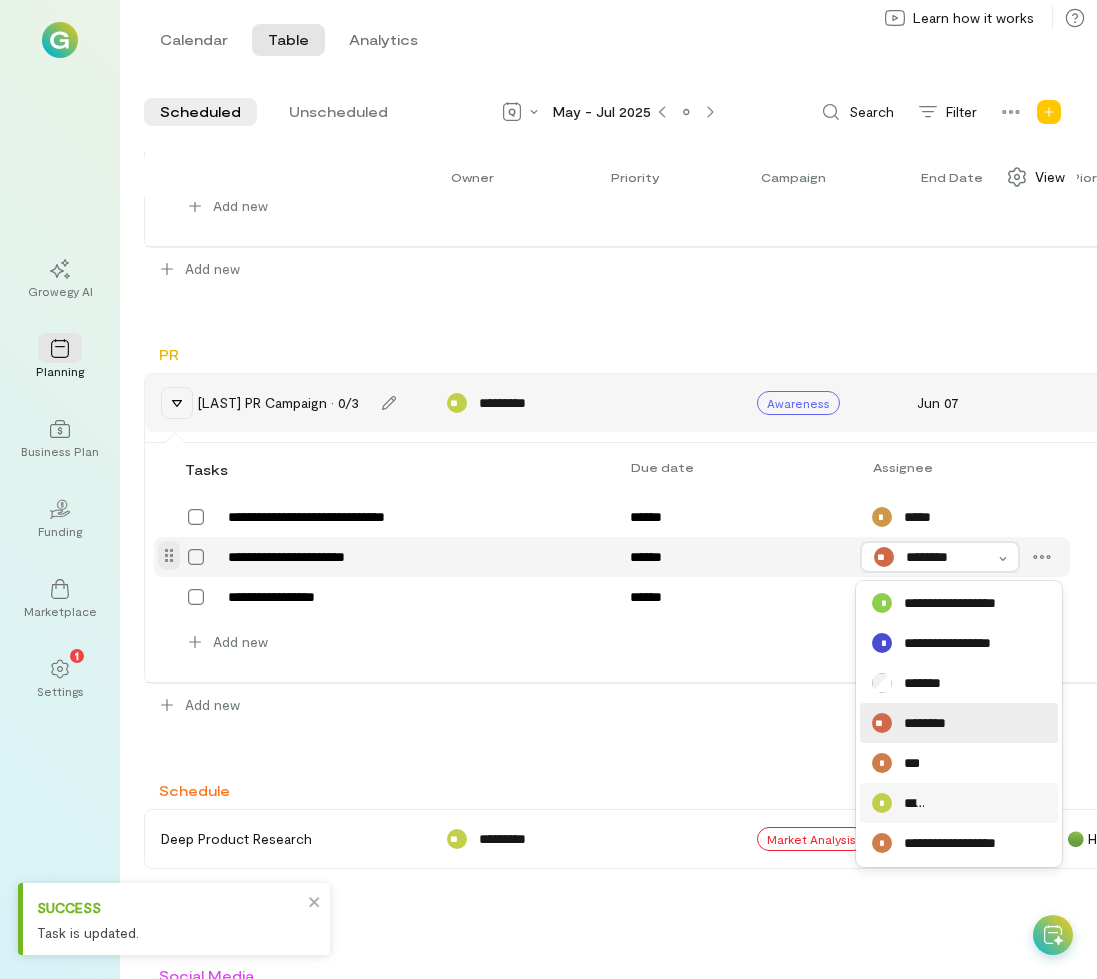 click on "* ****" at bounding box center [959, 803] 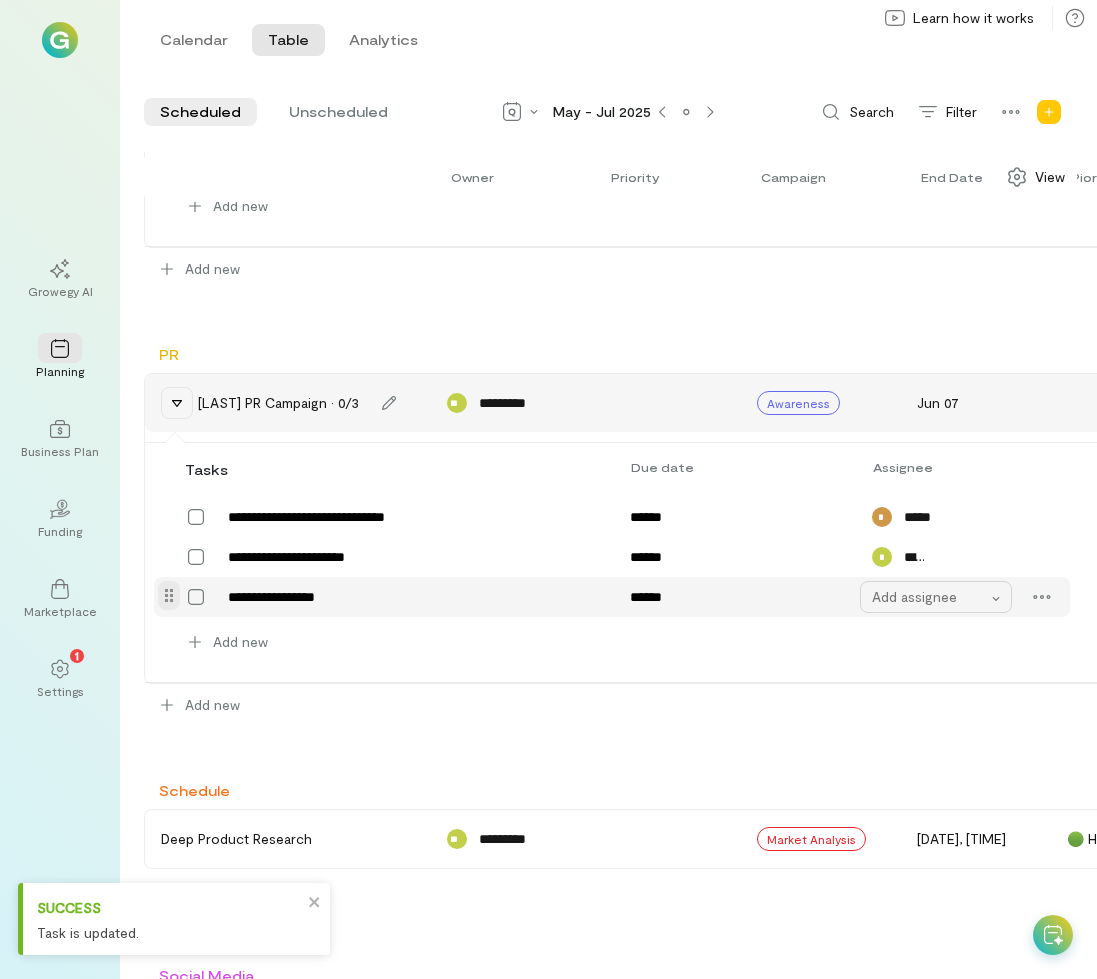 click on "Add assignee" at bounding box center [930, 597] 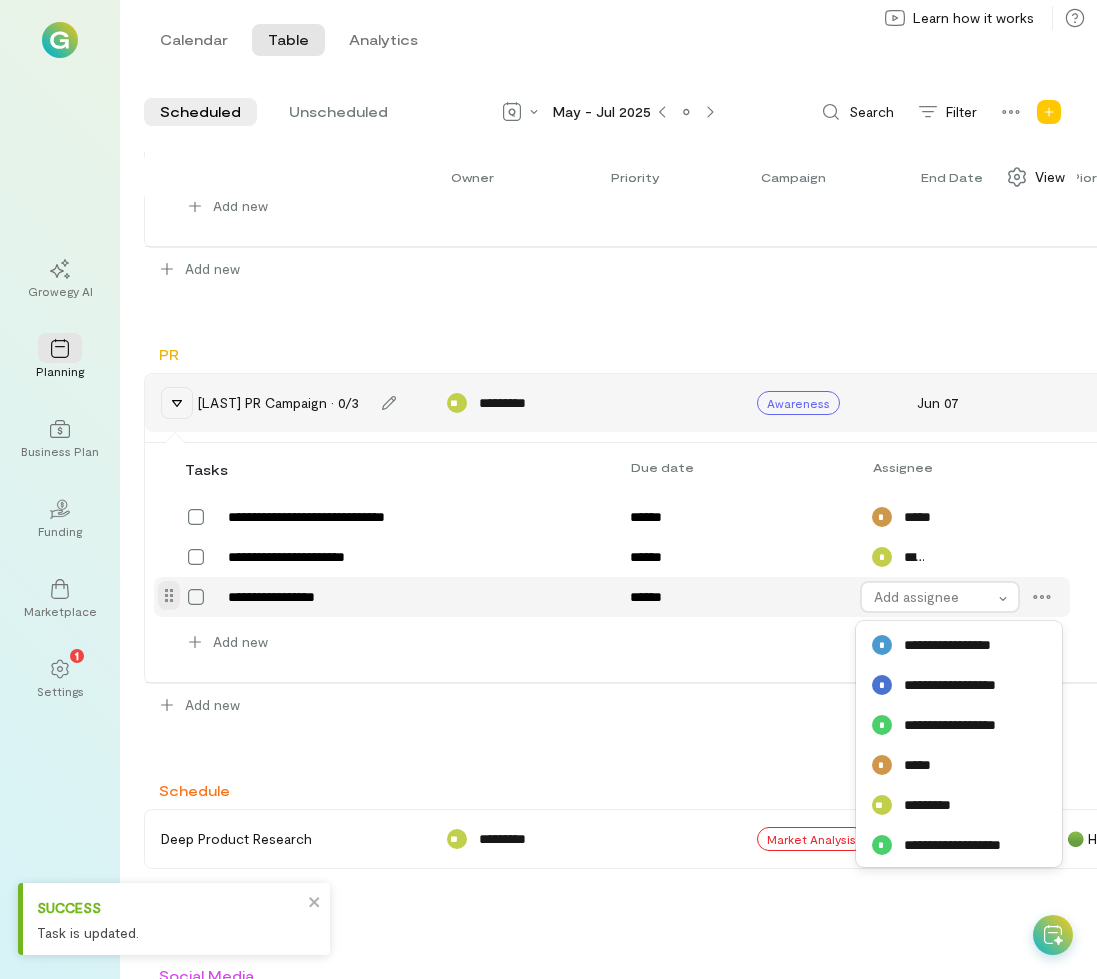 scroll, scrollTop: 482, scrollLeft: 0, axis: vertical 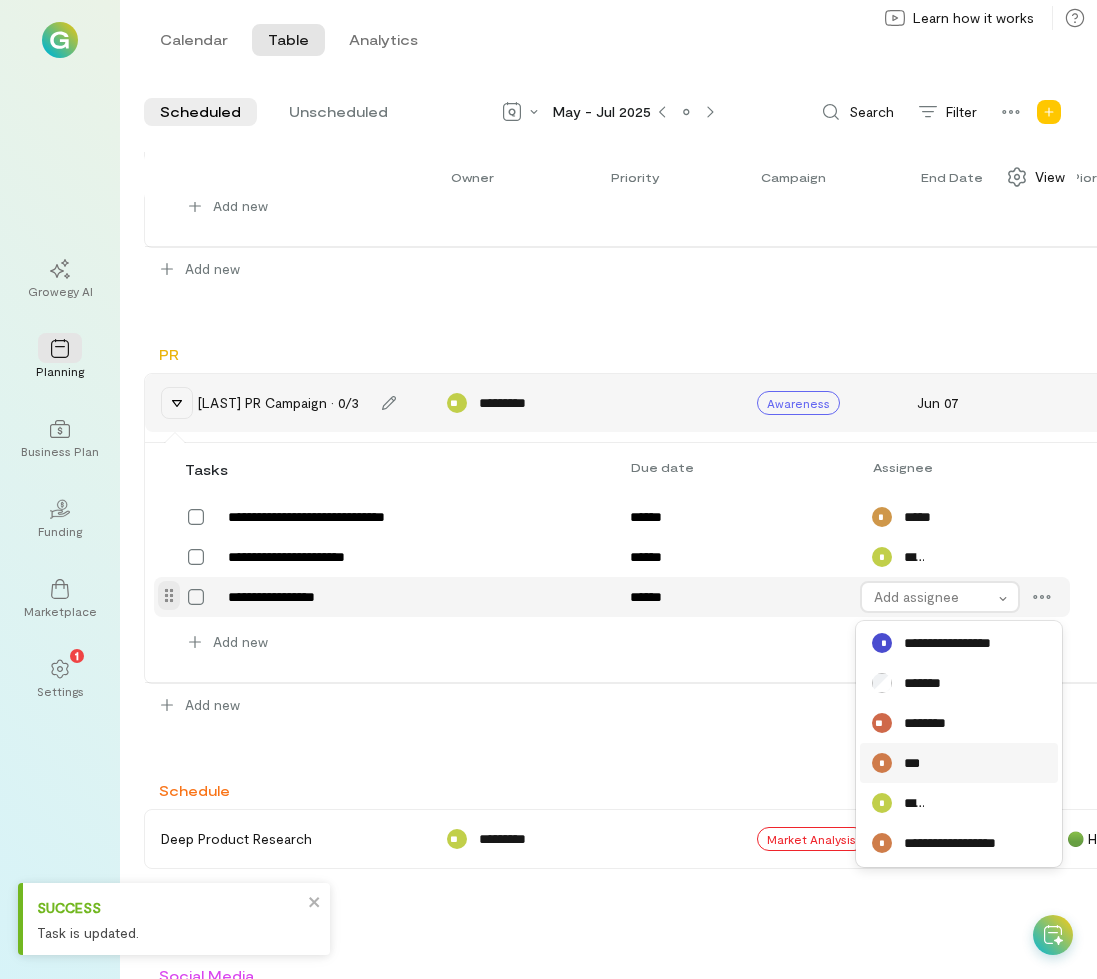 click on "* ***" at bounding box center [959, 763] 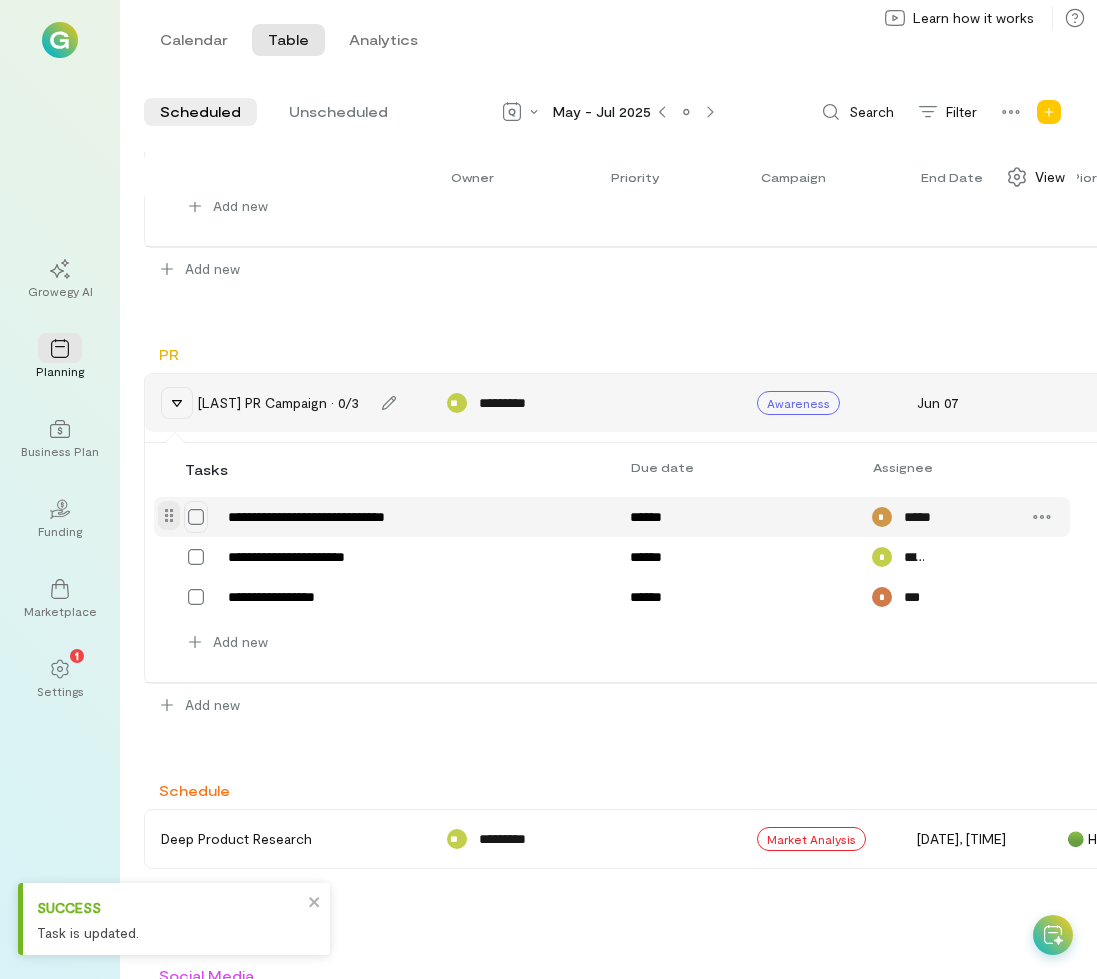 click 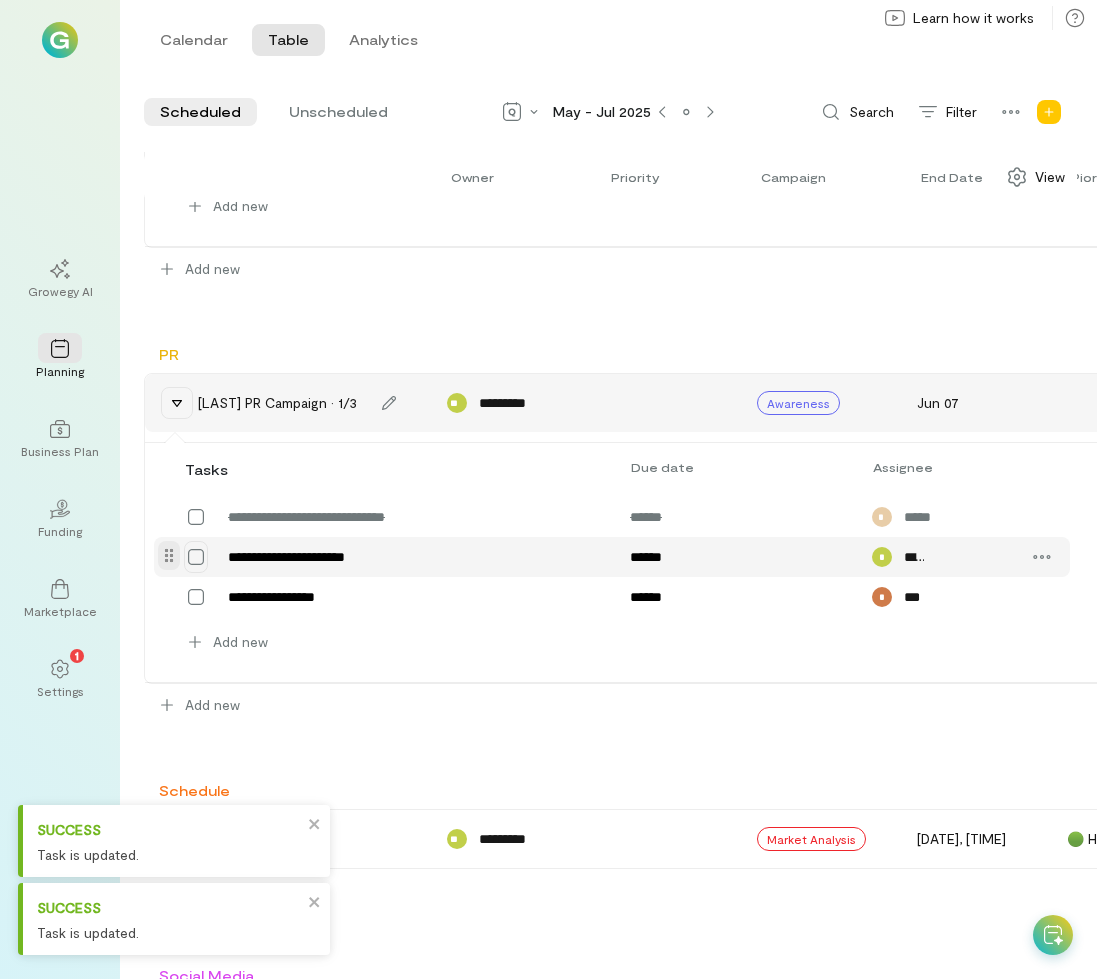 click 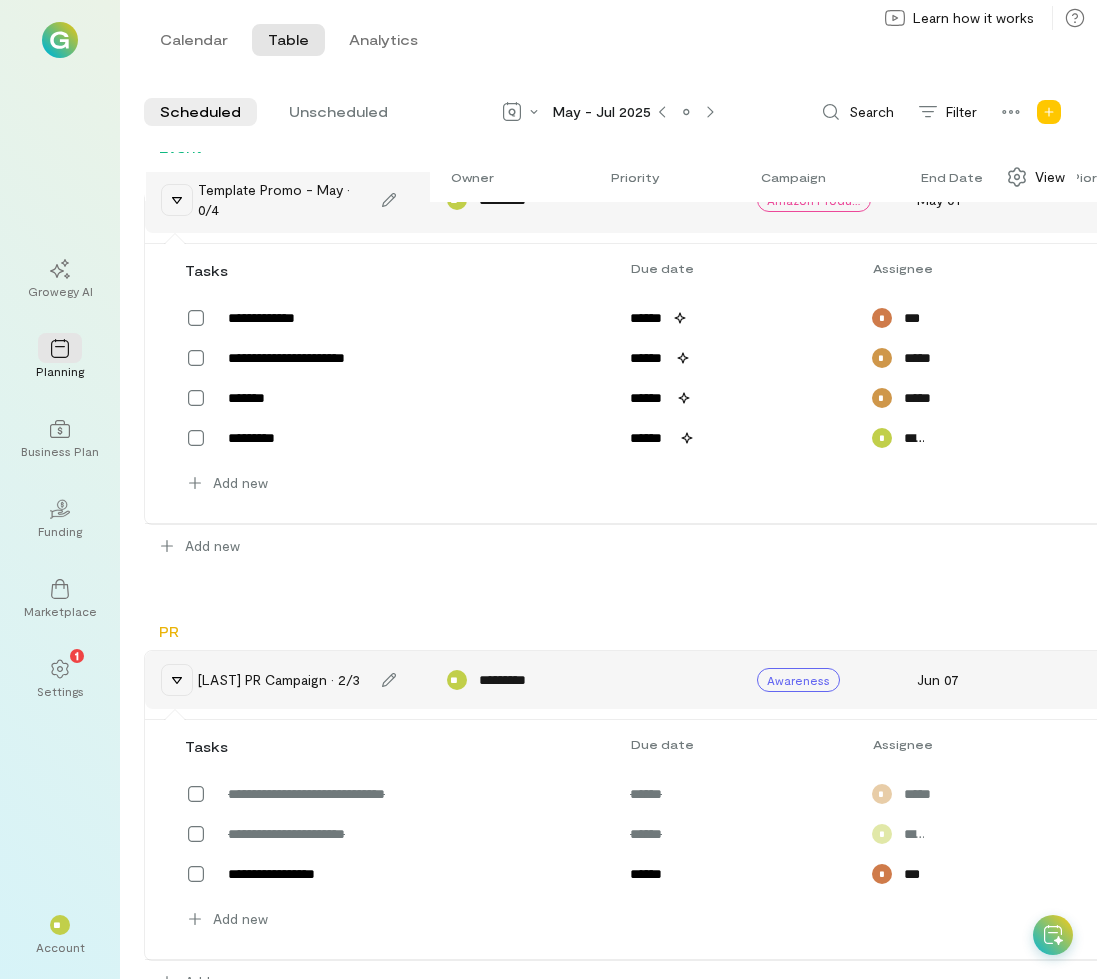 scroll, scrollTop: 304, scrollLeft: 0, axis: vertical 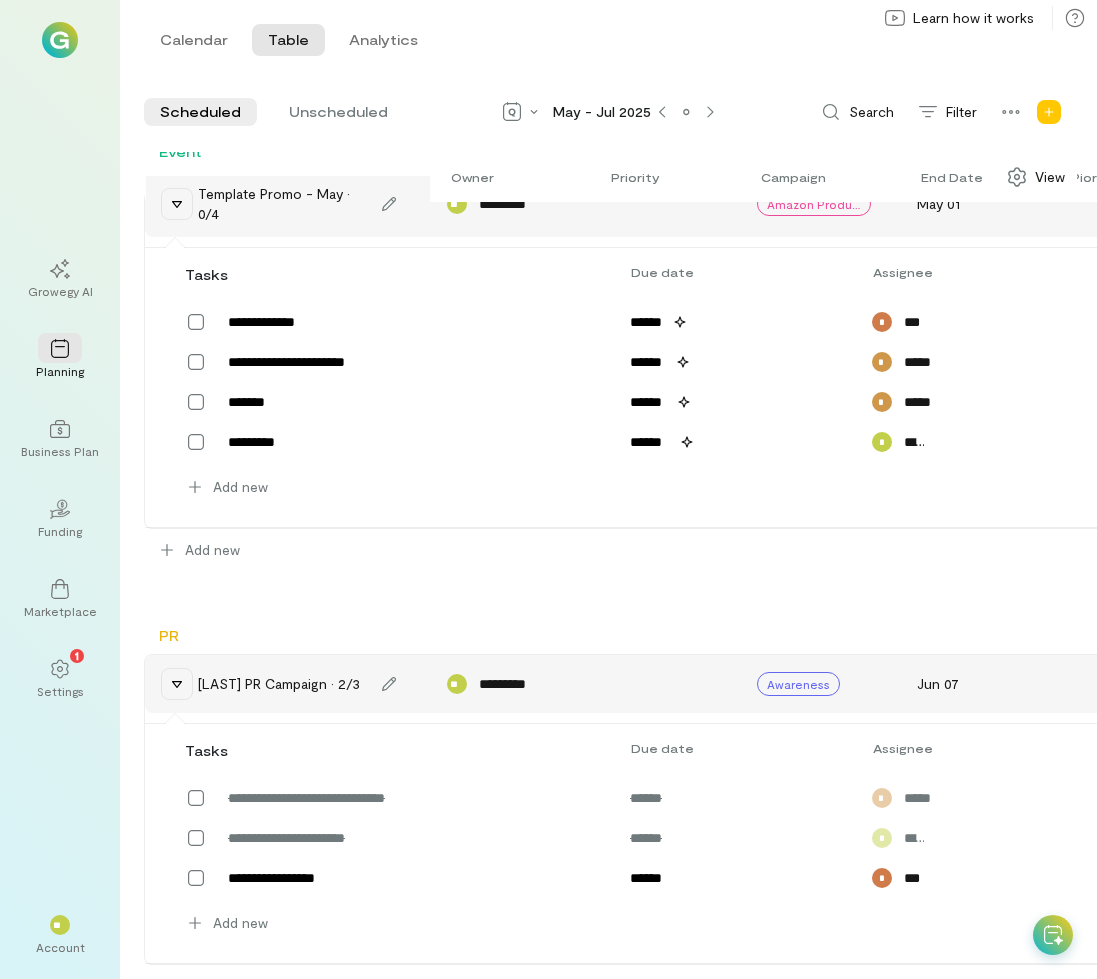 click 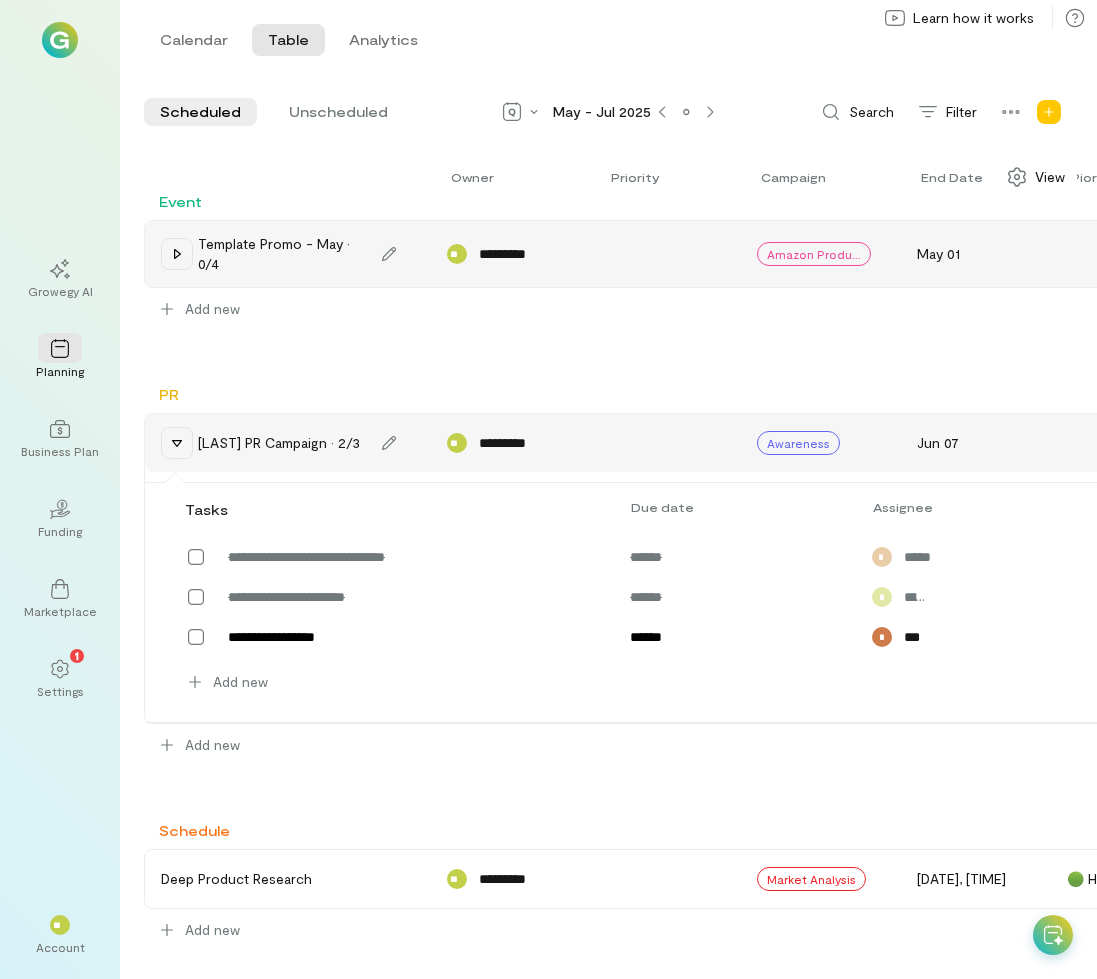 scroll, scrollTop: 250, scrollLeft: 0, axis: vertical 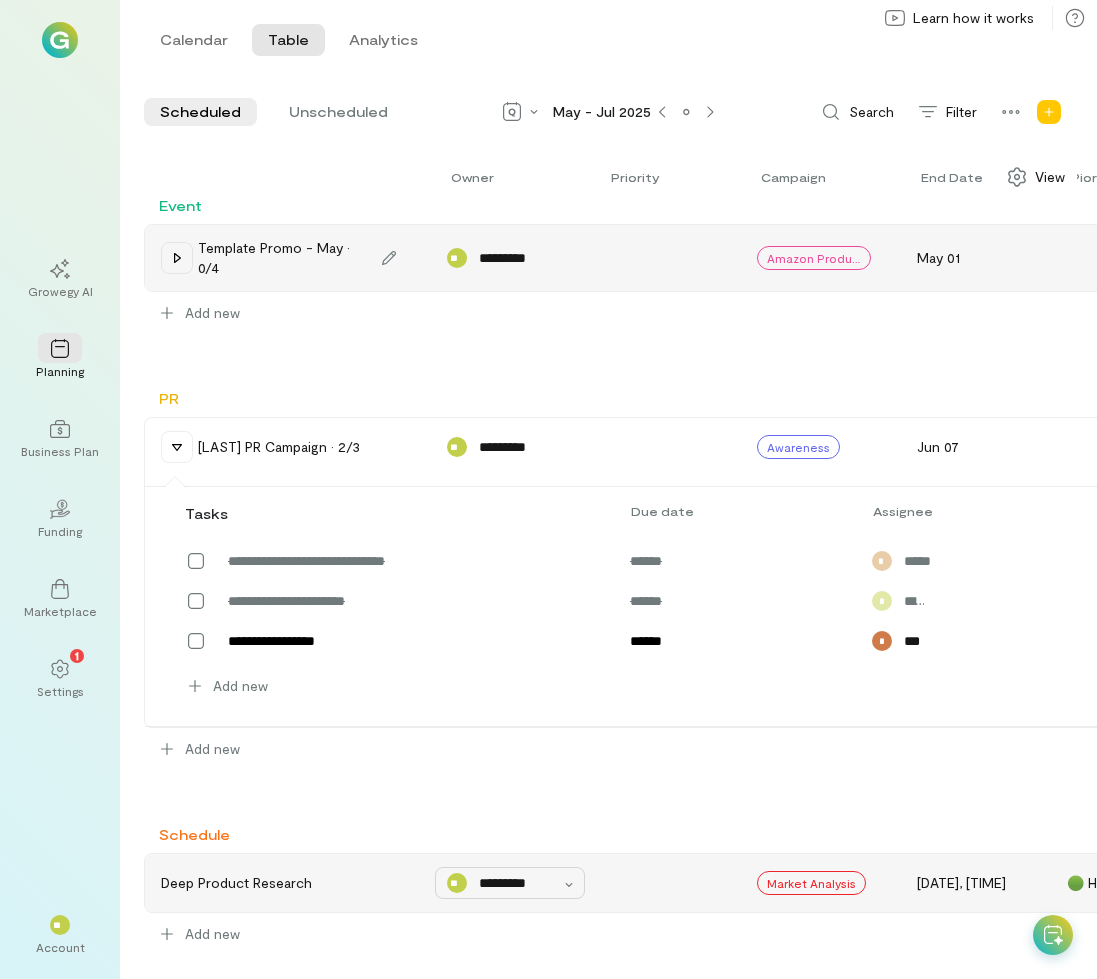 click on "*********" at bounding box center [515, 883] 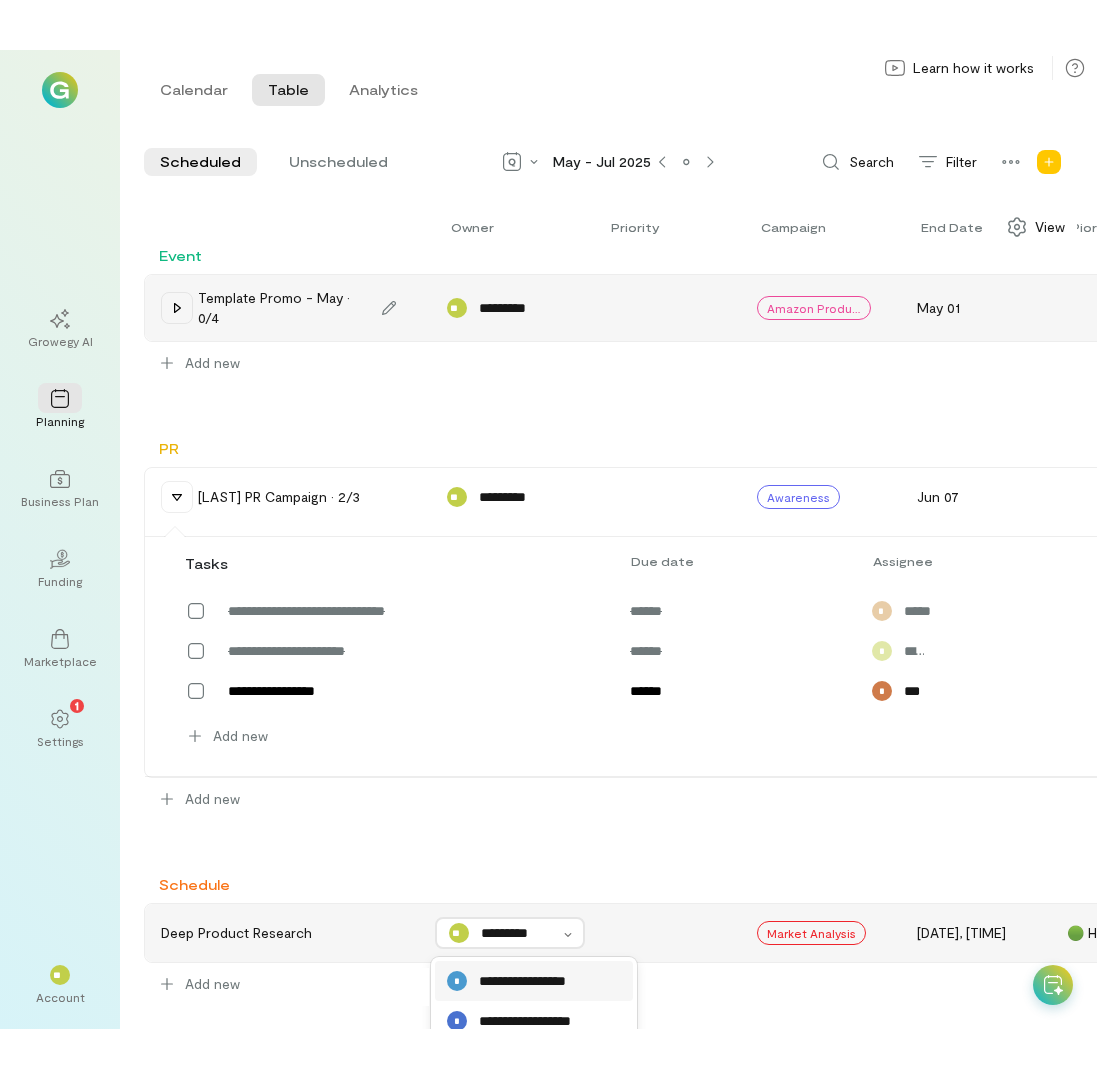 scroll, scrollTop: 368, scrollLeft: 0, axis: vertical 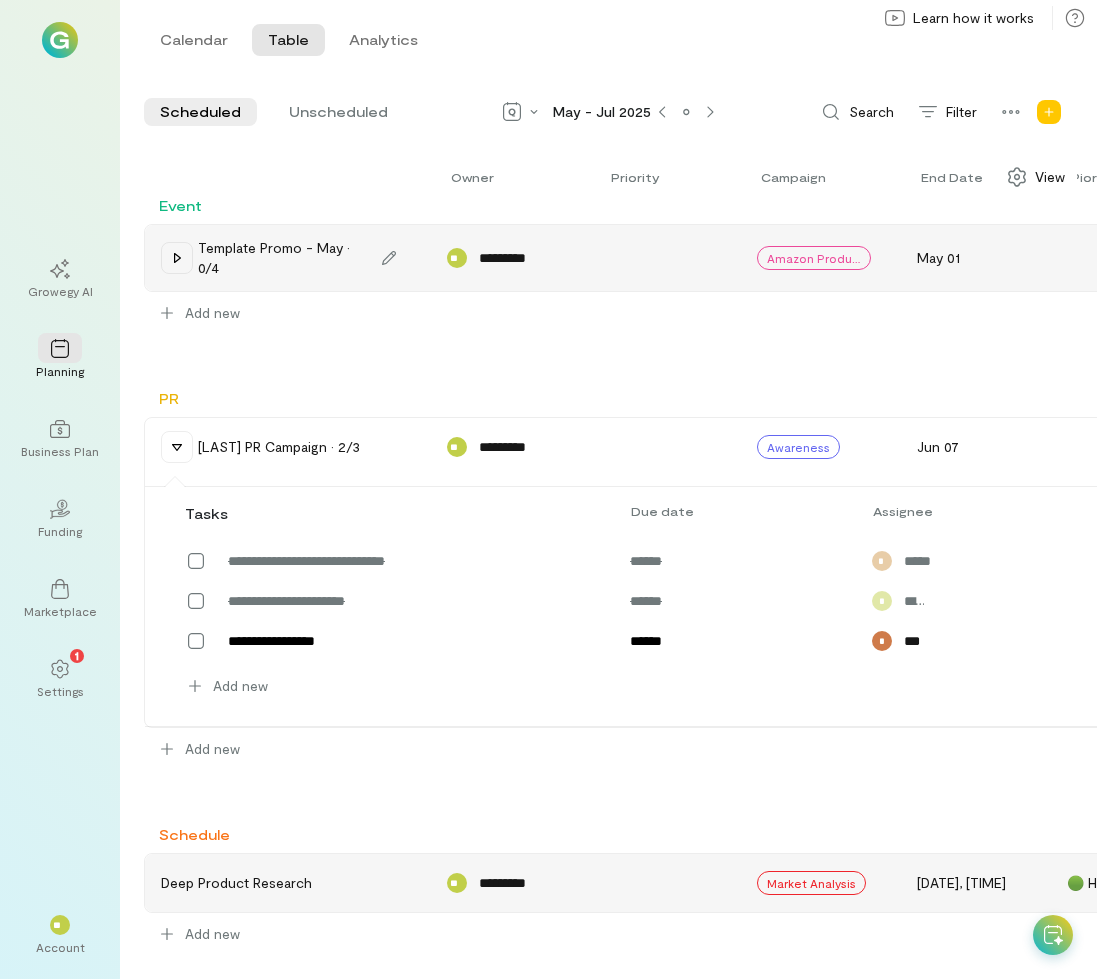 drag, startPoint x: 671, startPoint y: 975, endPoint x: 673, endPoint y: 1038, distance: 63.03174 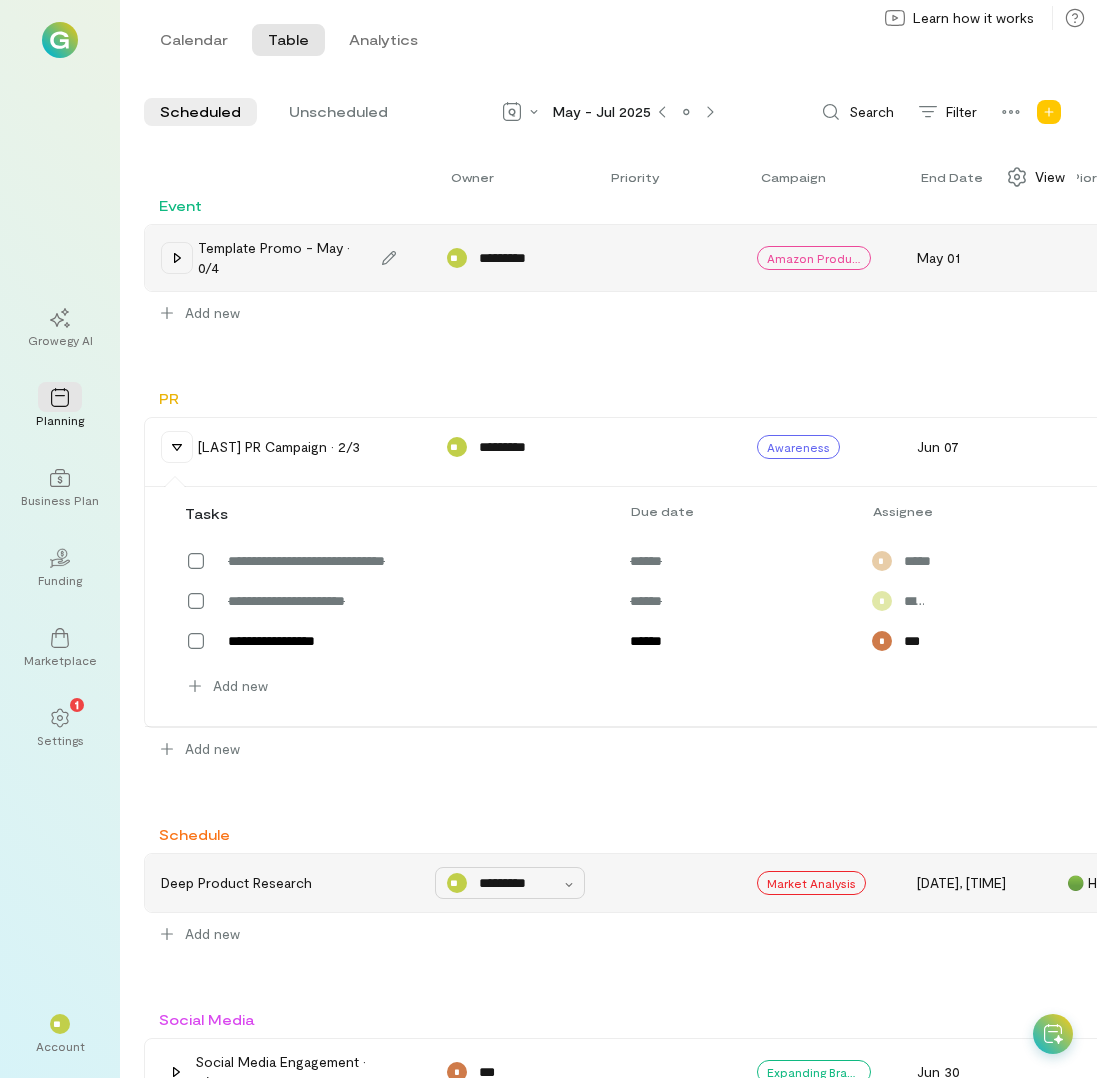 click on "*********" at bounding box center [515, 883] 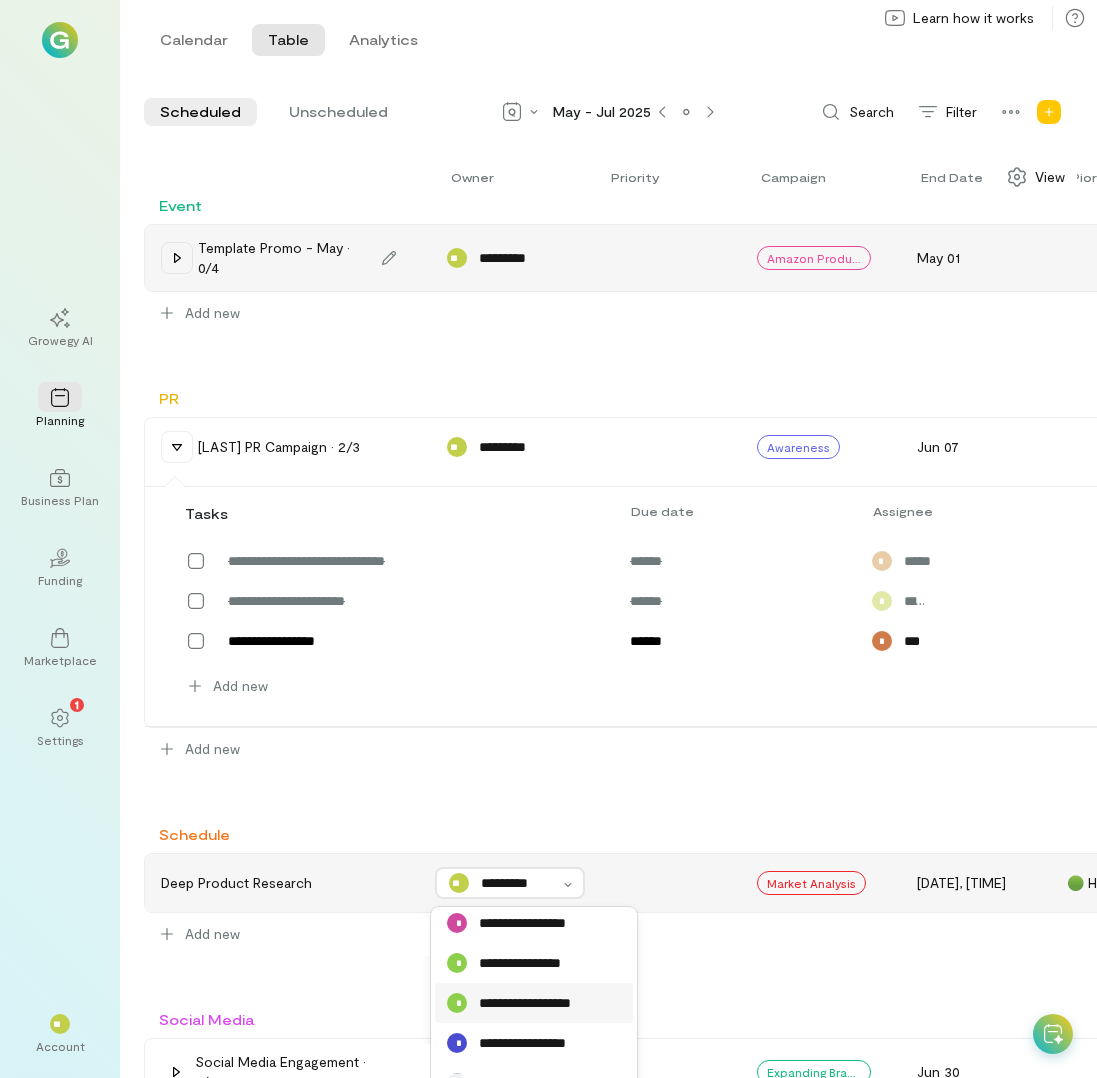 scroll, scrollTop: 63, scrollLeft: 0, axis: vertical 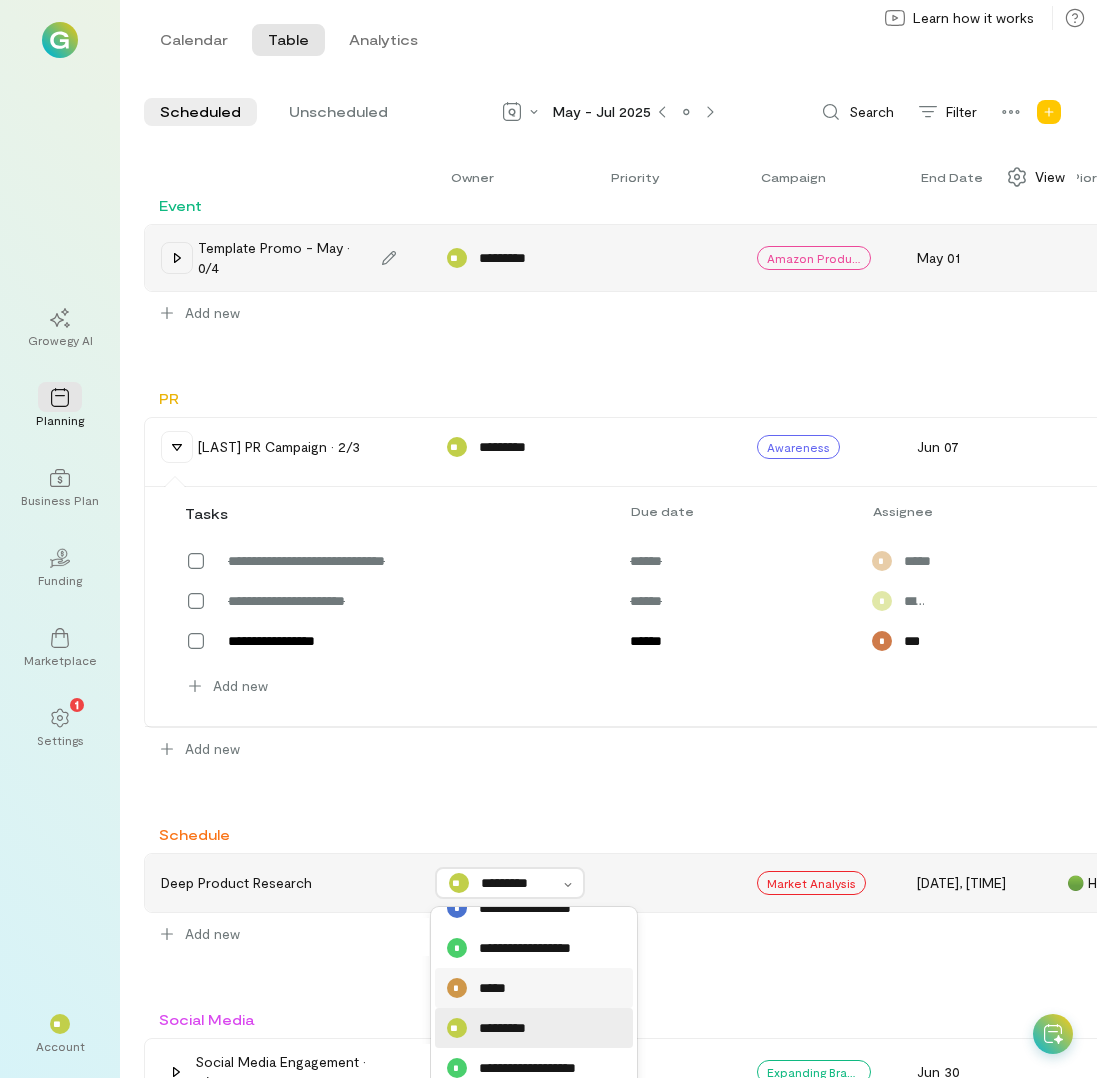 click on "* *****" at bounding box center (534, 988) 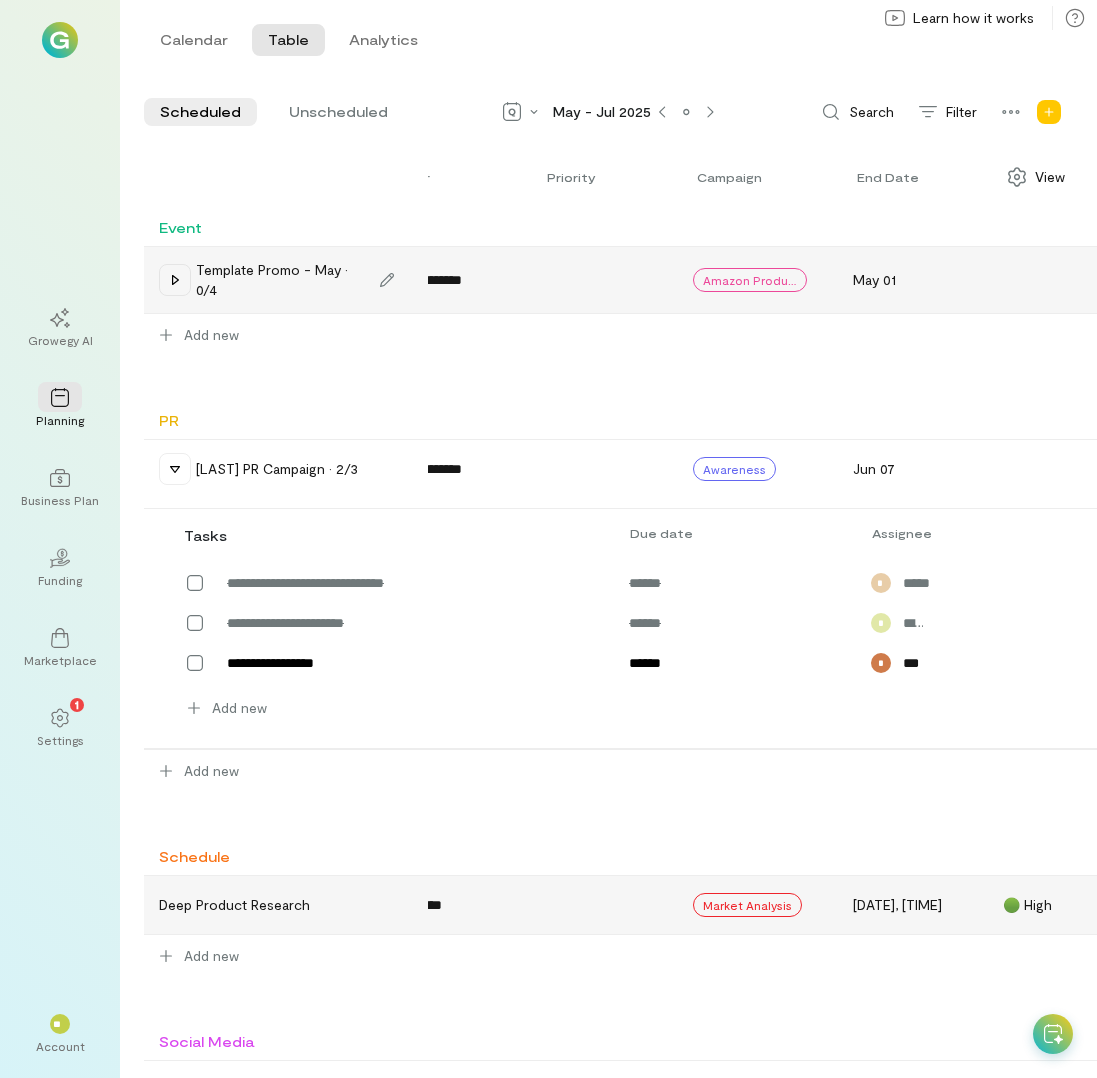 scroll, scrollTop: 228, scrollLeft: 105, axis: both 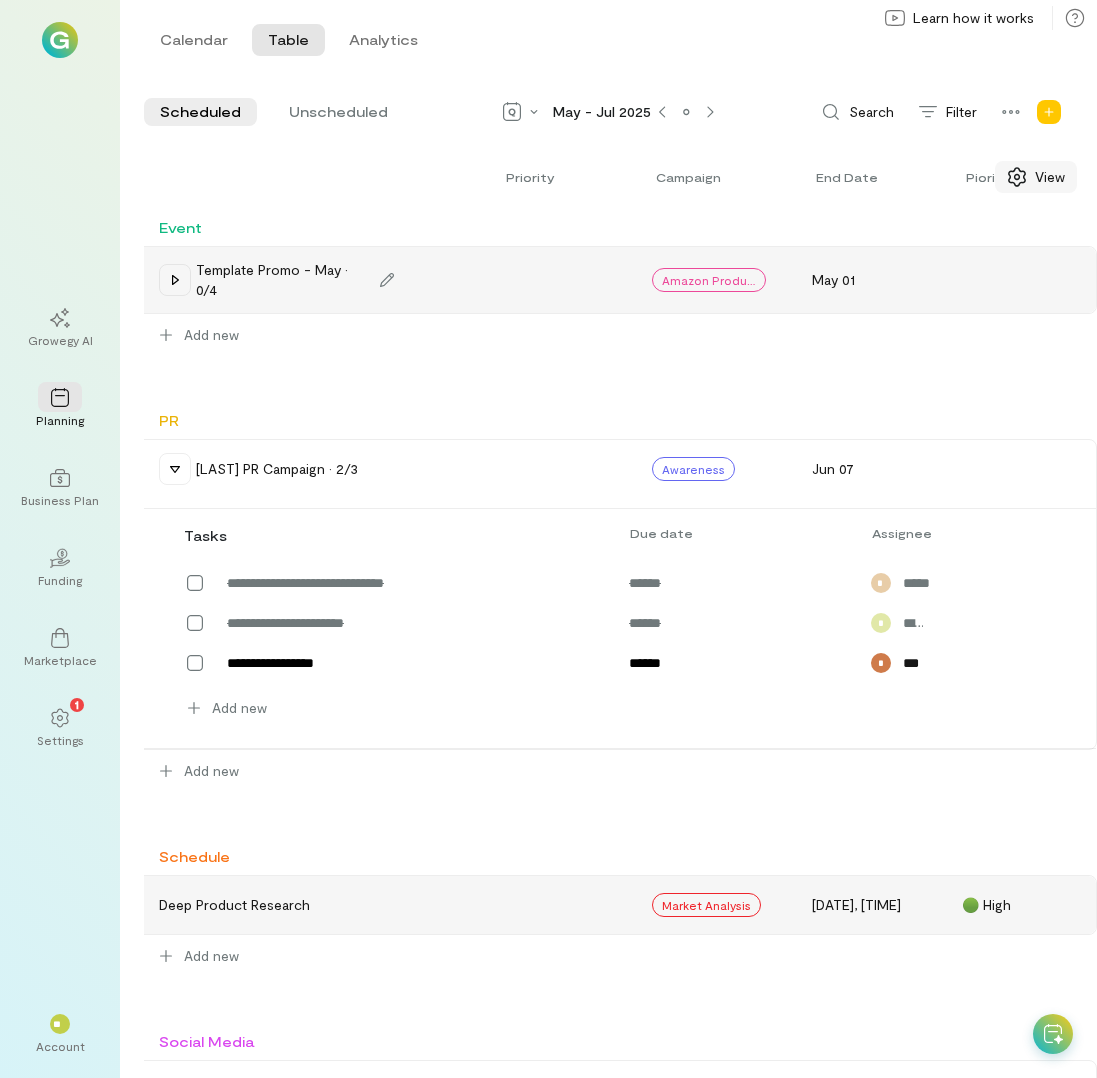 click on "View" at bounding box center (1050, 177) 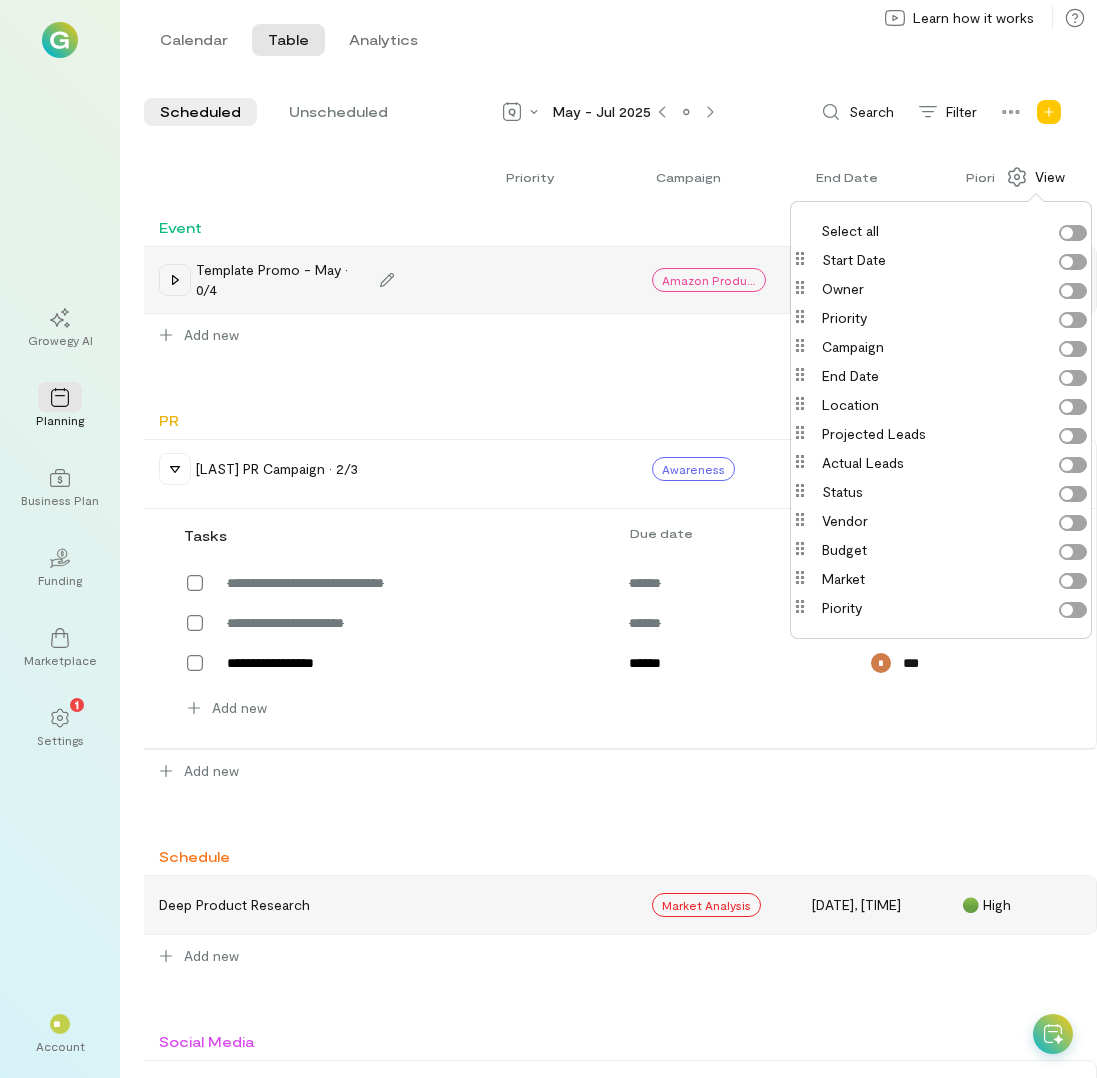 click on "Status" at bounding box center [954, 492] 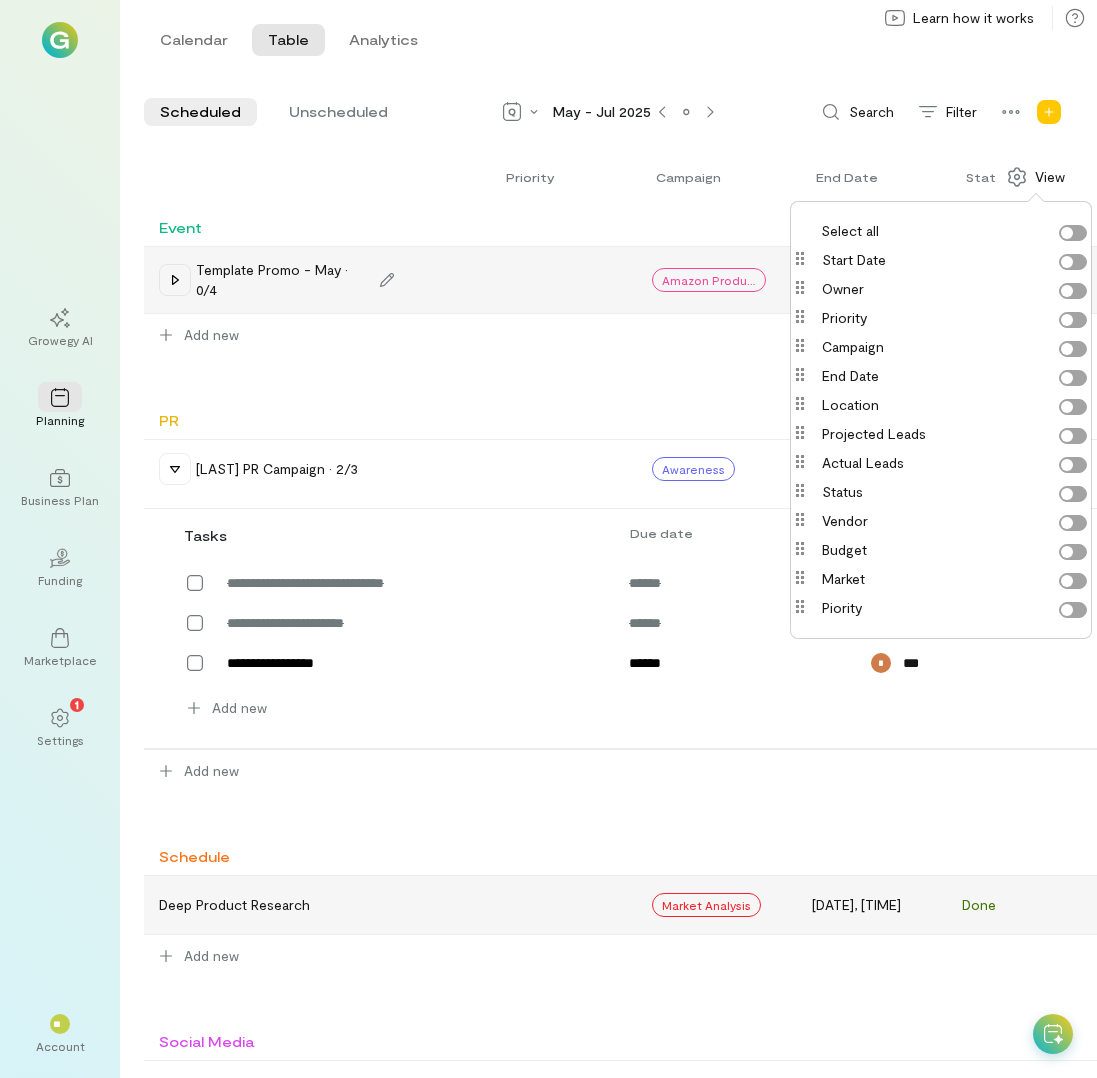 click on "**********" at bounding box center [515, 784] 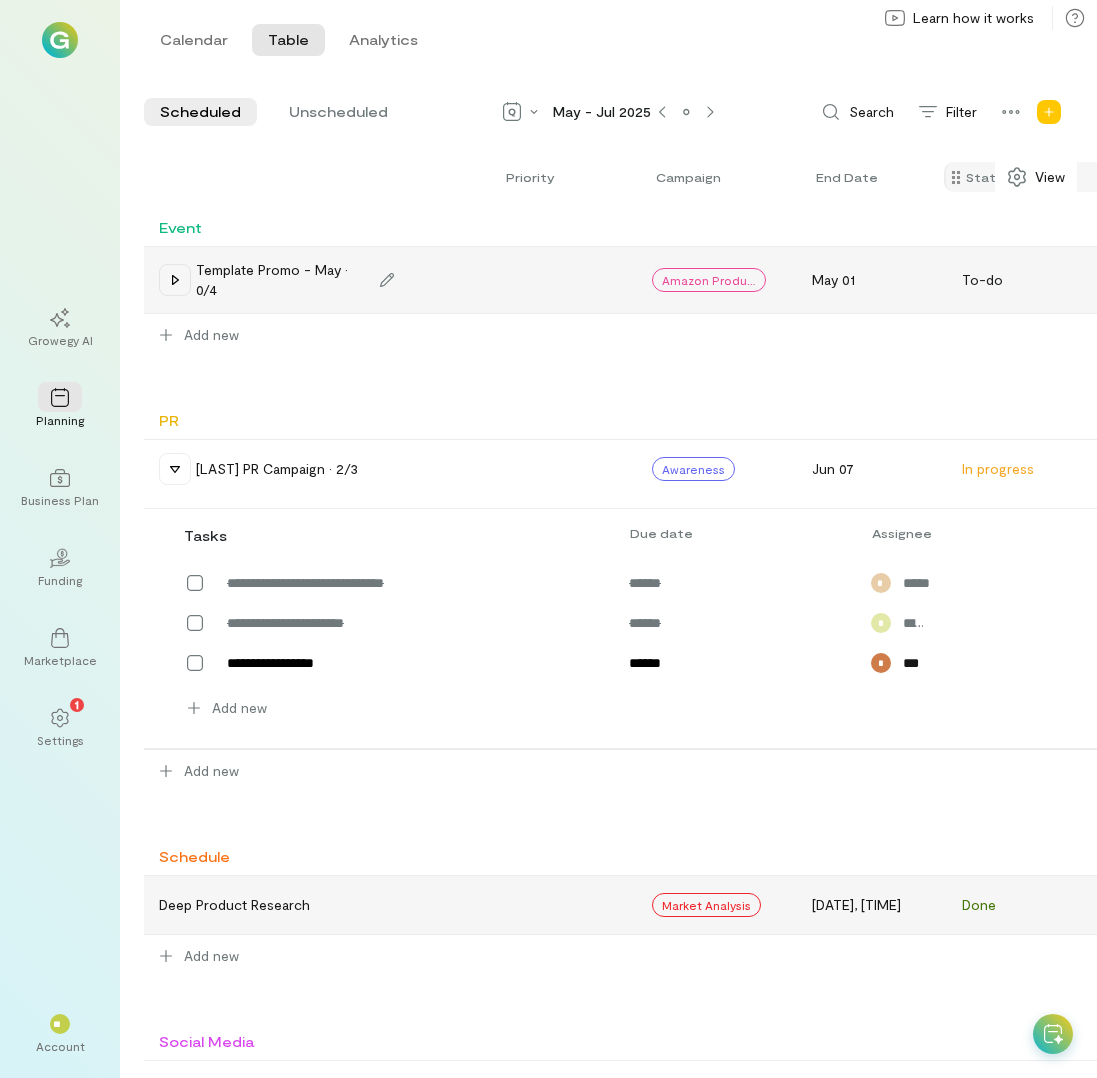 drag, startPoint x: 962, startPoint y: 176, endPoint x: 943, endPoint y: 182, distance: 19.924858 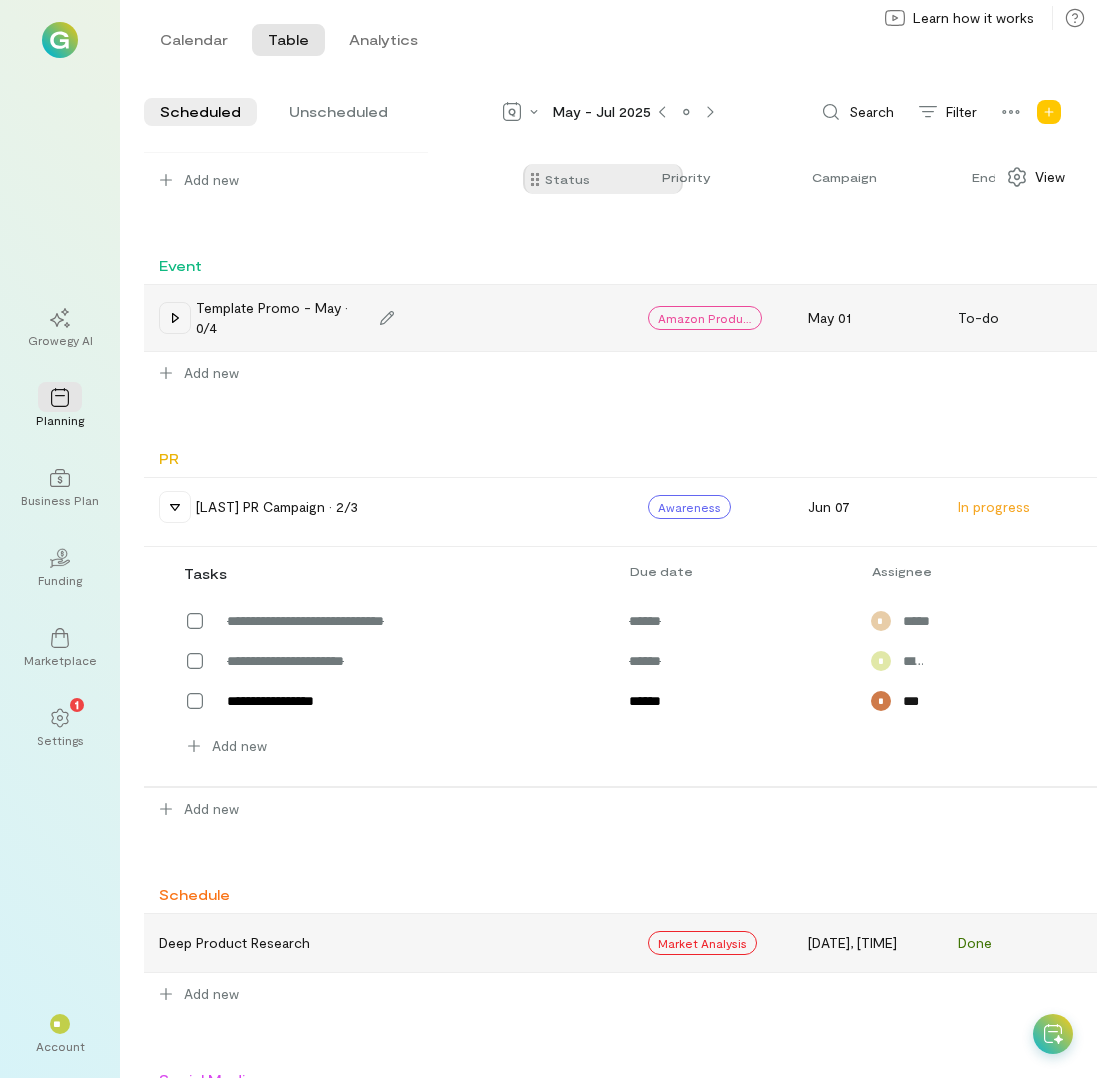 drag, startPoint x: 953, startPoint y: 177, endPoint x: 509, endPoint y: 181, distance: 444.018 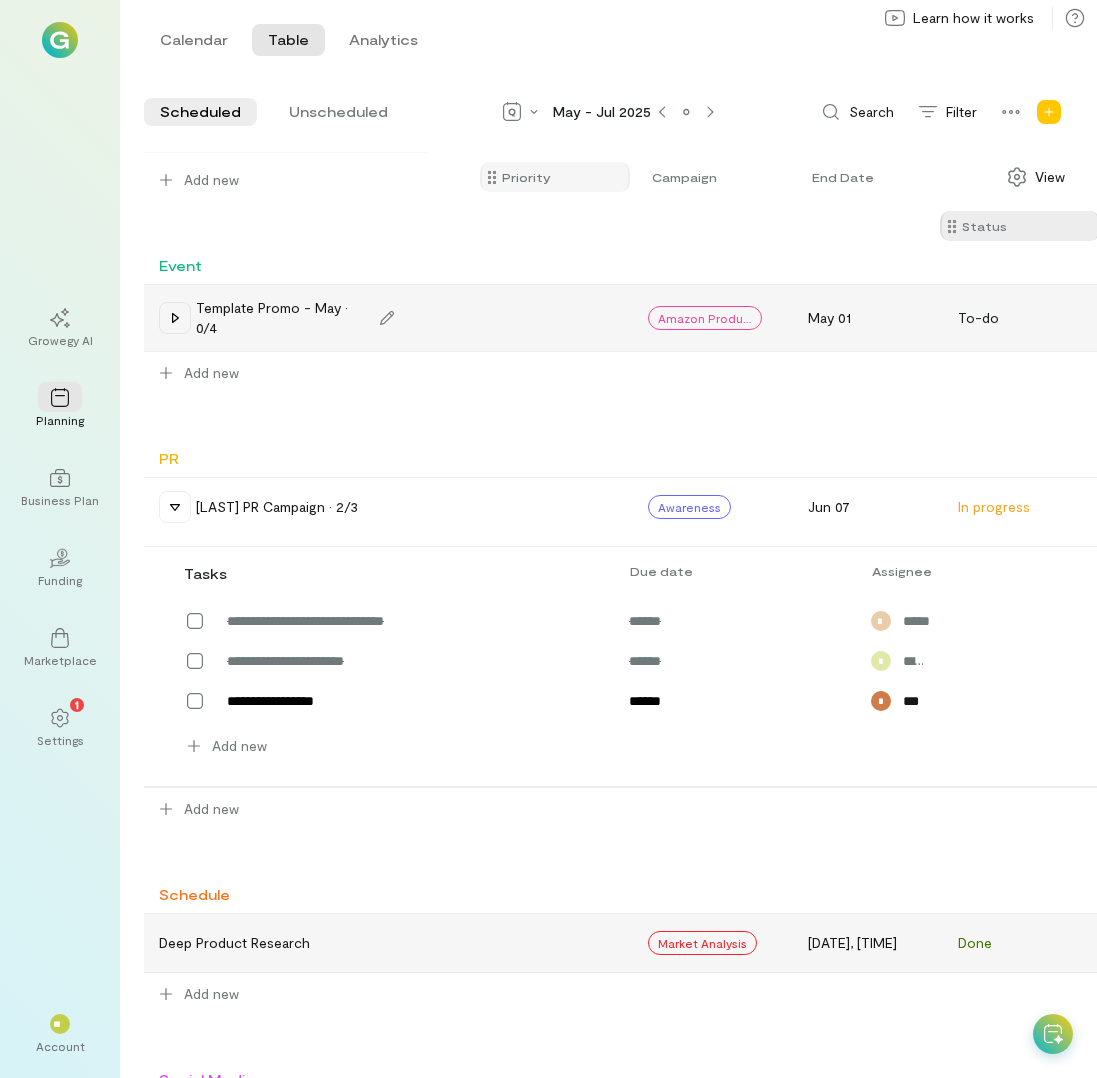 scroll, scrollTop: 179, scrollLeft: 109, axis: both 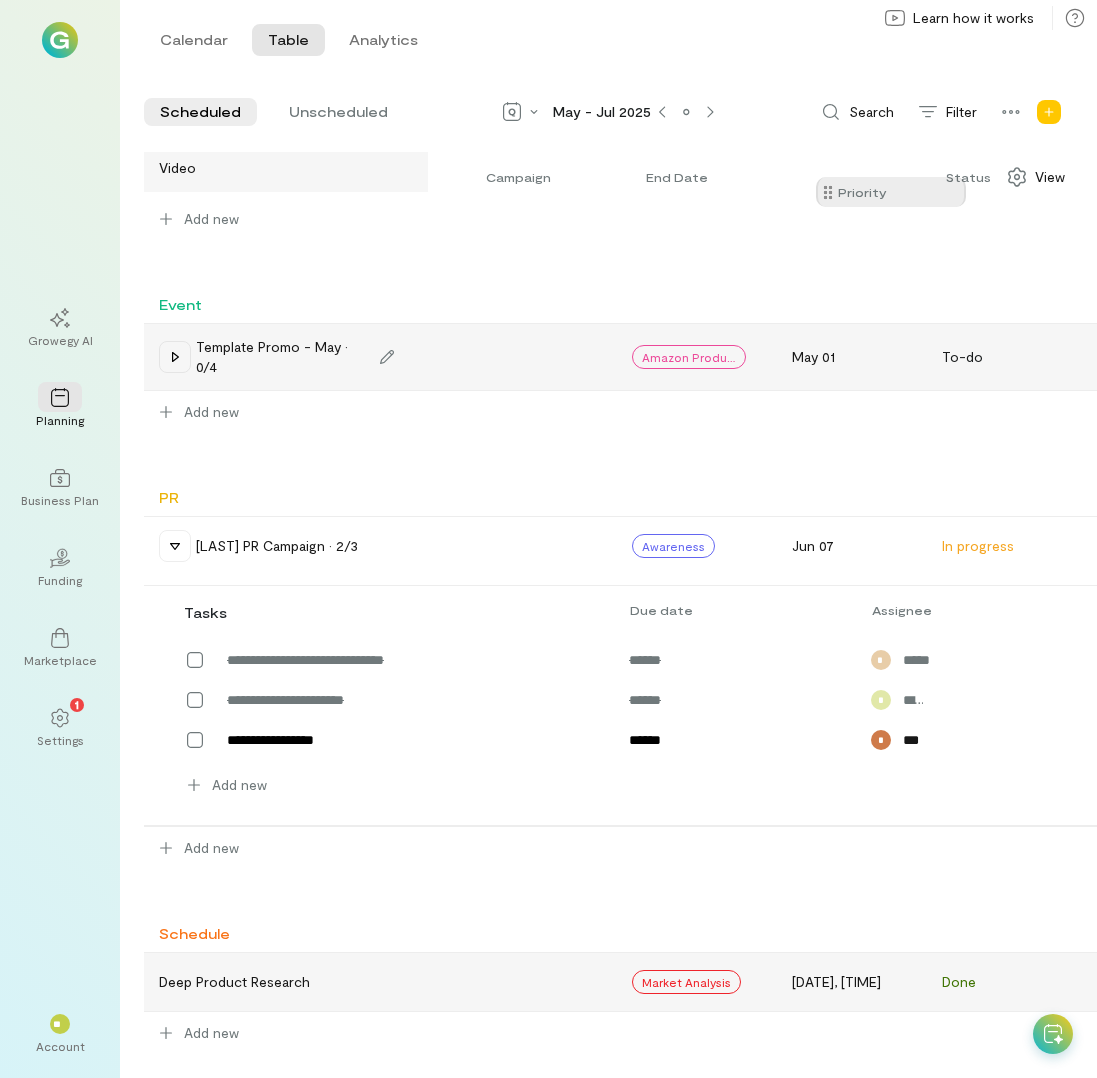 drag, startPoint x: 488, startPoint y: 180, endPoint x: 898, endPoint y: 191, distance: 410.14752 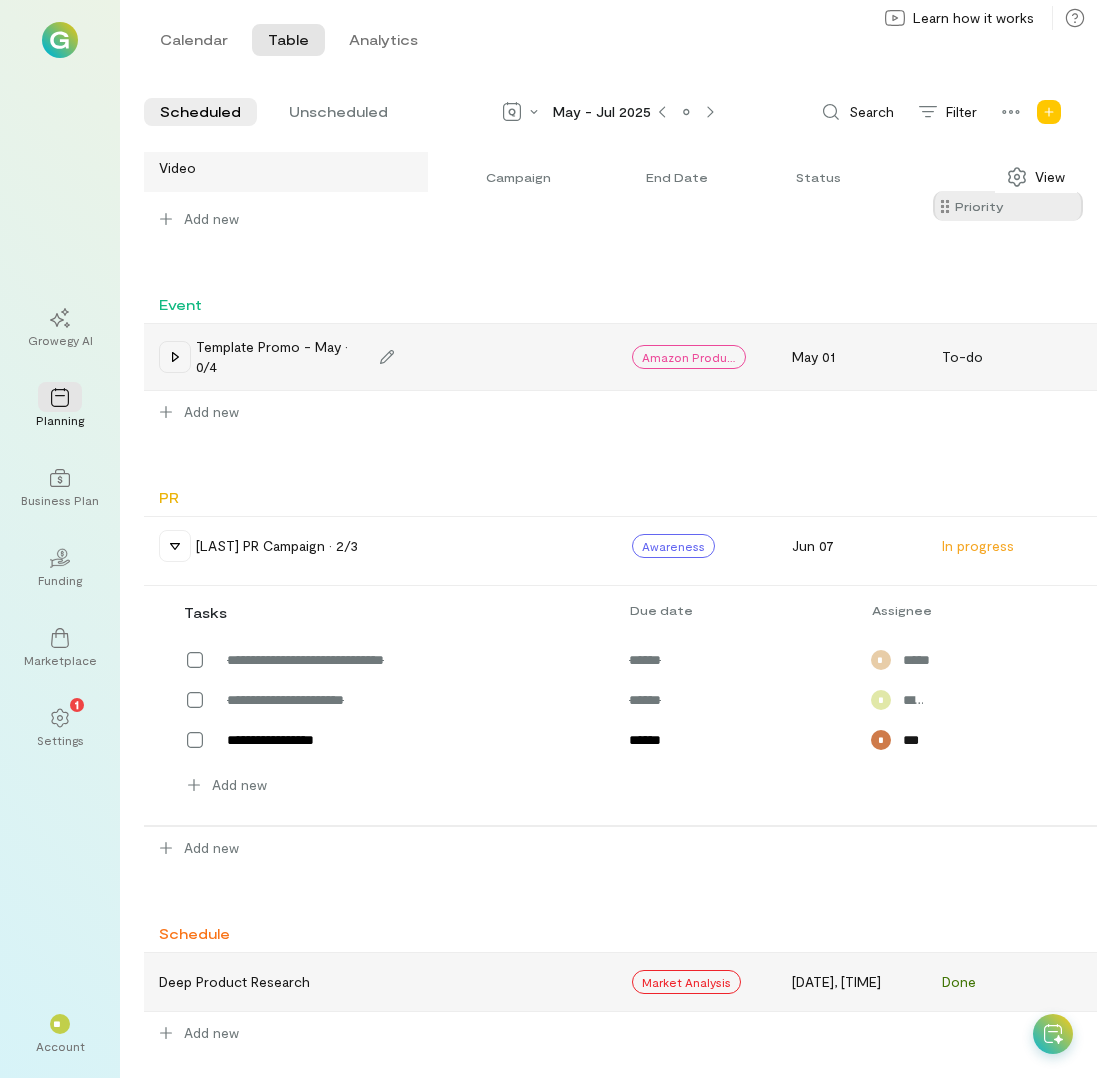 scroll, scrollTop: 150, scrollLeft: 126, axis: both 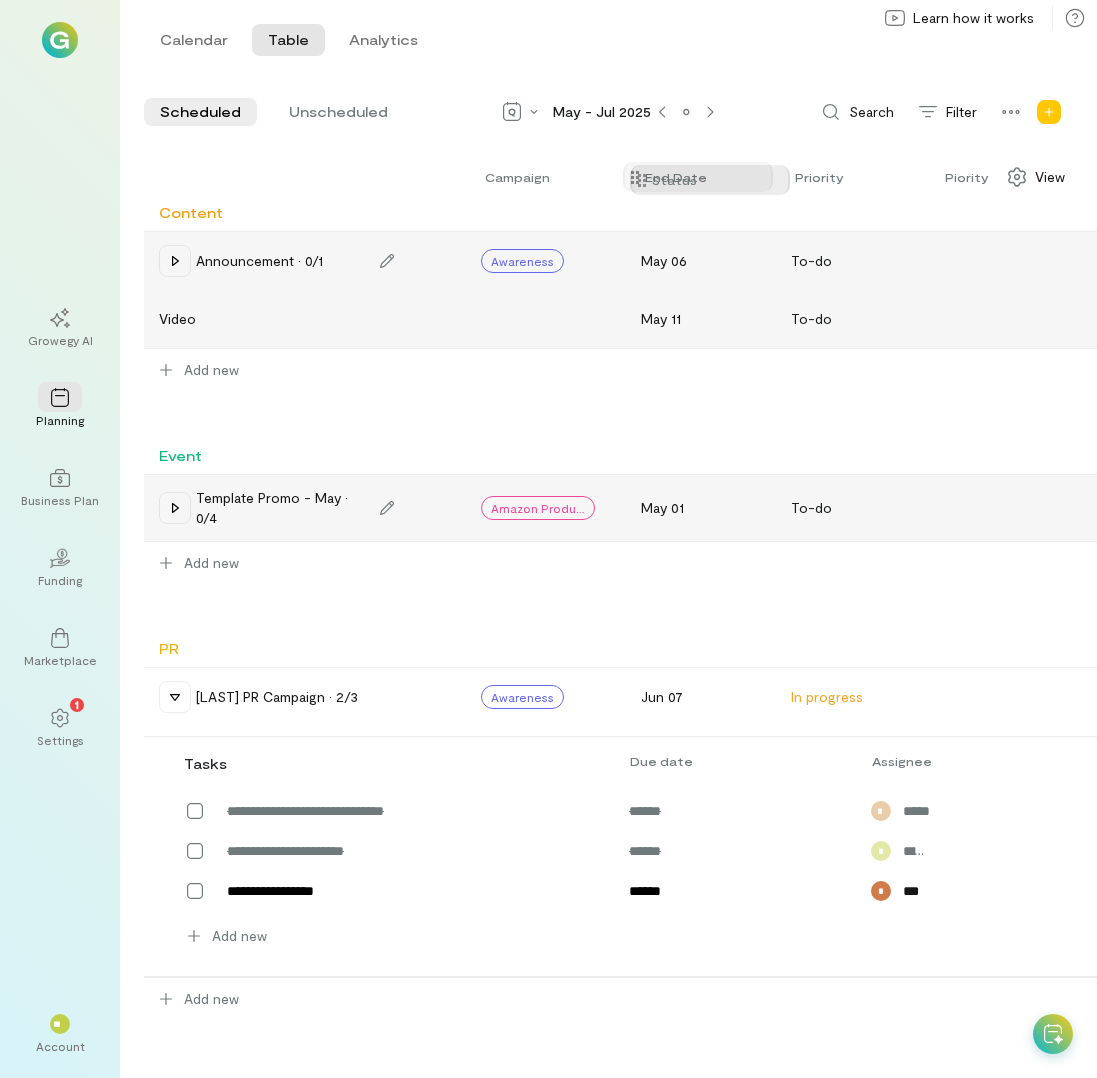 drag, startPoint x: 781, startPoint y: 175, endPoint x: 624, endPoint y: 178, distance: 157.02866 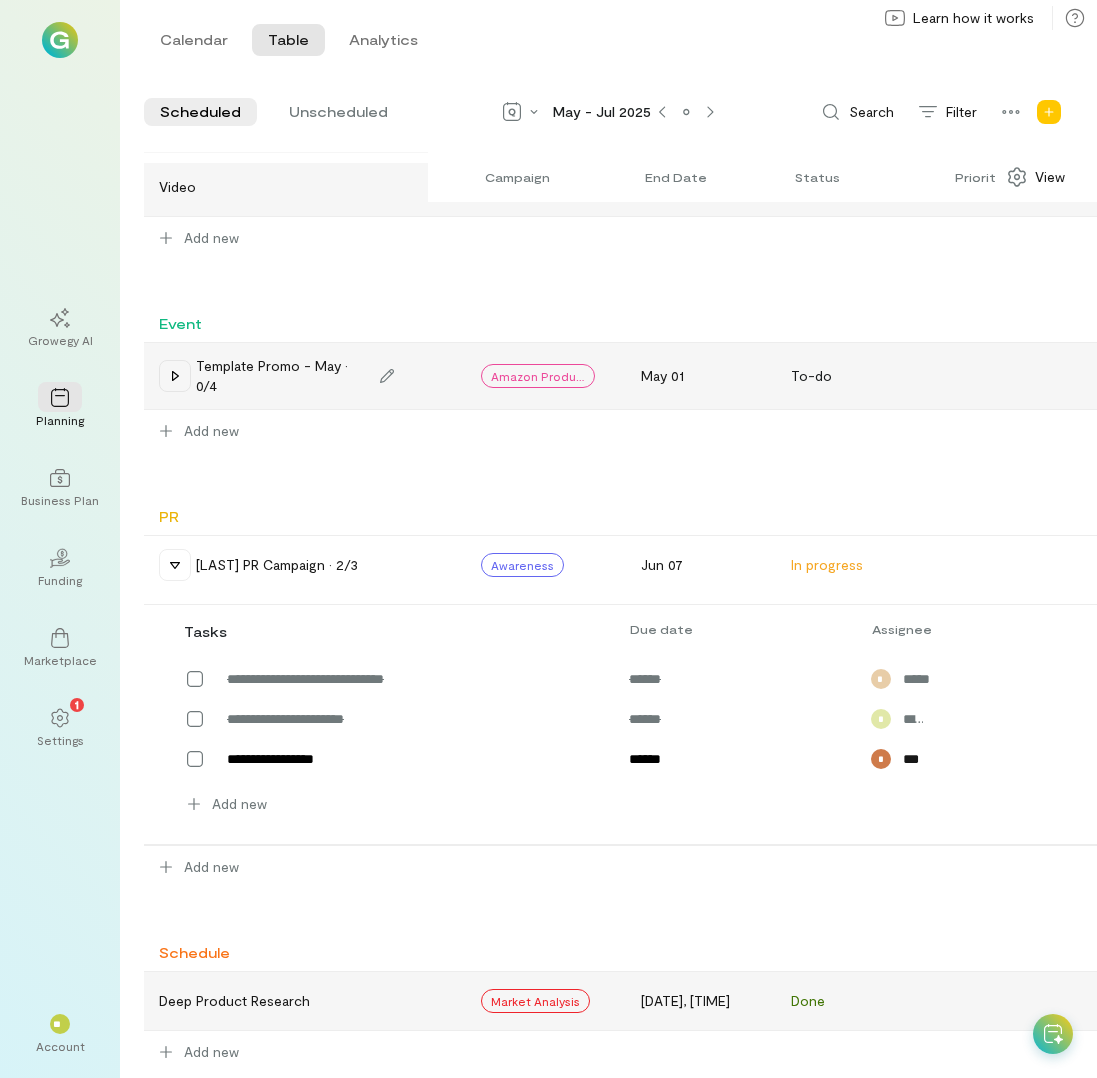 scroll, scrollTop: 174, scrollLeft: 126, axis: both 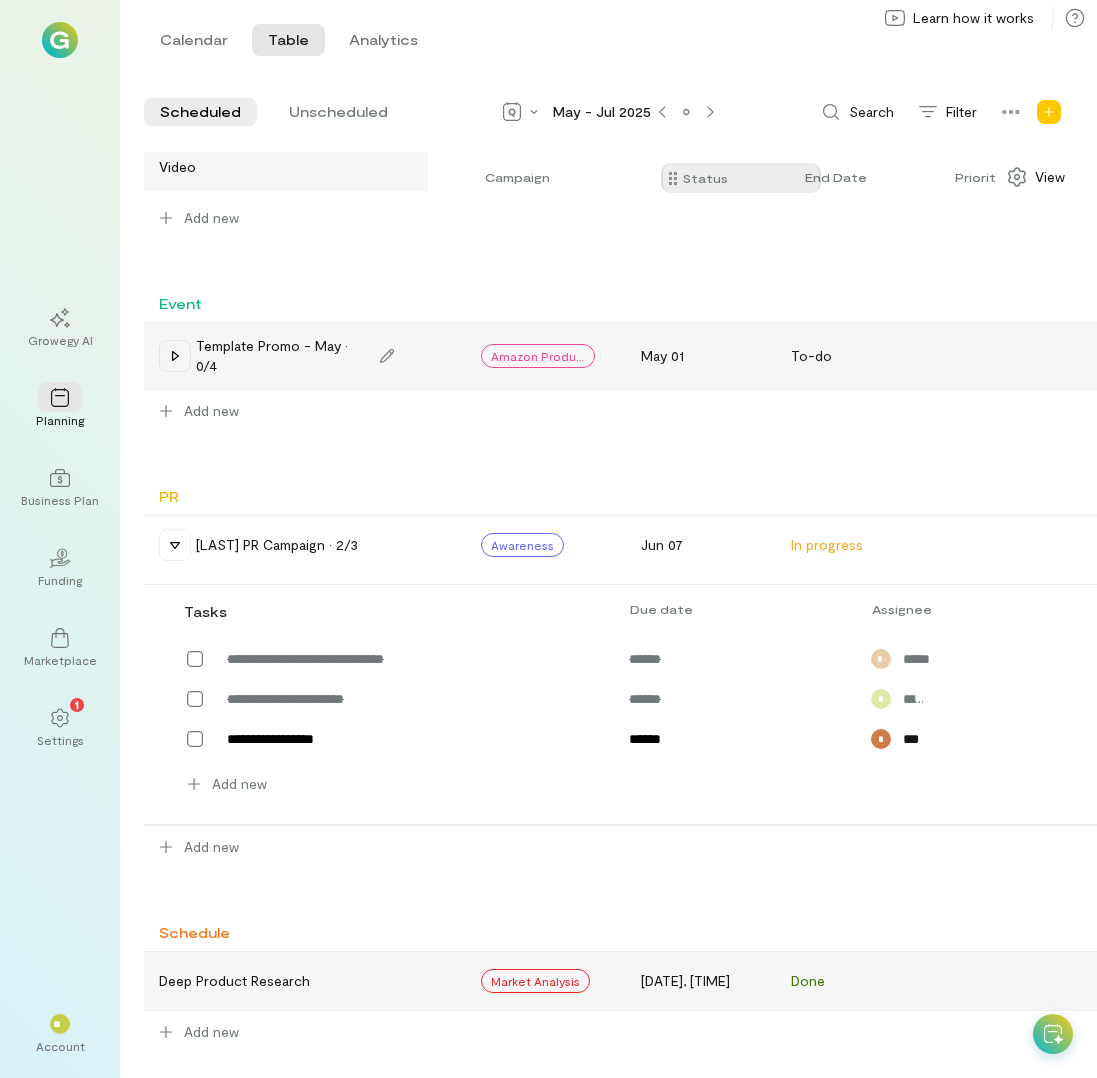 drag, startPoint x: 772, startPoint y: 181, endPoint x: 668, endPoint y: 178, distance: 104.04326 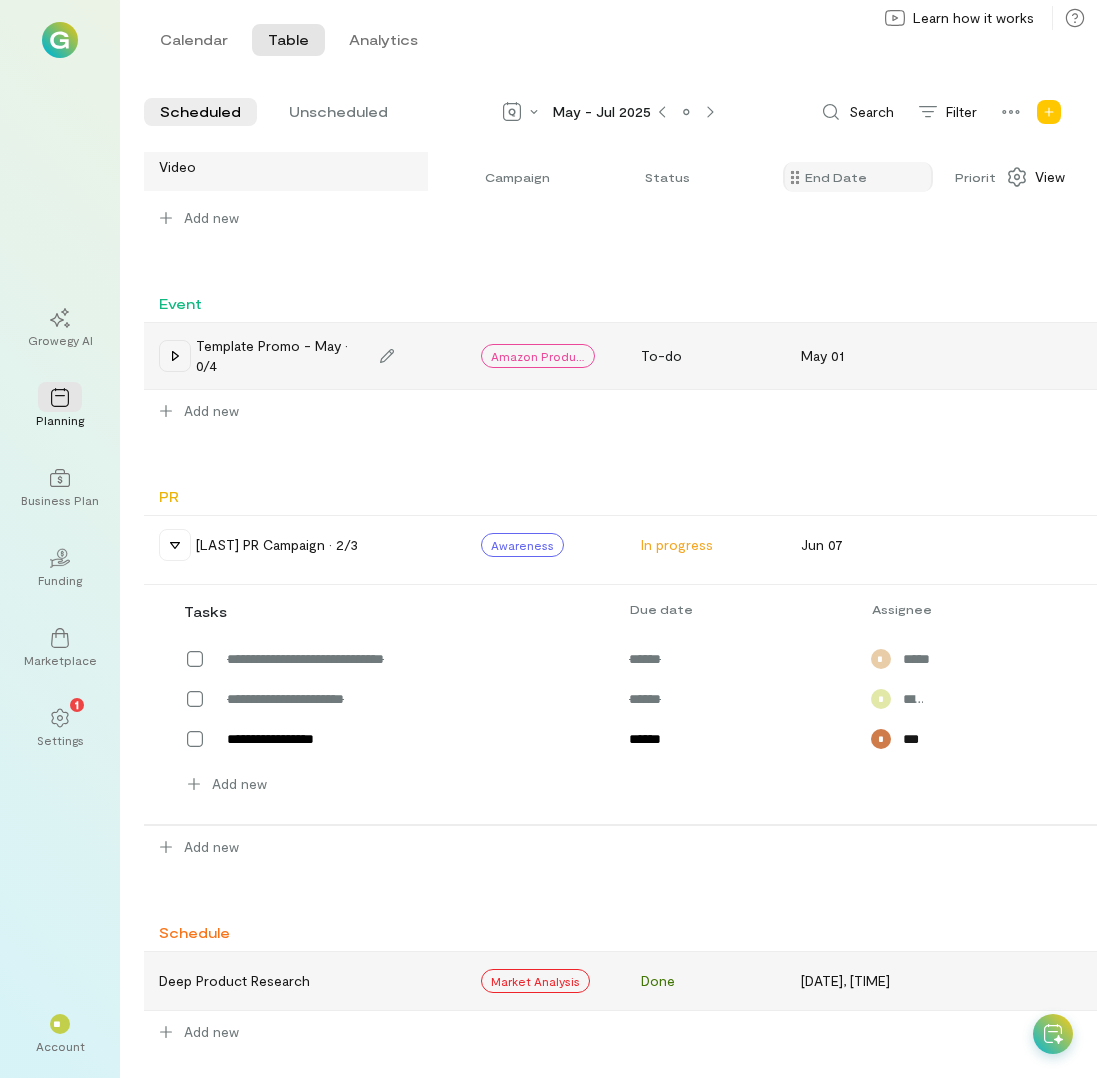 scroll, scrollTop: 152, scrollLeft: 265, axis: both 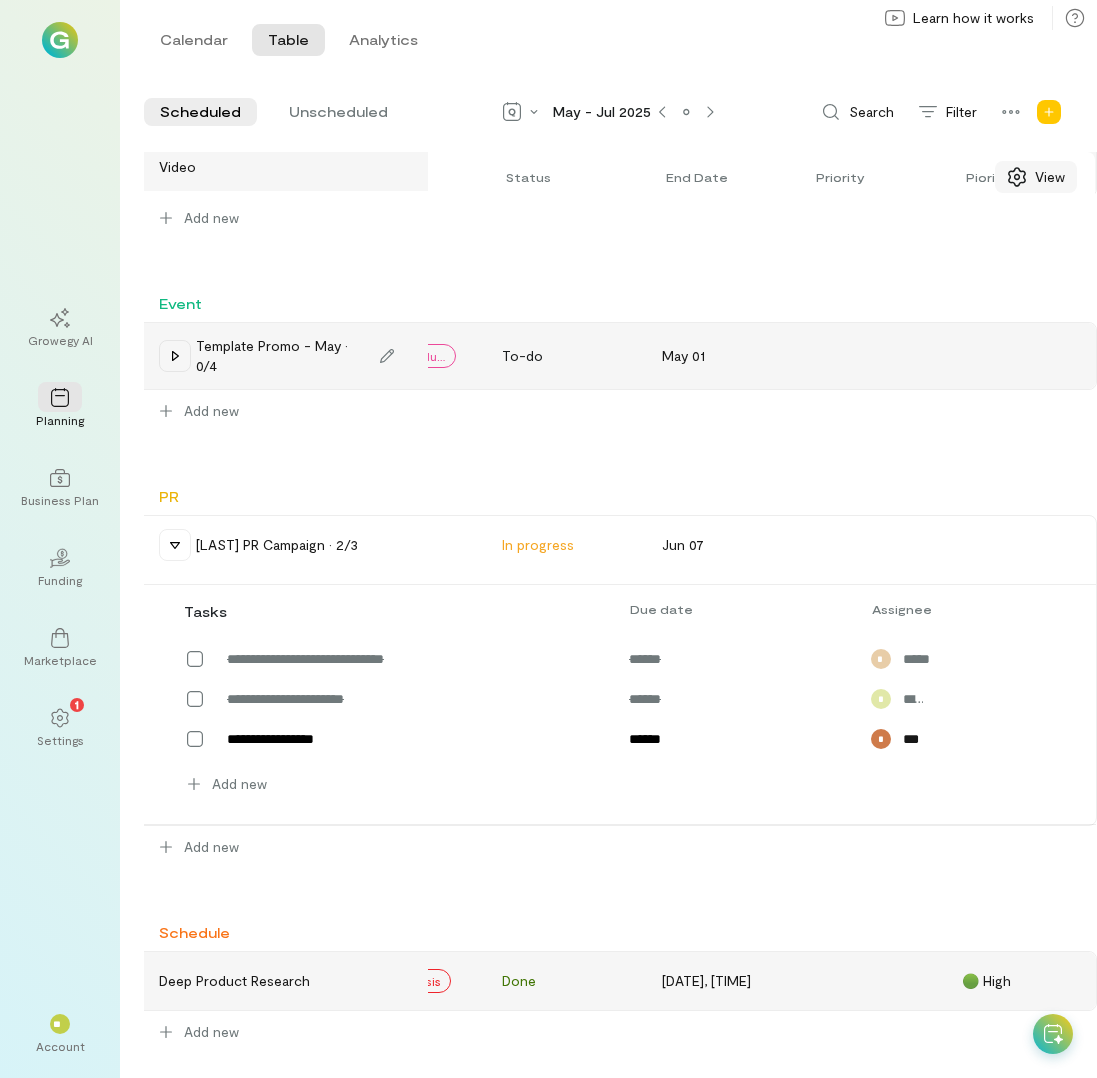click on "View" at bounding box center [1036, 177] 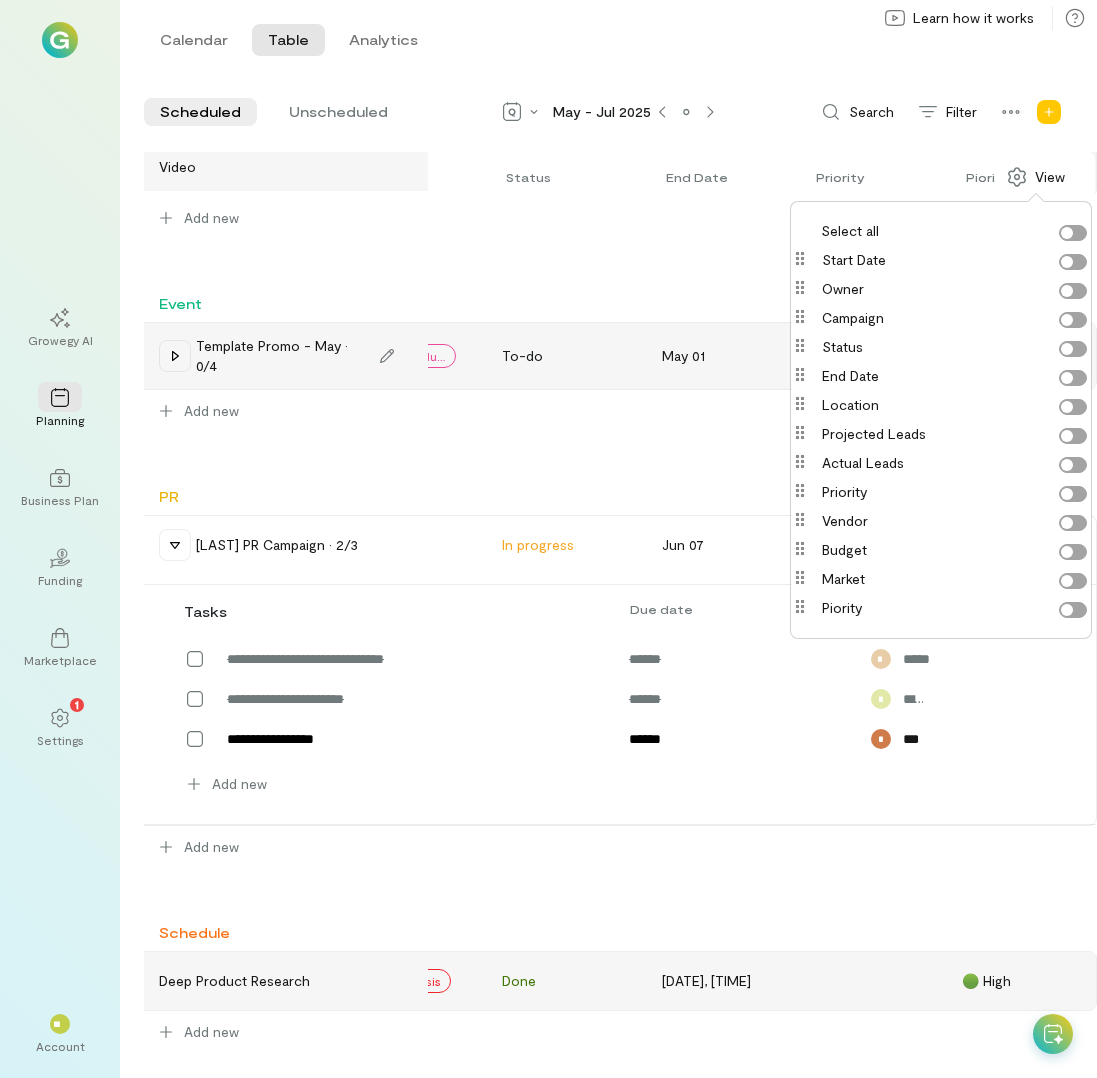 click on "Start date" at bounding box center (954, 260) 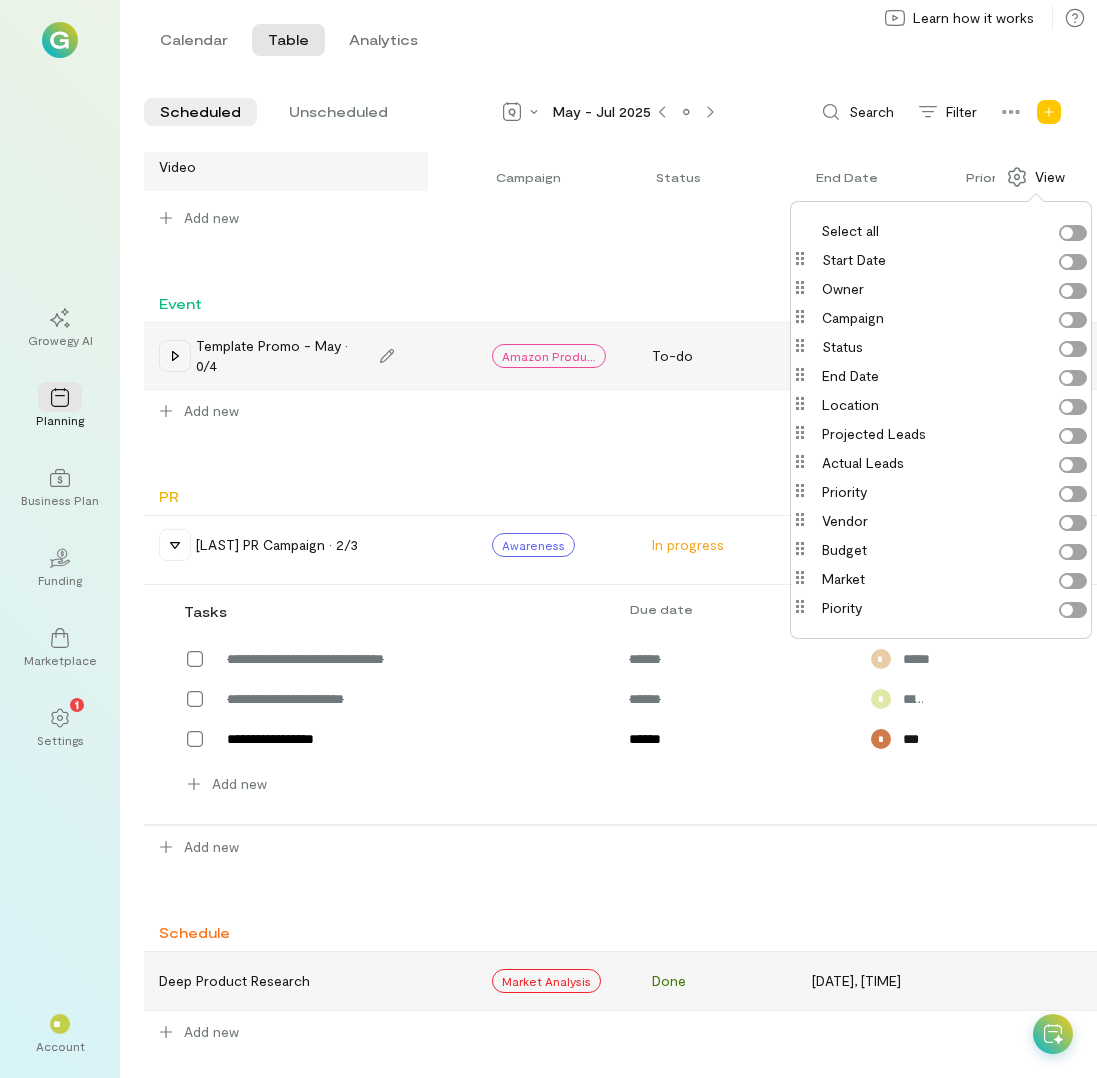 click on "Add new" at bounding box center [562, 221] 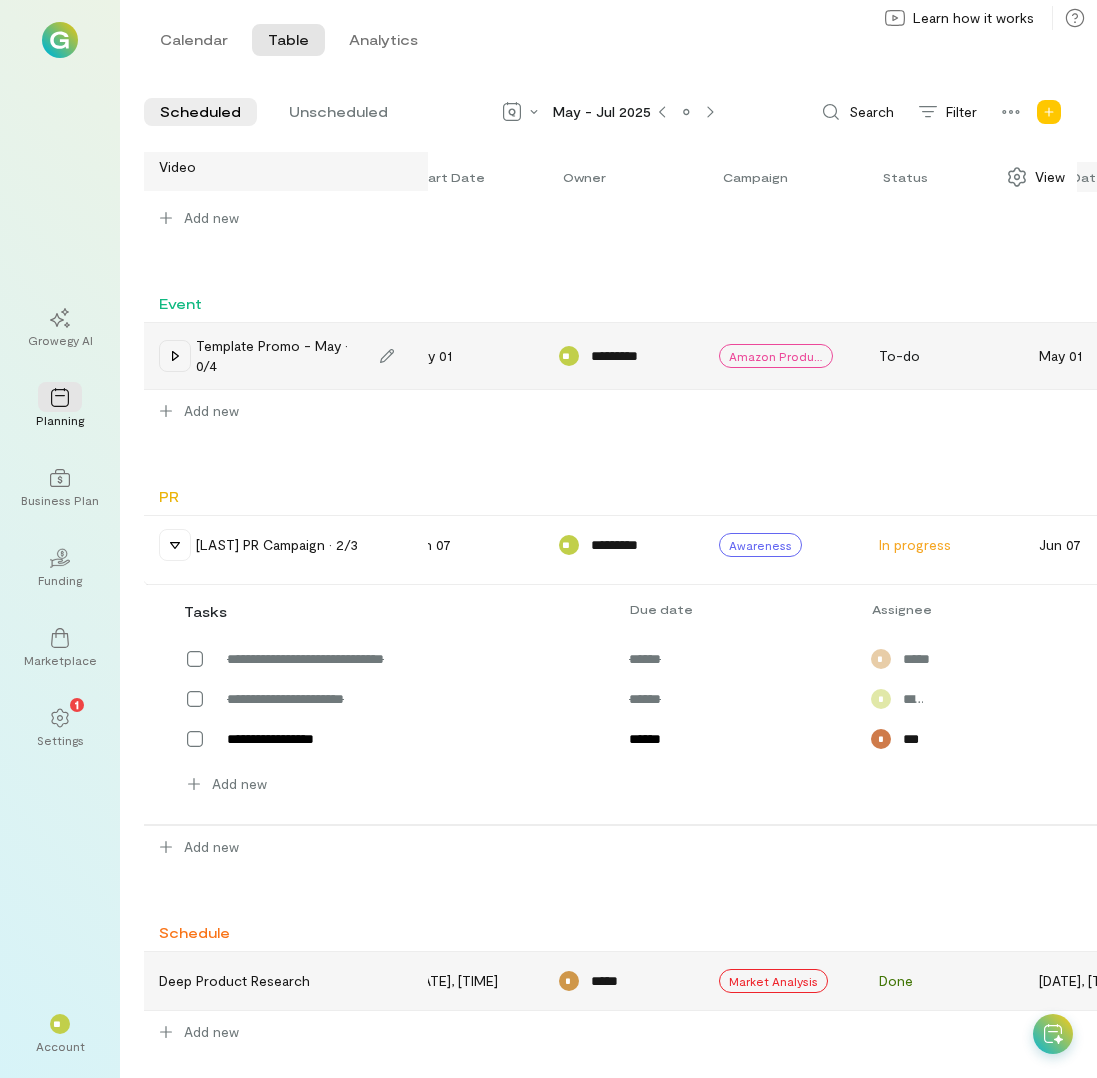 scroll, scrollTop: 152, scrollLeft: 0, axis: vertical 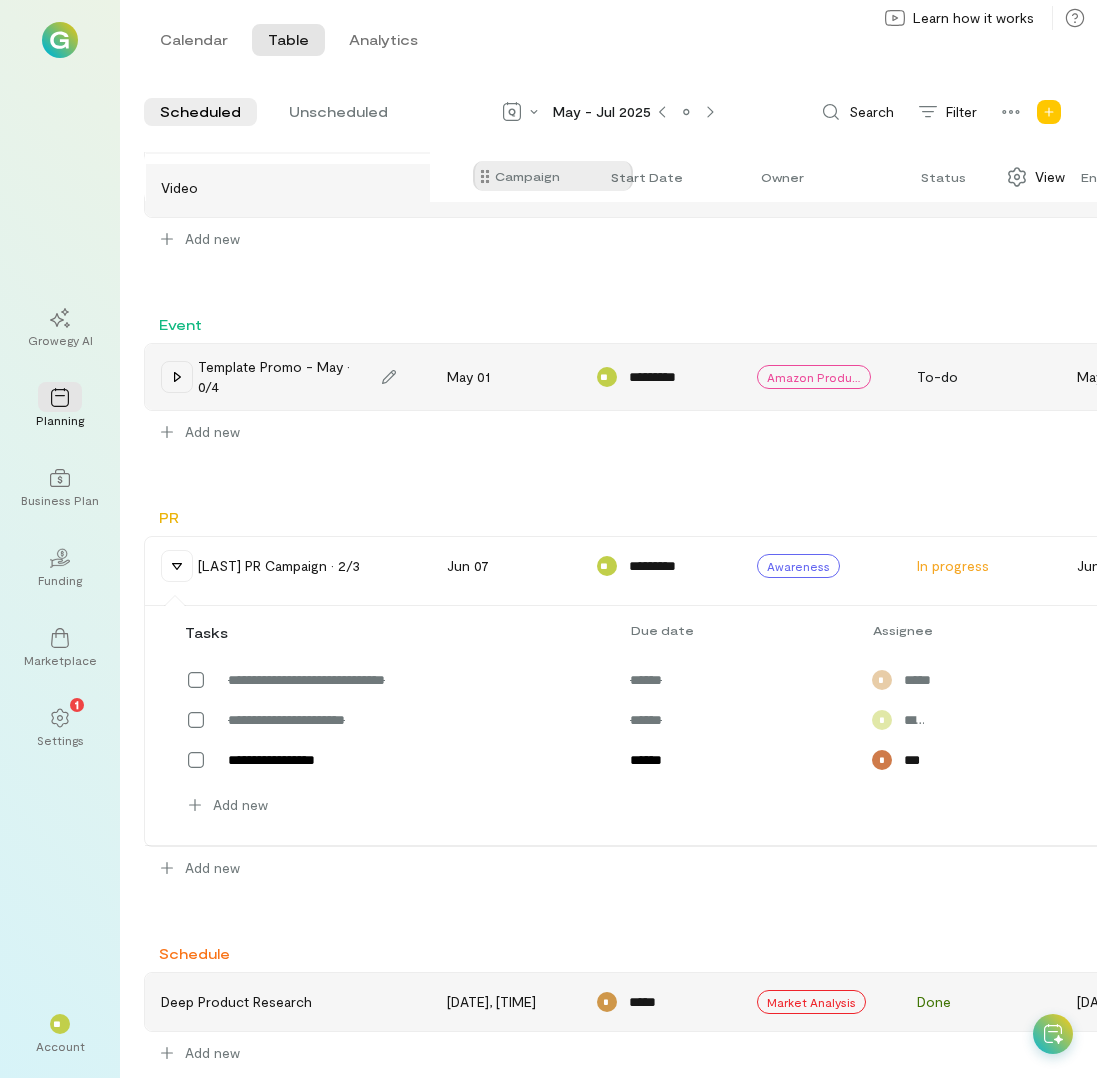drag, startPoint x: 753, startPoint y: 173, endPoint x: 466, endPoint y: 177, distance: 287.02786 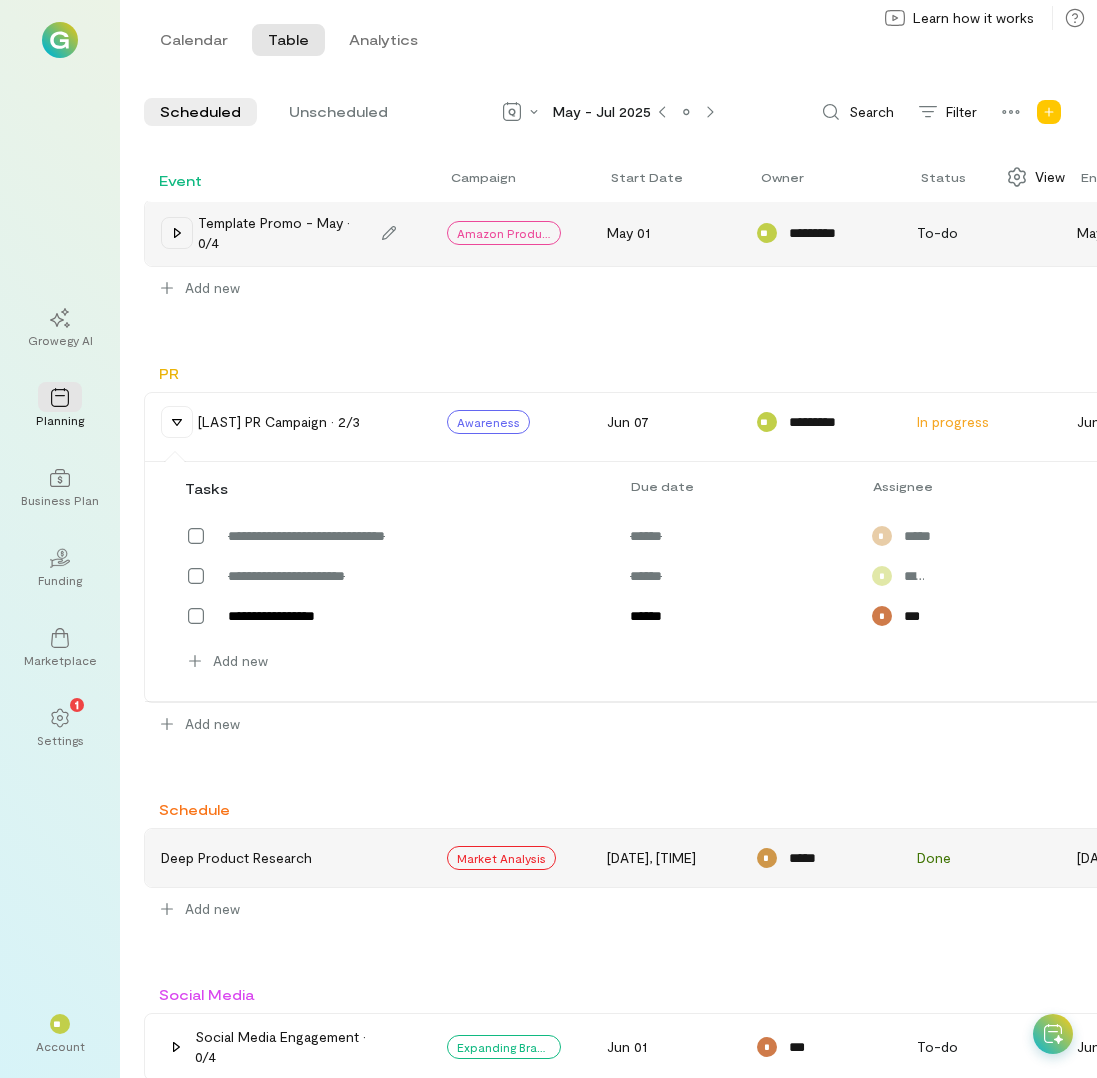 scroll, scrollTop: 325, scrollLeft: 0, axis: vertical 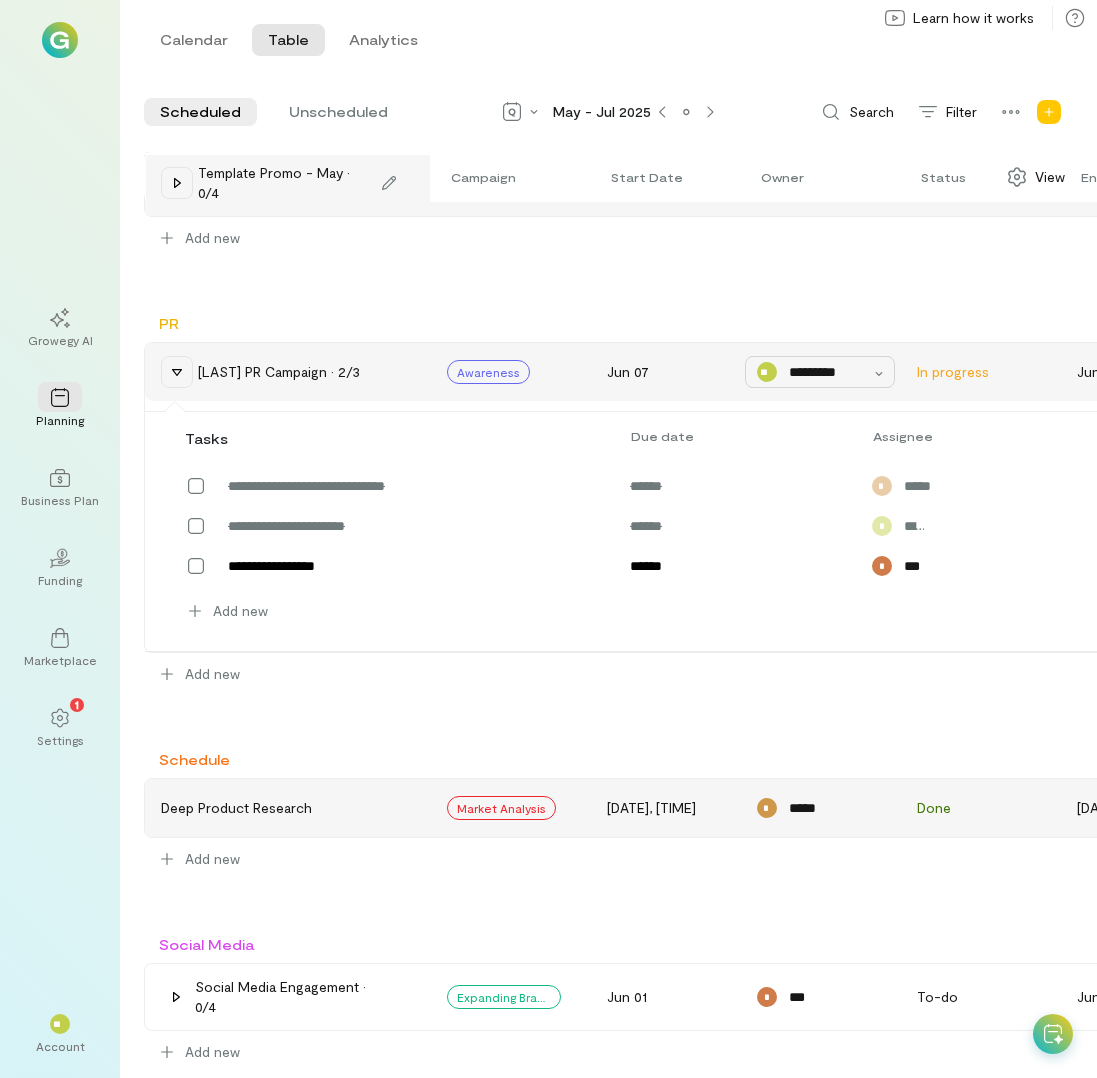 click on "*********" at bounding box center (825, 372) 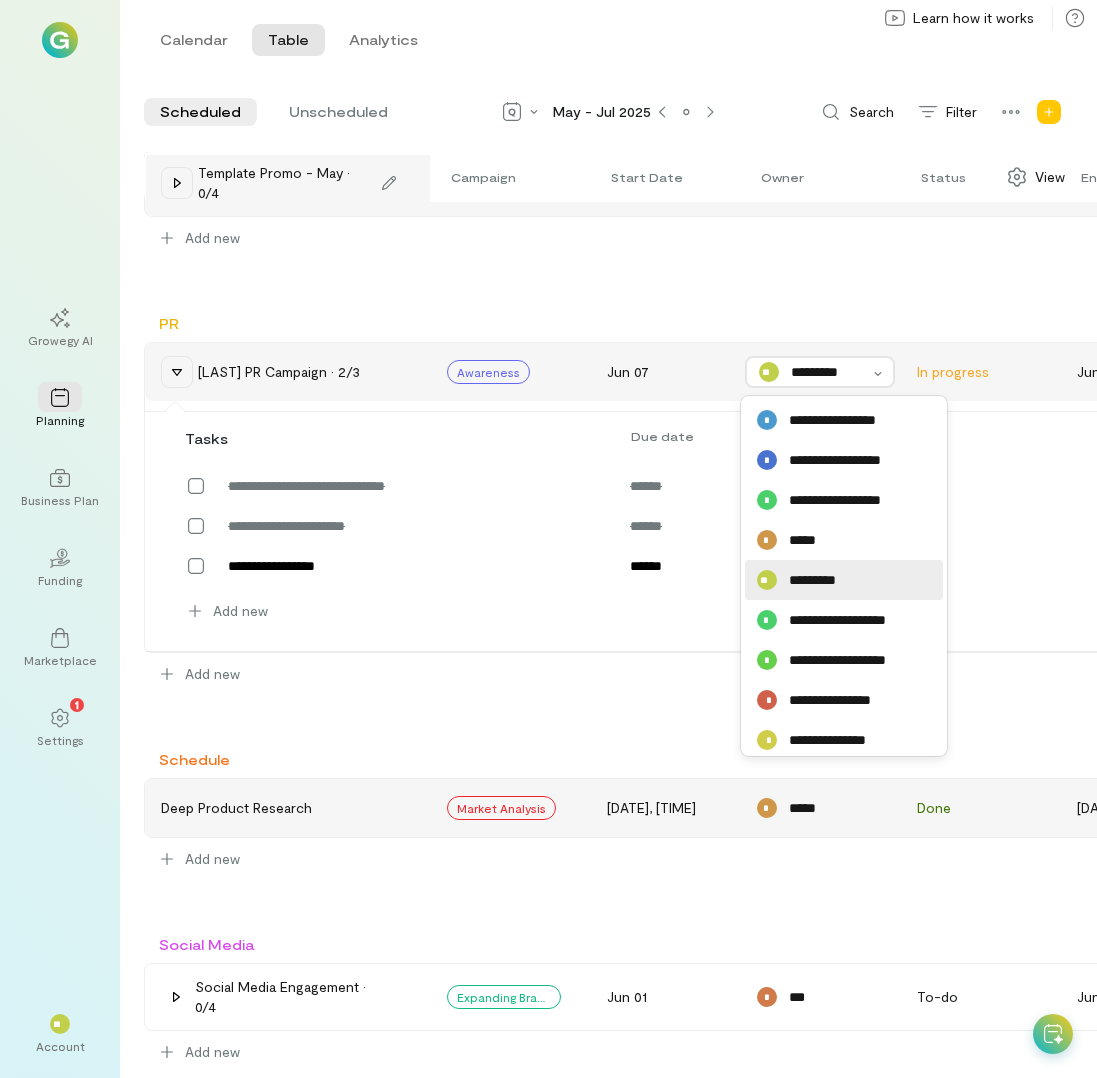 scroll, scrollTop: 368, scrollLeft: 0, axis: vertical 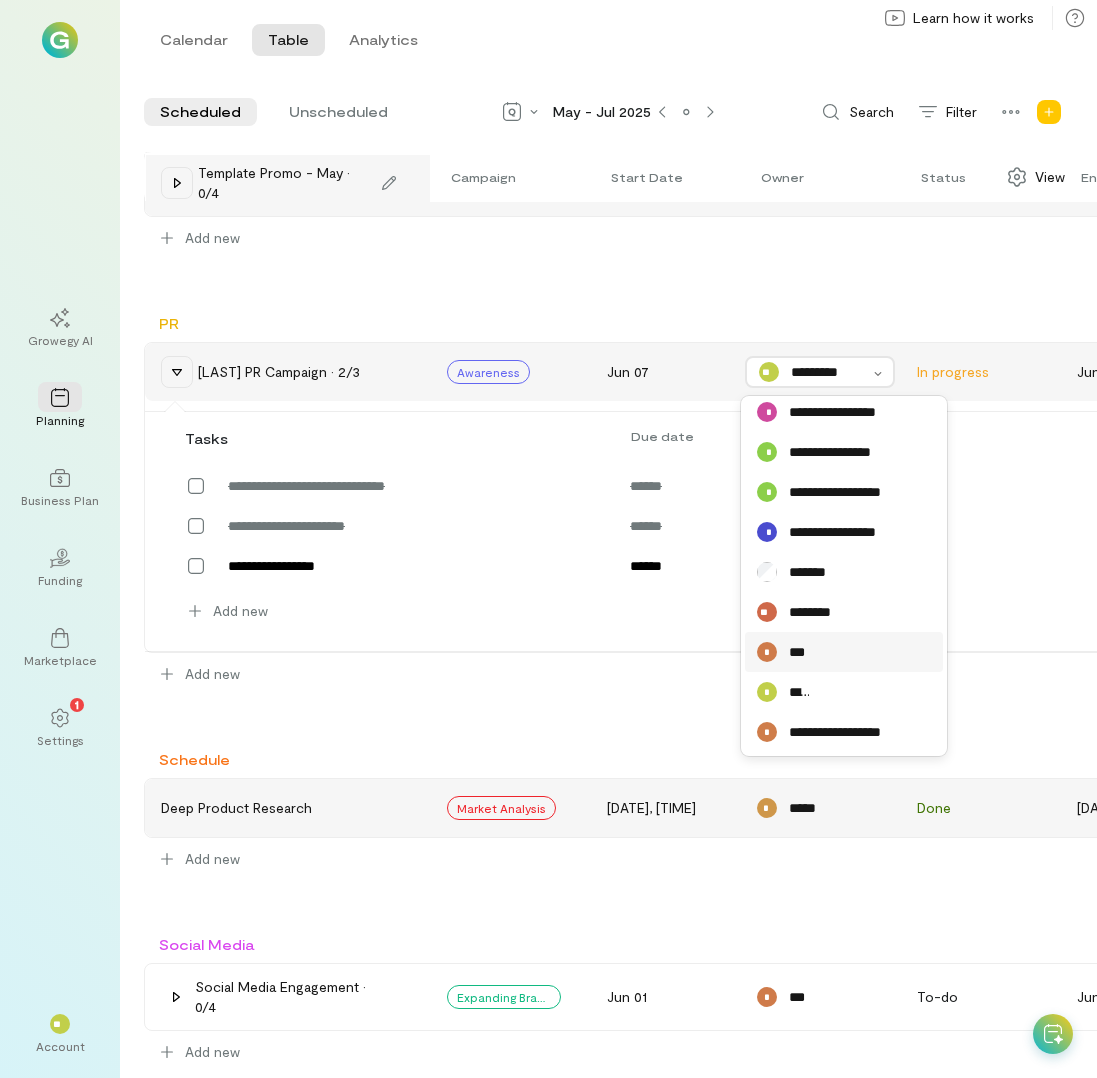 click on "* ***" at bounding box center (844, 652) 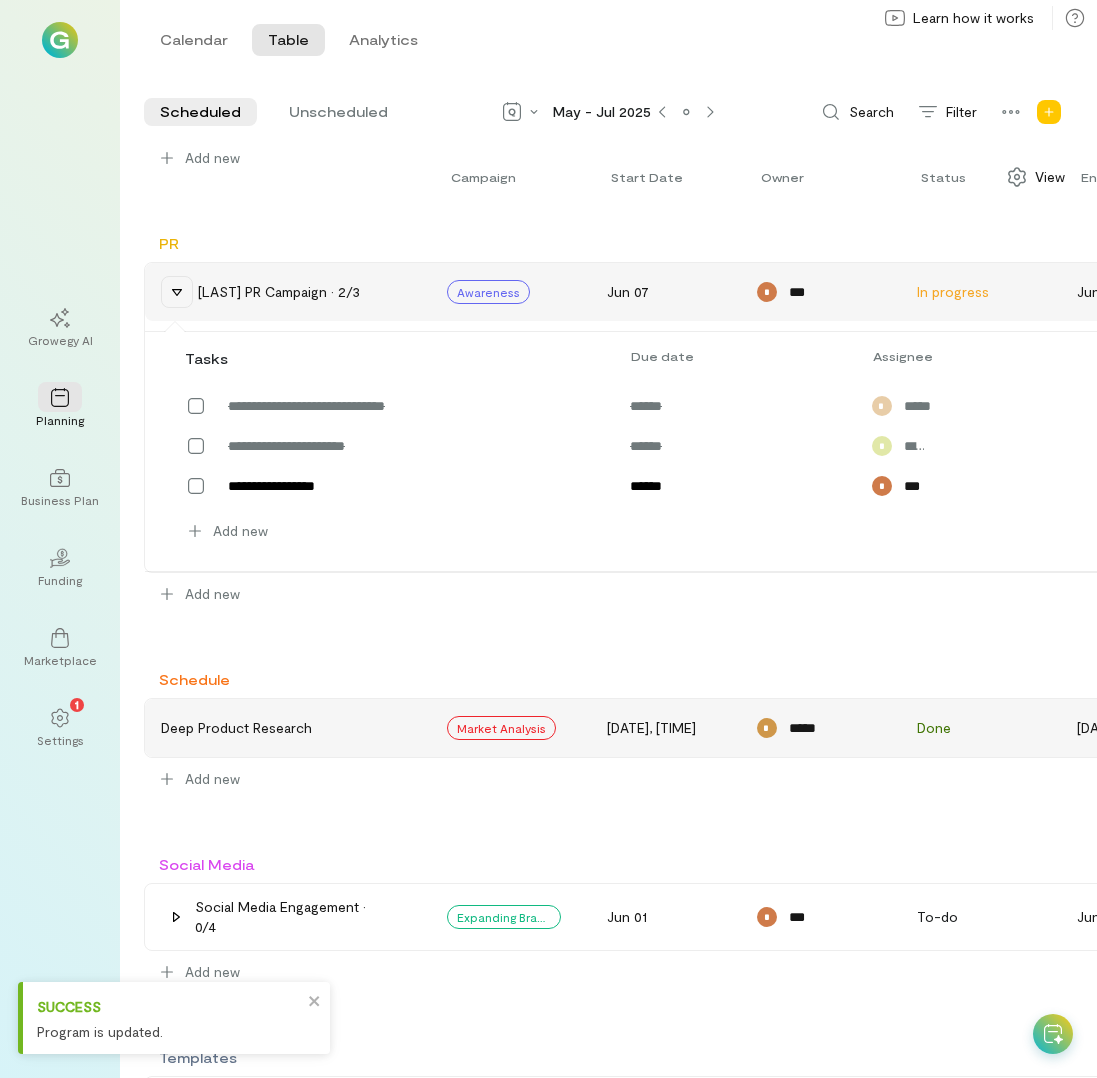 scroll, scrollTop: 409, scrollLeft: 0, axis: vertical 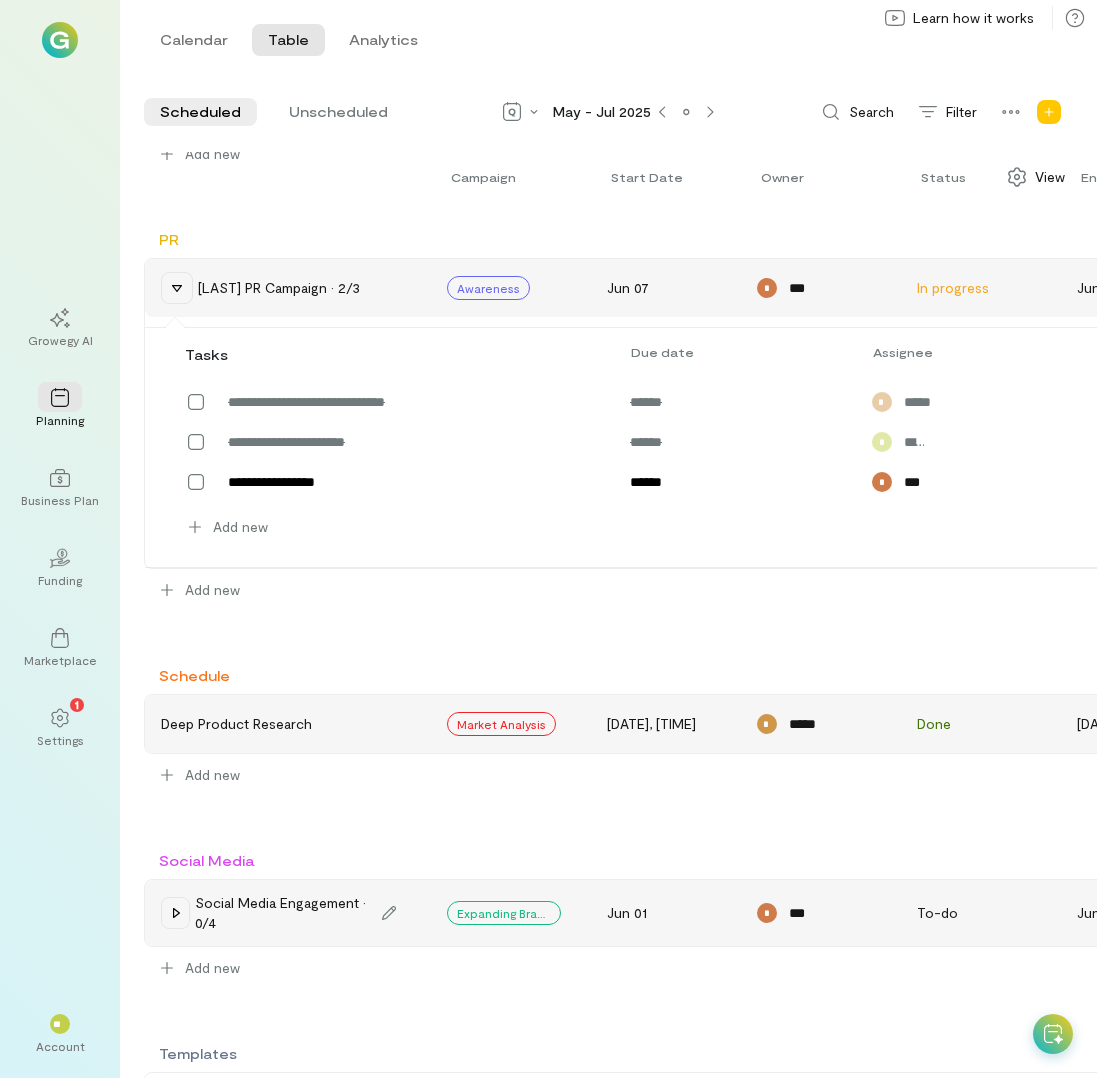 click 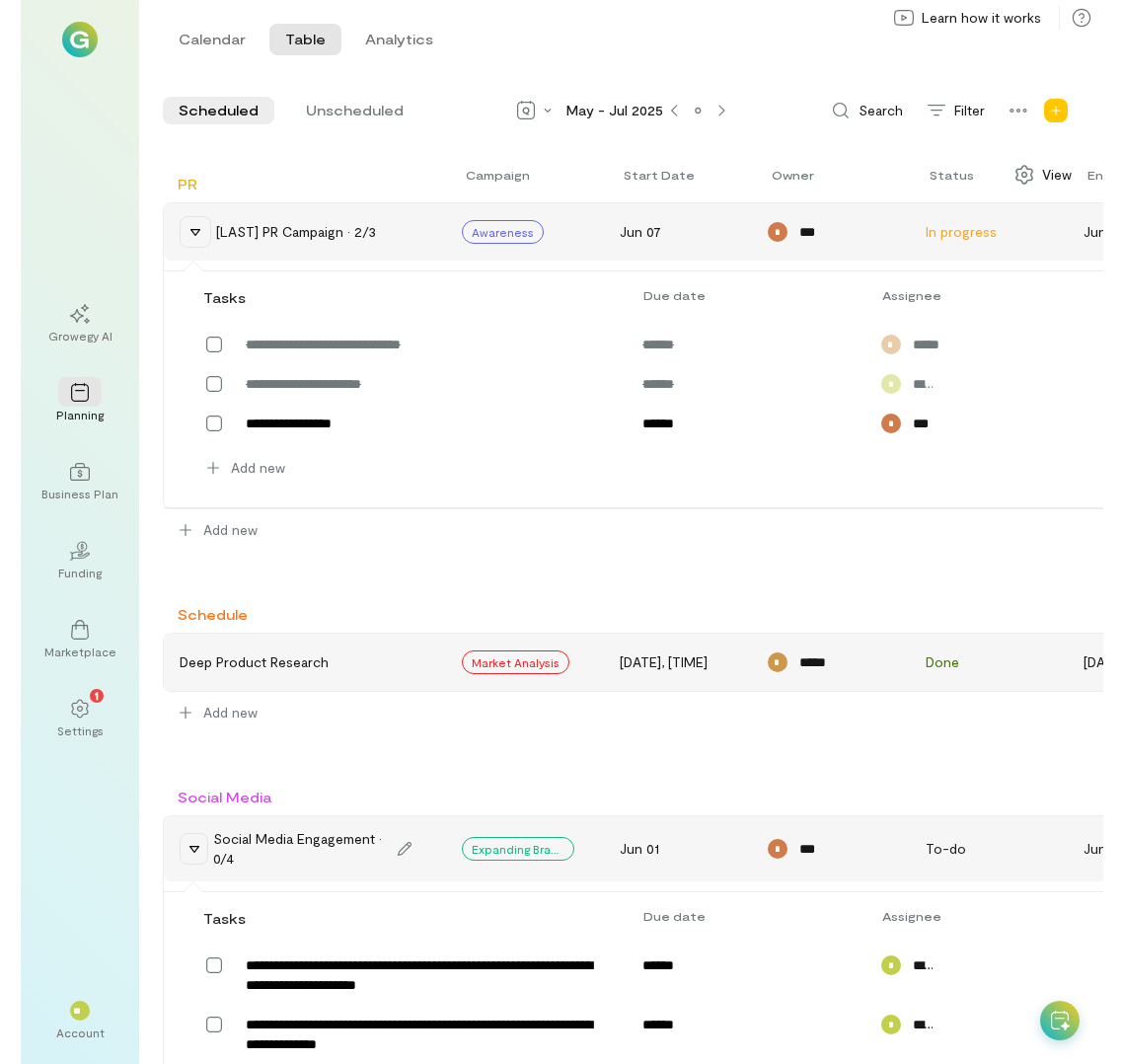 scroll, scrollTop: 467, scrollLeft: 0, axis: vertical 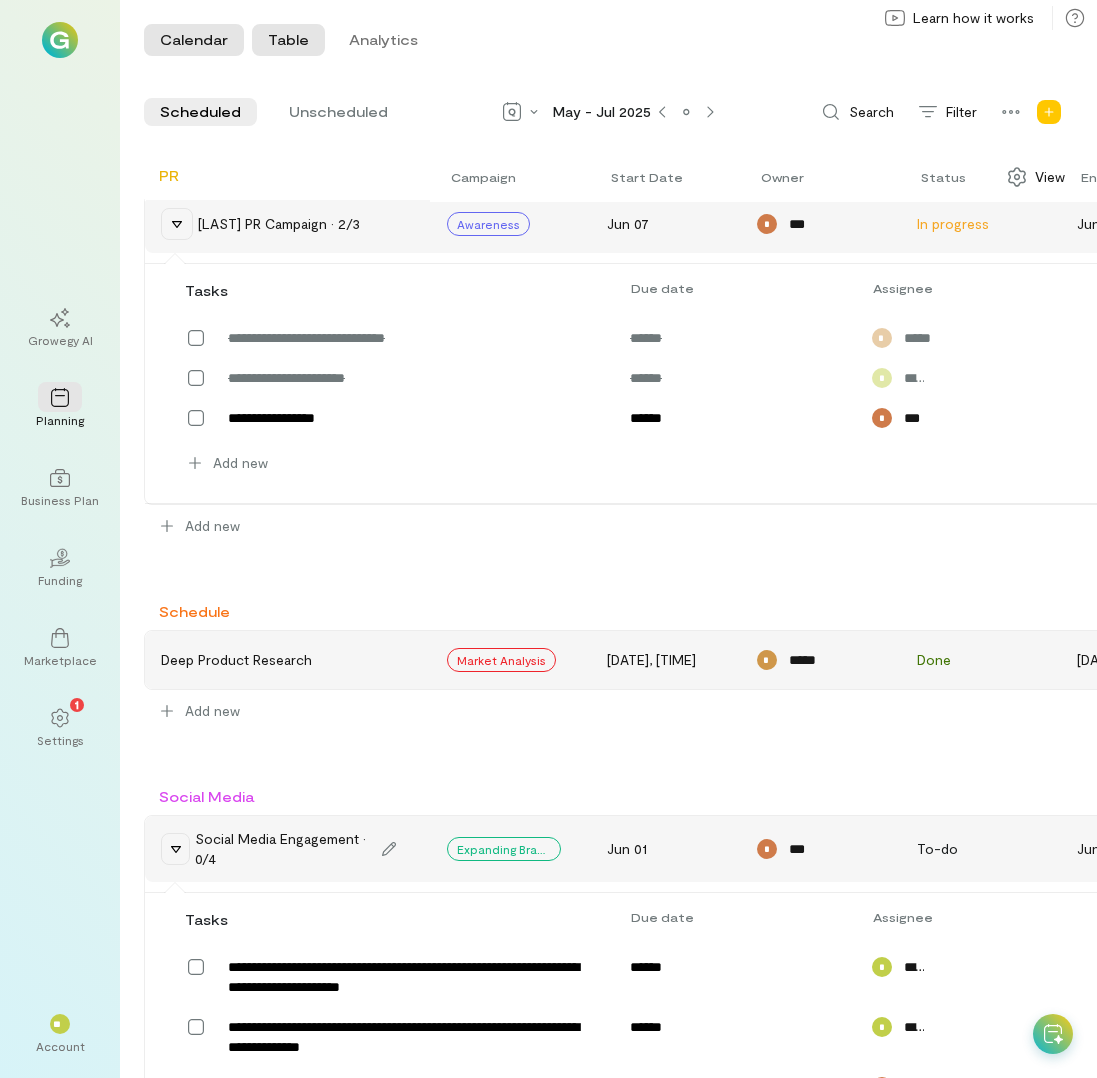 click on "Calendar" at bounding box center [194, 40] 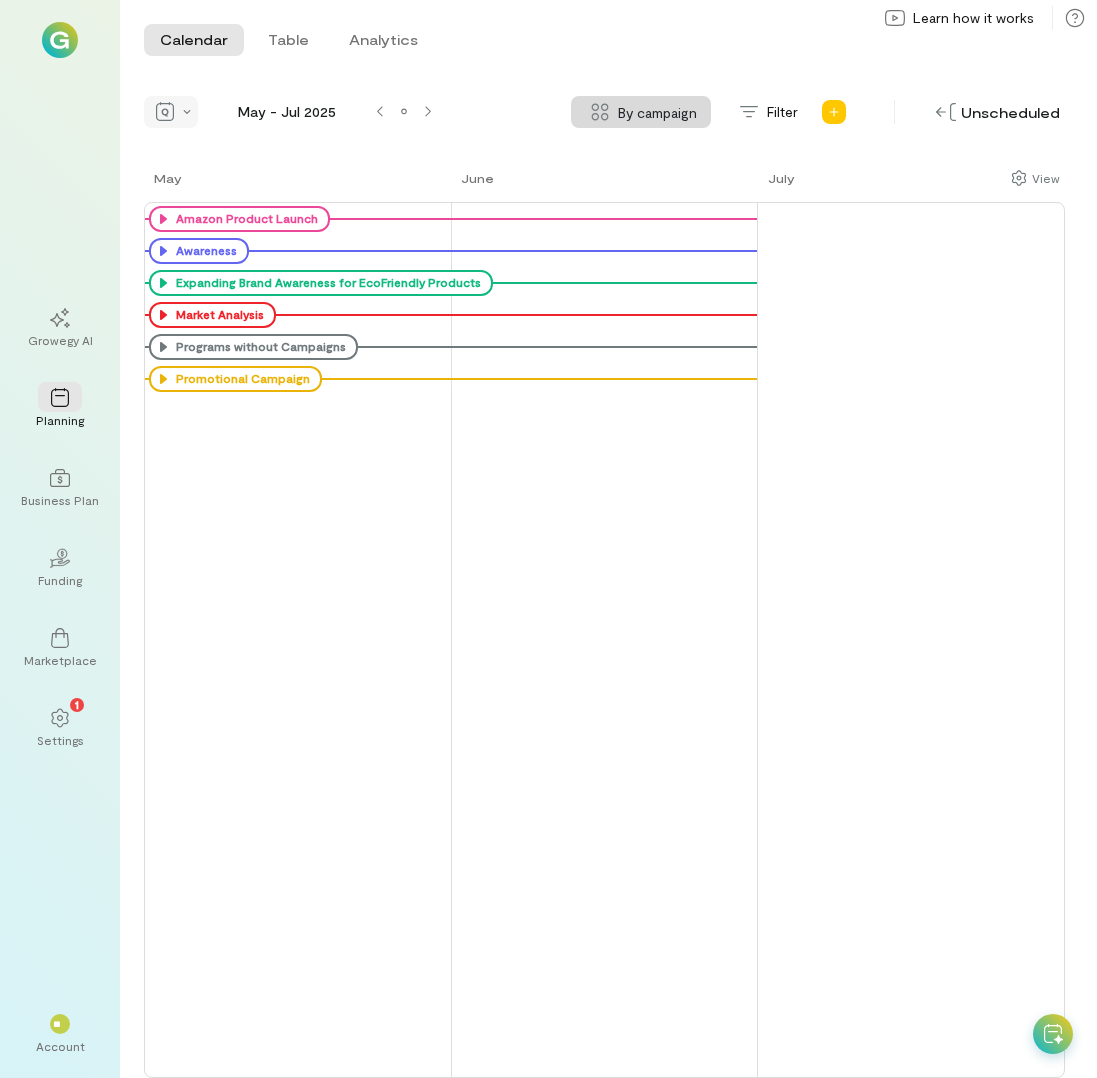click at bounding box center (171, 112) 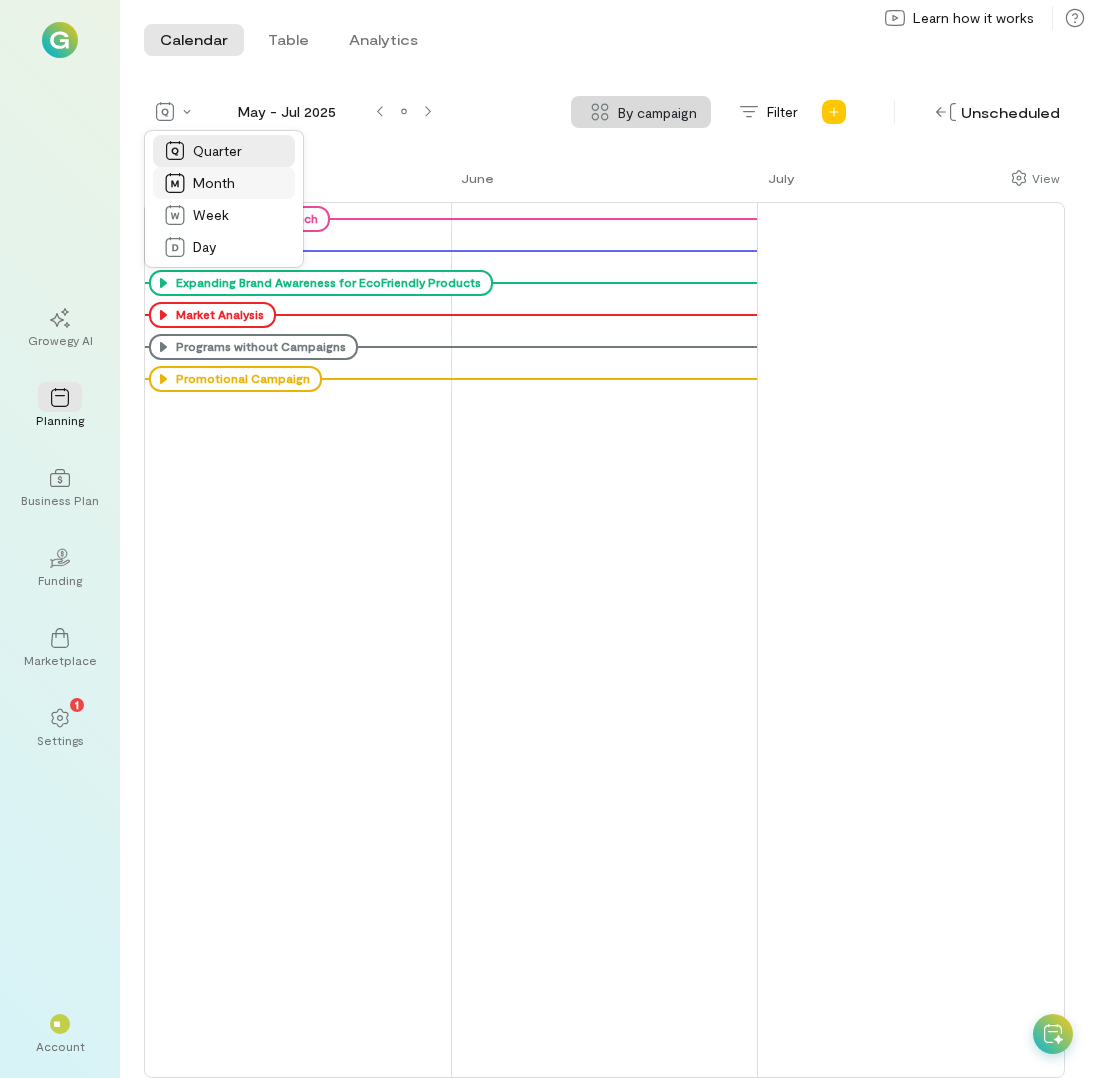 click on "Month" at bounding box center (214, 183) 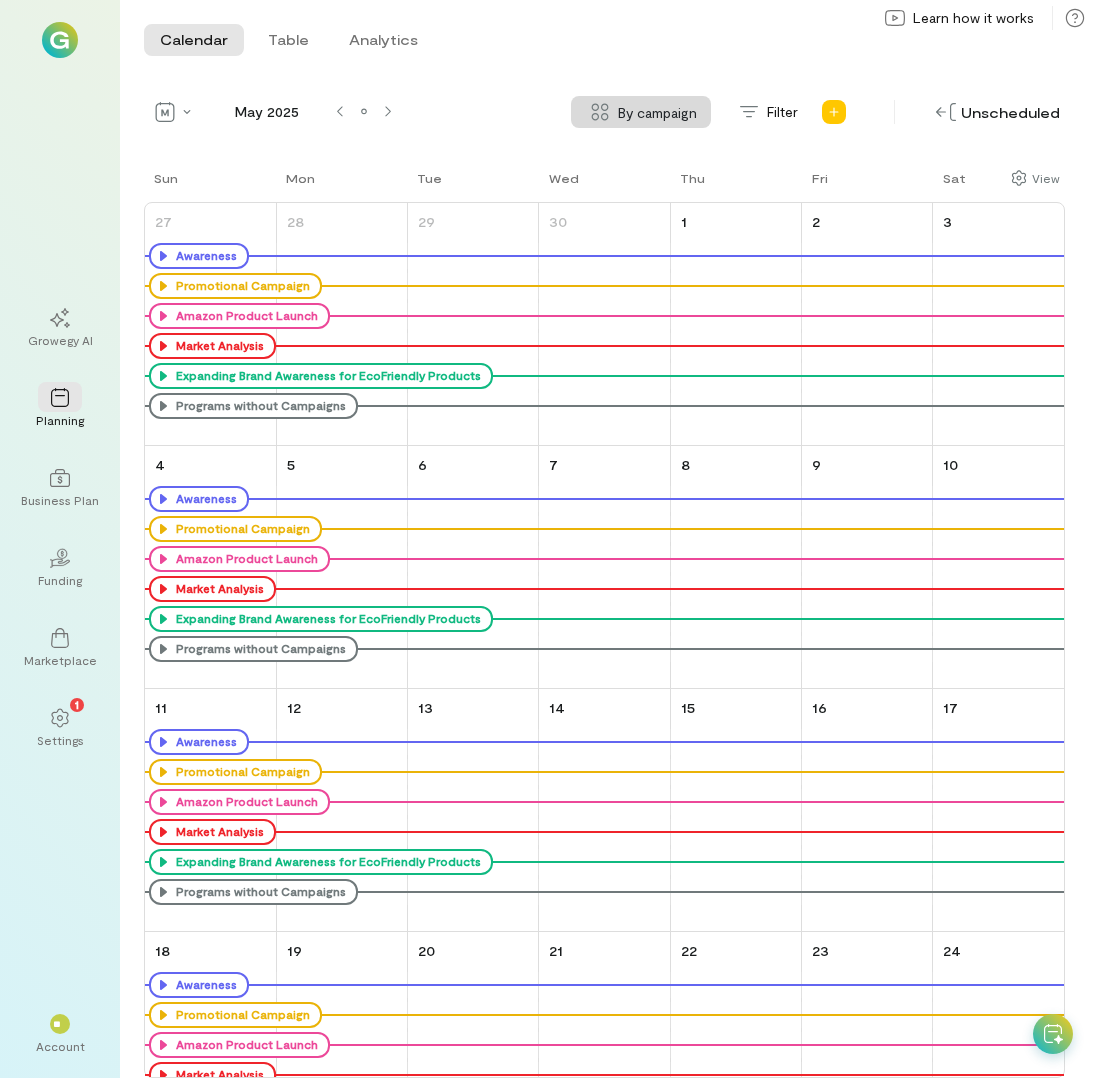 click on "By campaign" at bounding box center (641, 112) 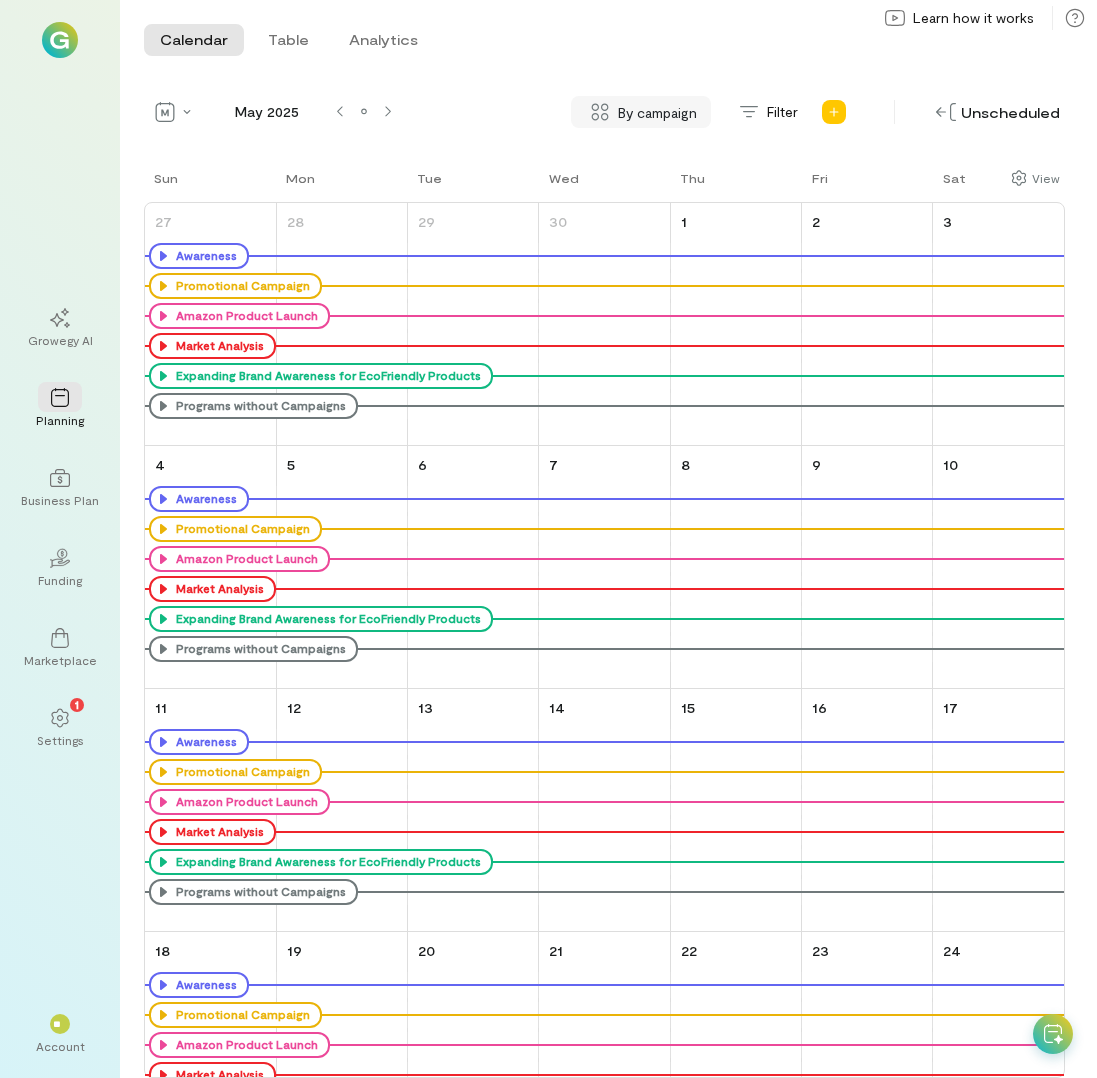 click on "By campaign" at bounding box center [657, 112] 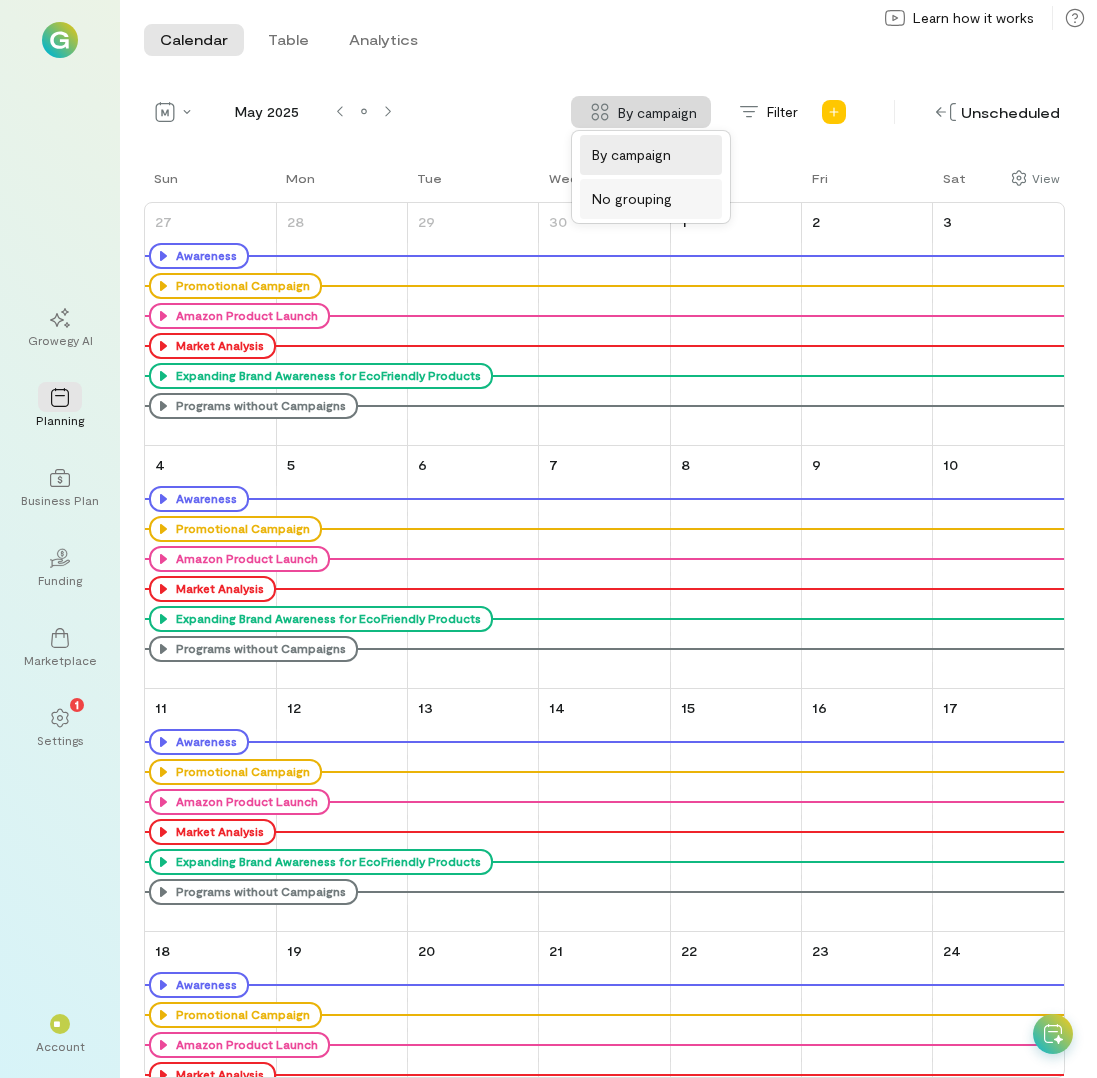 click on "No grouping" at bounding box center [651, 199] 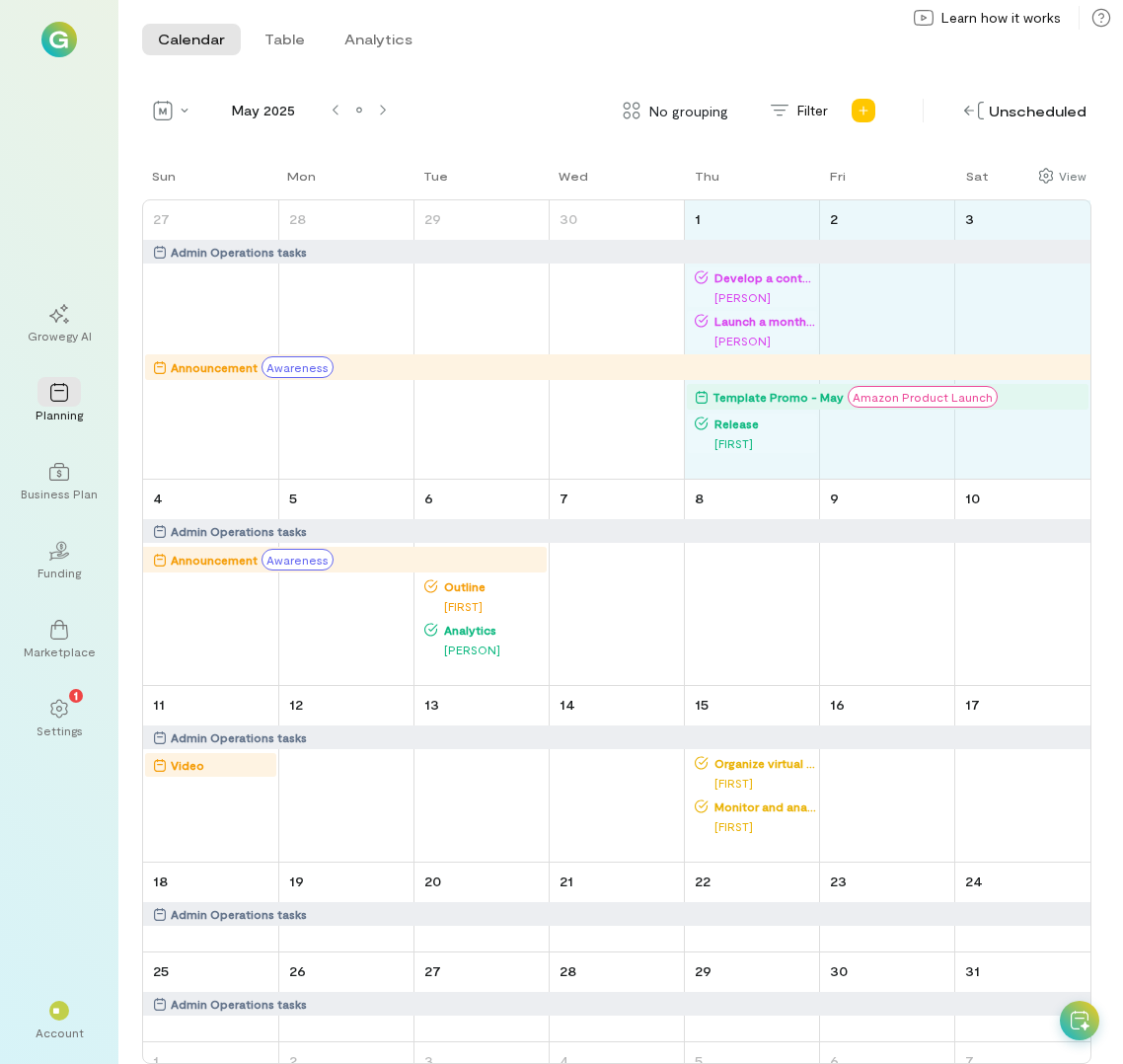 drag, startPoint x: 819, startPoint y: 395, endPoint x: 1070, endPoint y: 401, distance: 251.0717 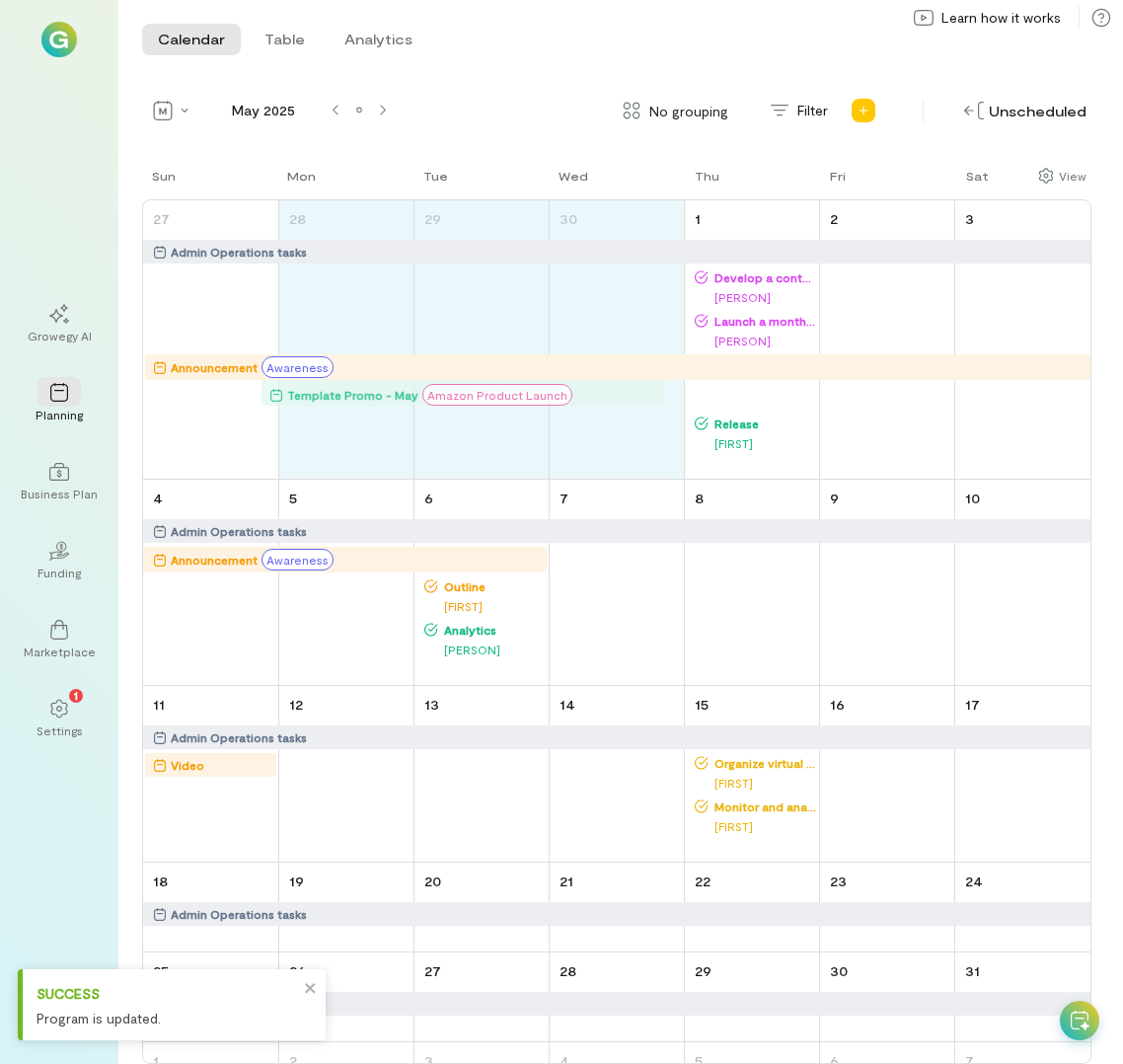 drag, startPoint x: 719, startPoint y: 396, endPoint x: 294, endPoint y: 392, distance: 425.01882 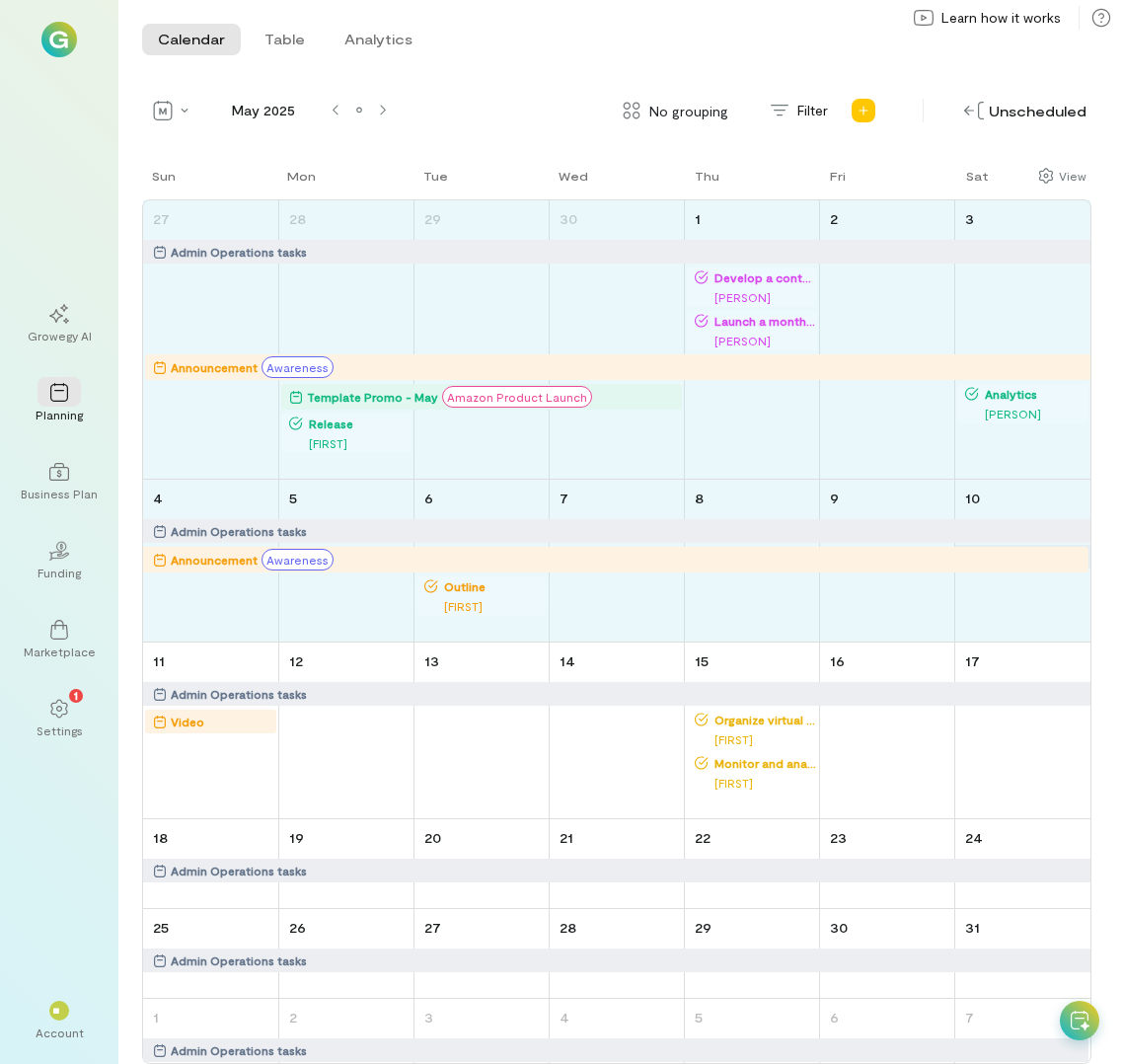 drag, startPoint x: 544, startPoint y: 560, endPoint x: 971, endPoint y: 568, distance: 427.07493 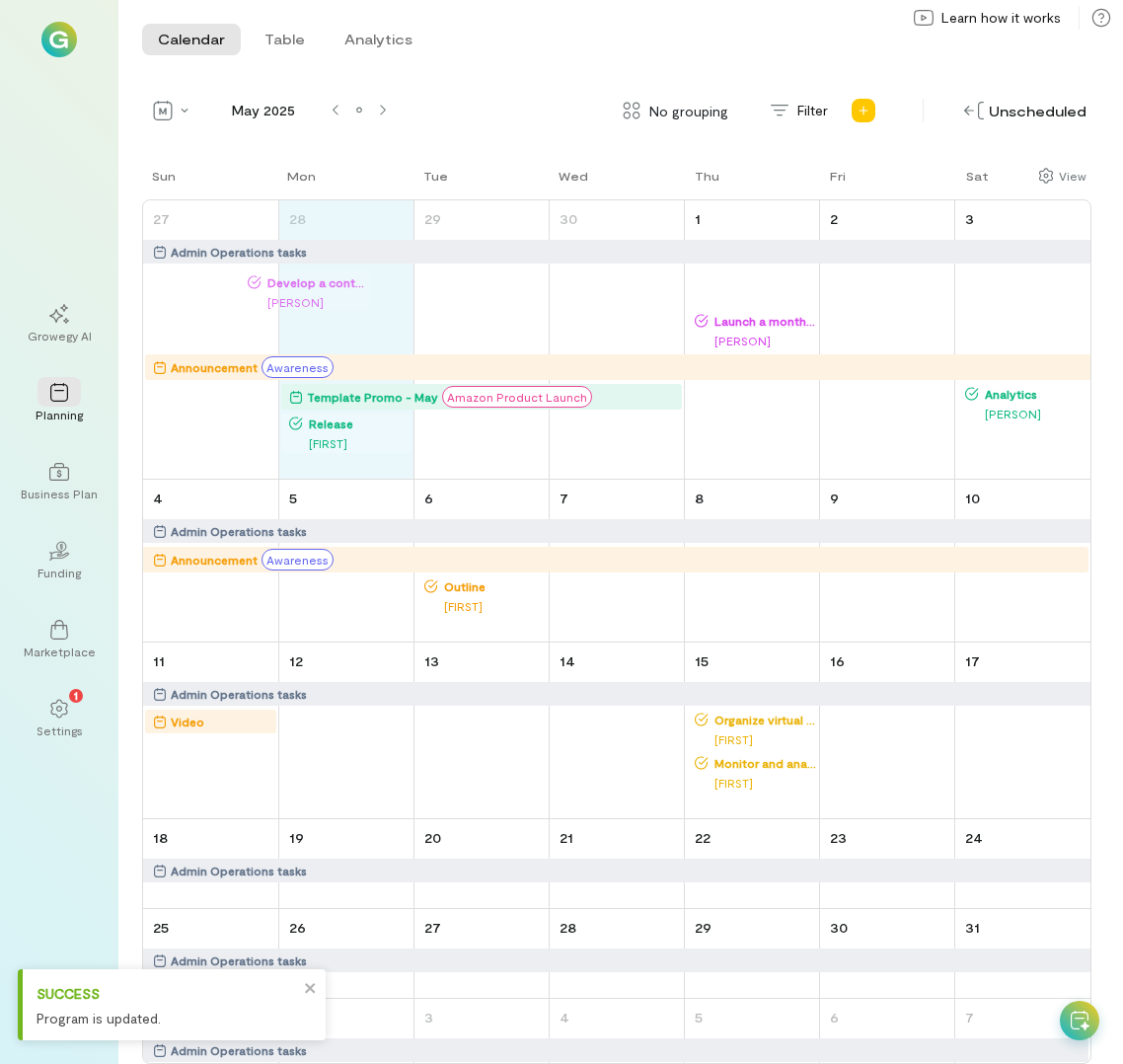 drag, startPoint x: 781, startPoint y: 279, endPoint x: 728, endPoint y: 282, distance: 53.08484 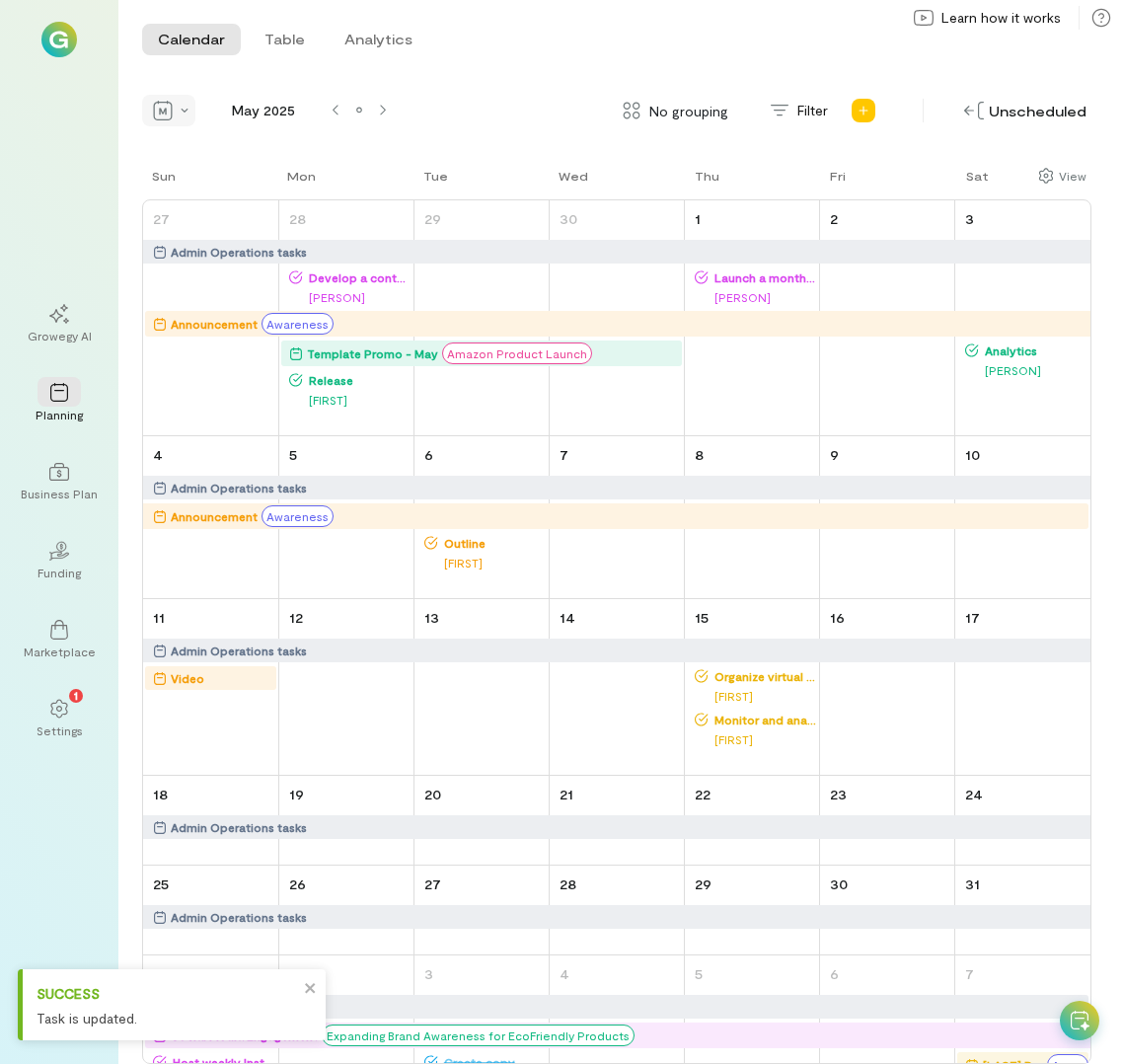 click at bounding box center [169, 111] 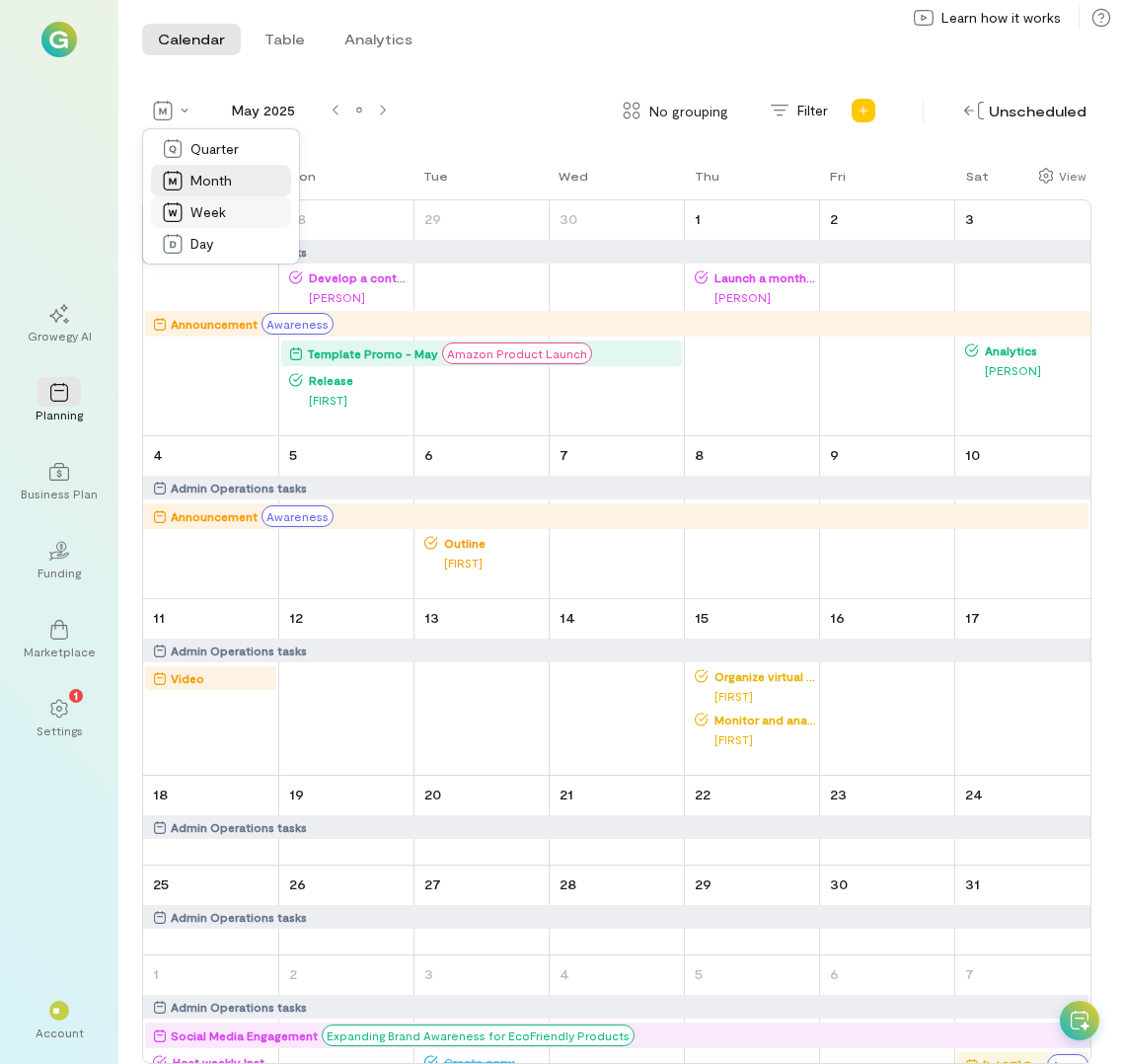 click on "Week" at bounding box center [221, 212] 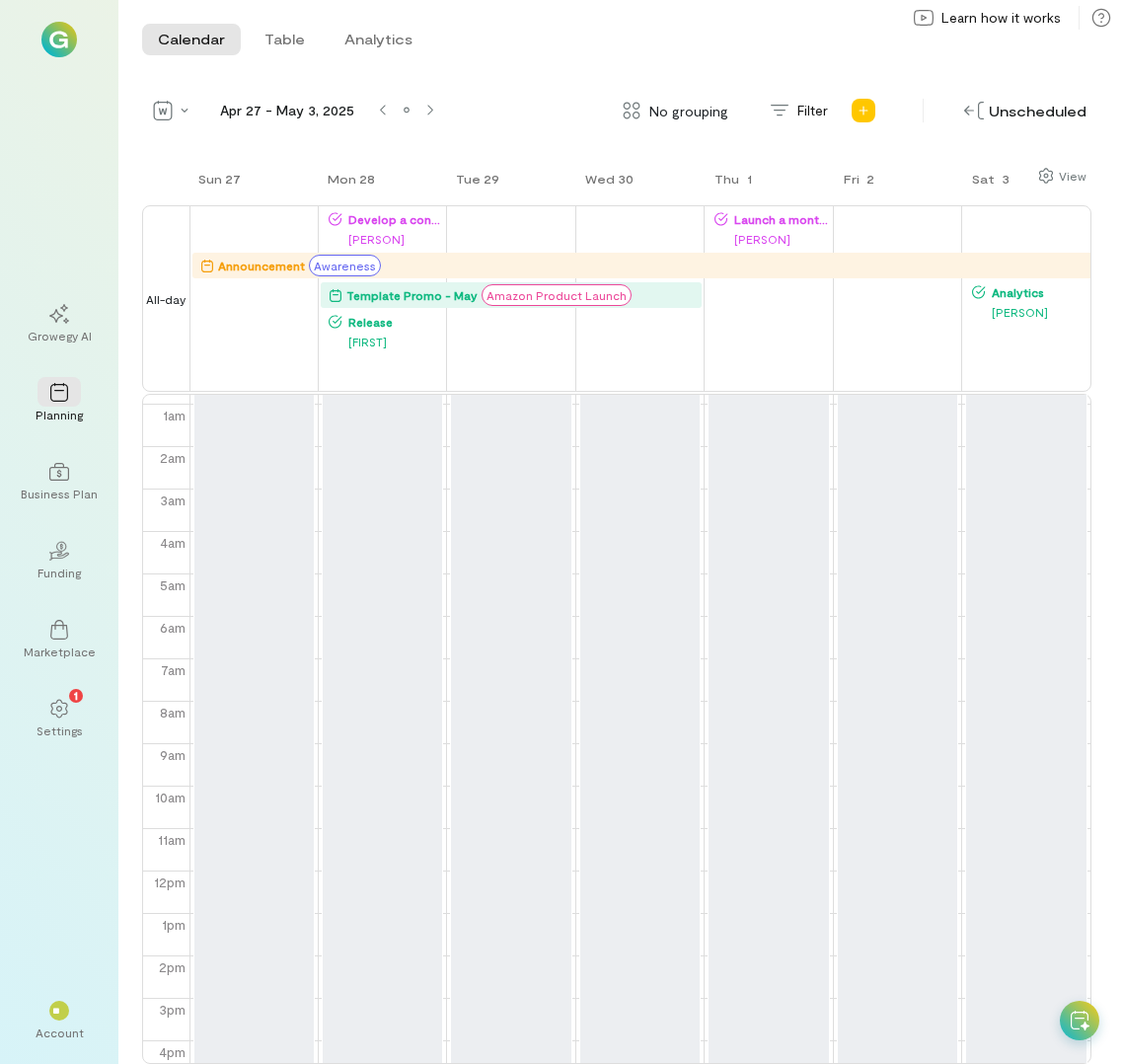 scroll, scrollTop: 0, scrollLeft: 0, axis: both 